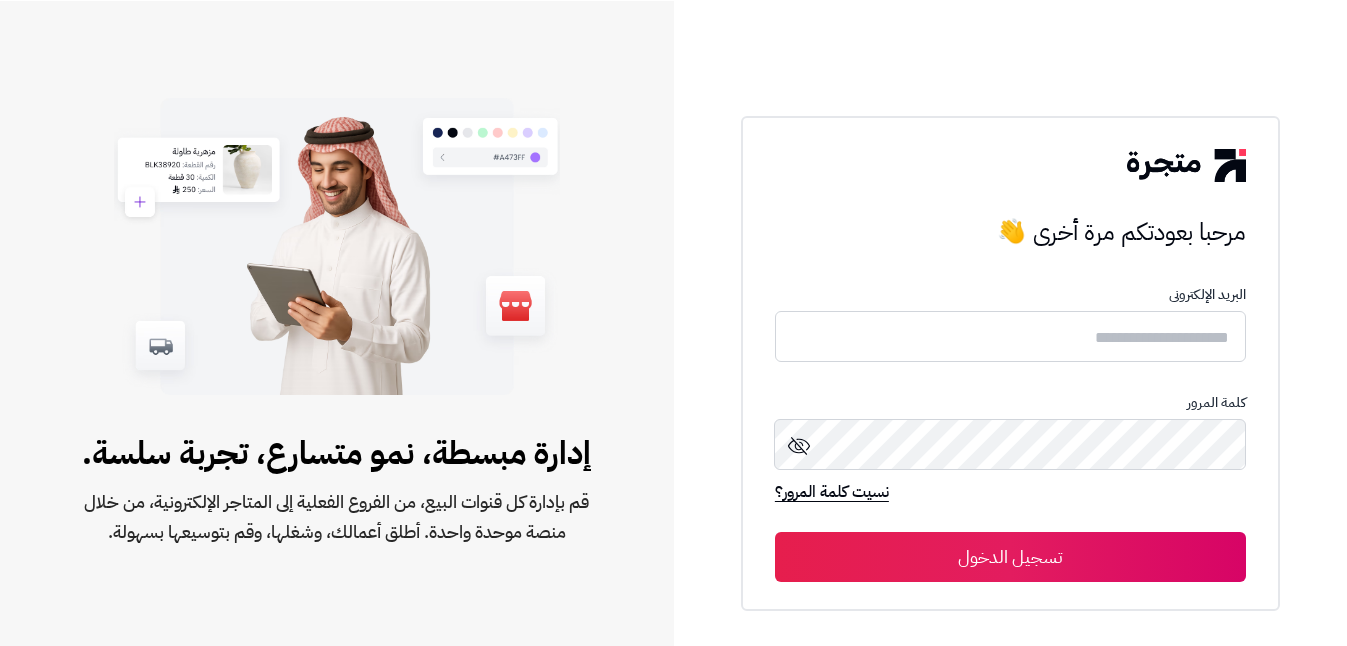 scroll, scrollTop: 0, scrollLeft: 0, axis: both 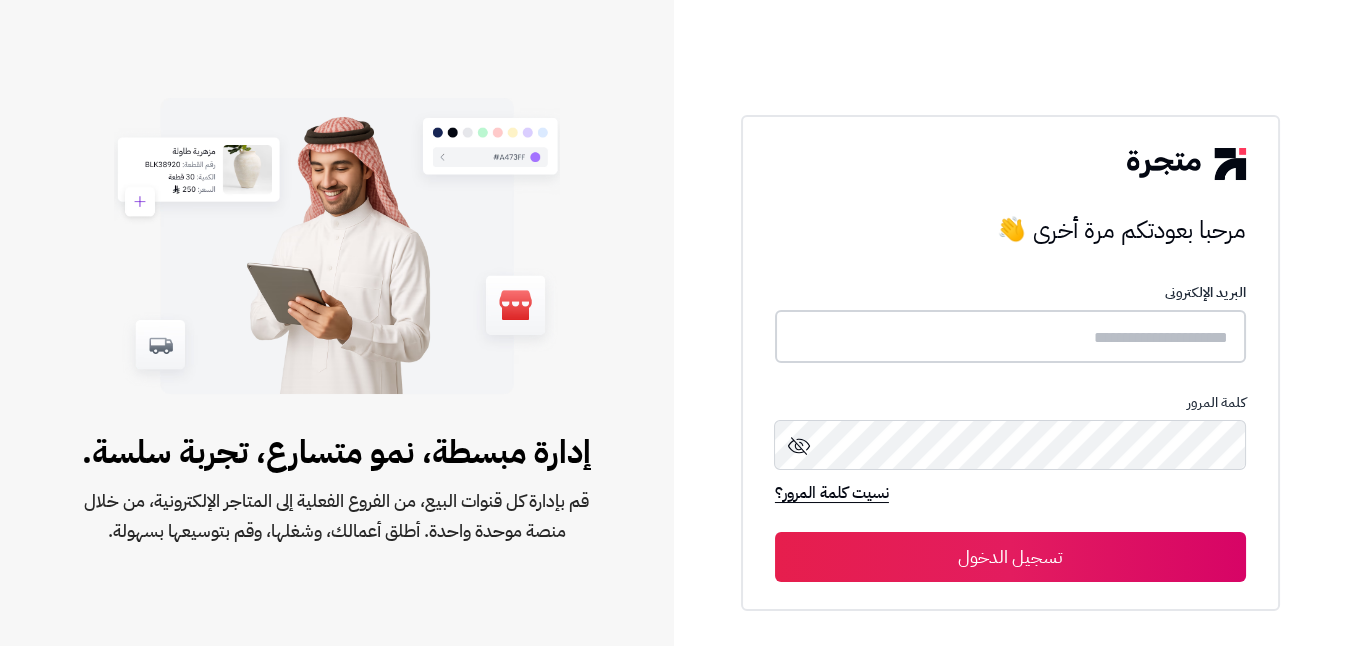 type on "**********" 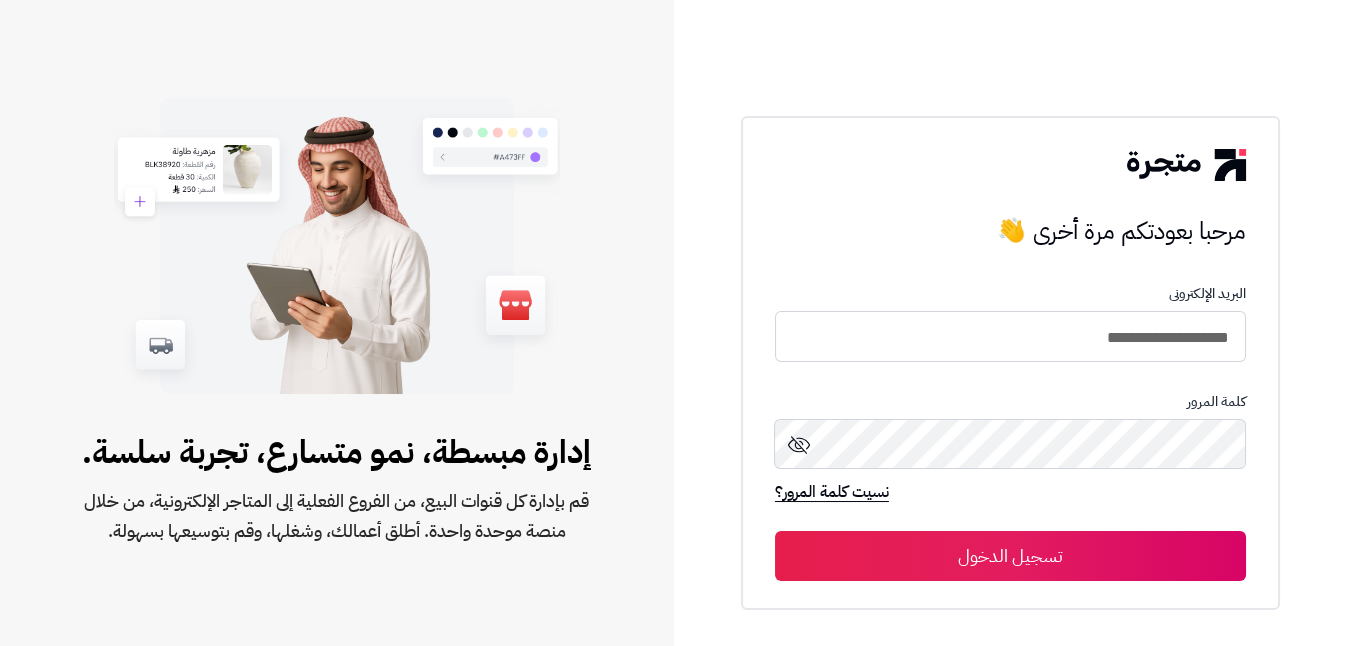 click on "تسجيل الدخول" at bounding box center (1010, 556) 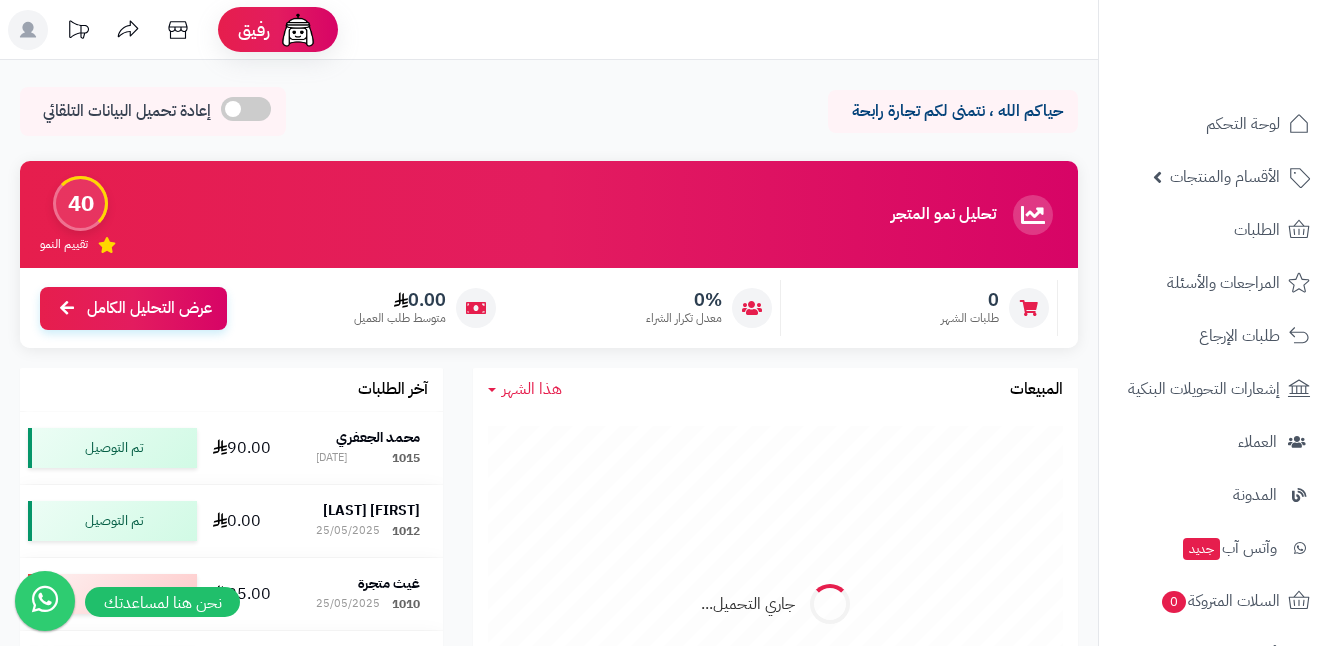 scroll, scrollTop: 0, scrollLeft: 0, axis: both 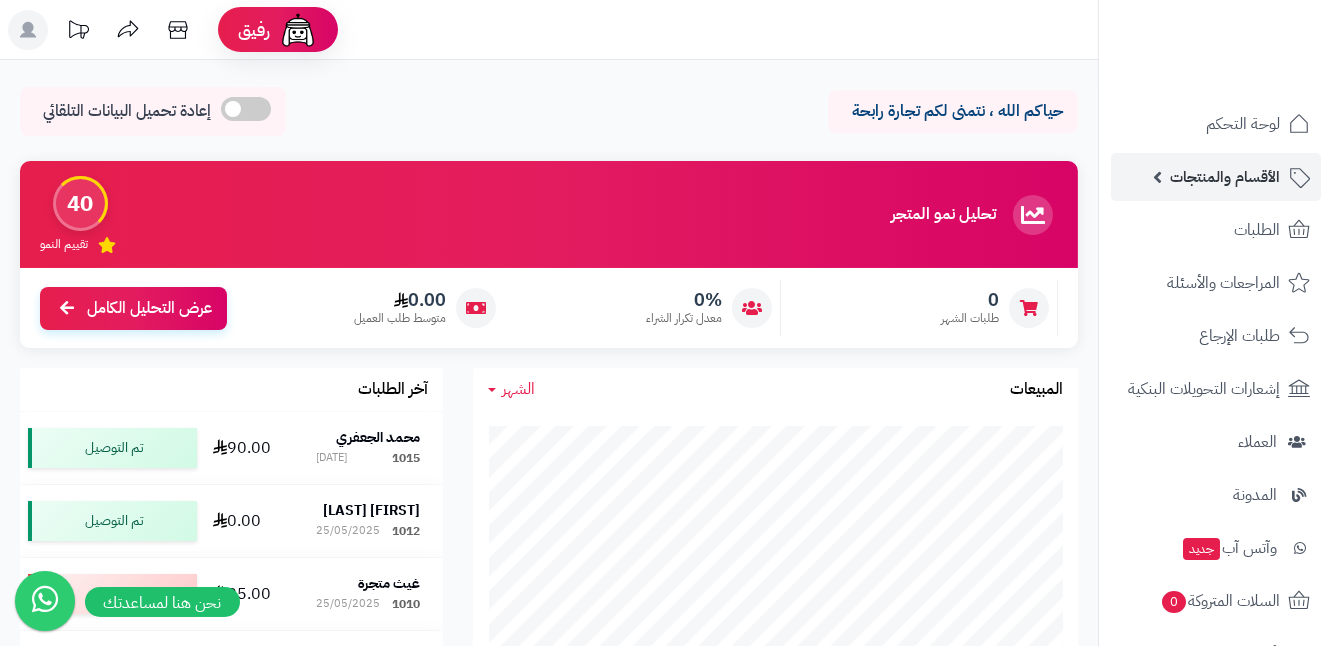click on "الأقسام والمنتجات" at bounding box center (1225, 177) 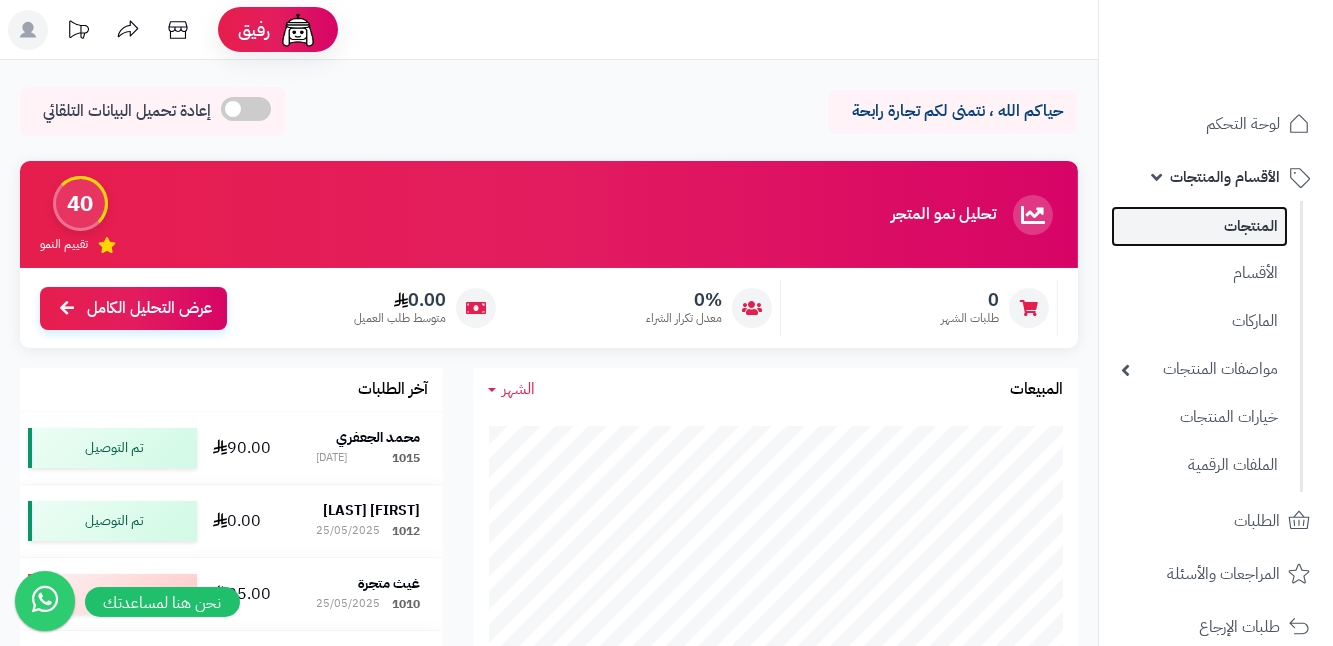 click on "المنتجات" at bounding box center [1199, 226] 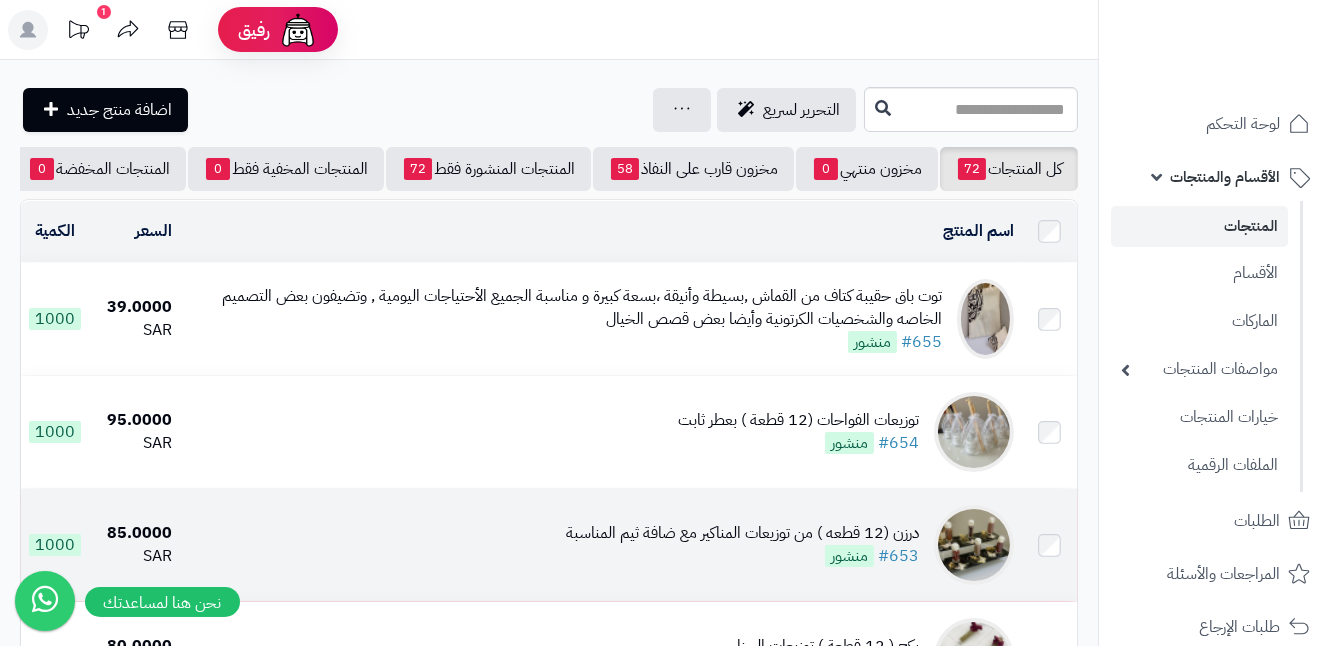scroll, scrollTop: 0, scrollLeft: 0, axis: both 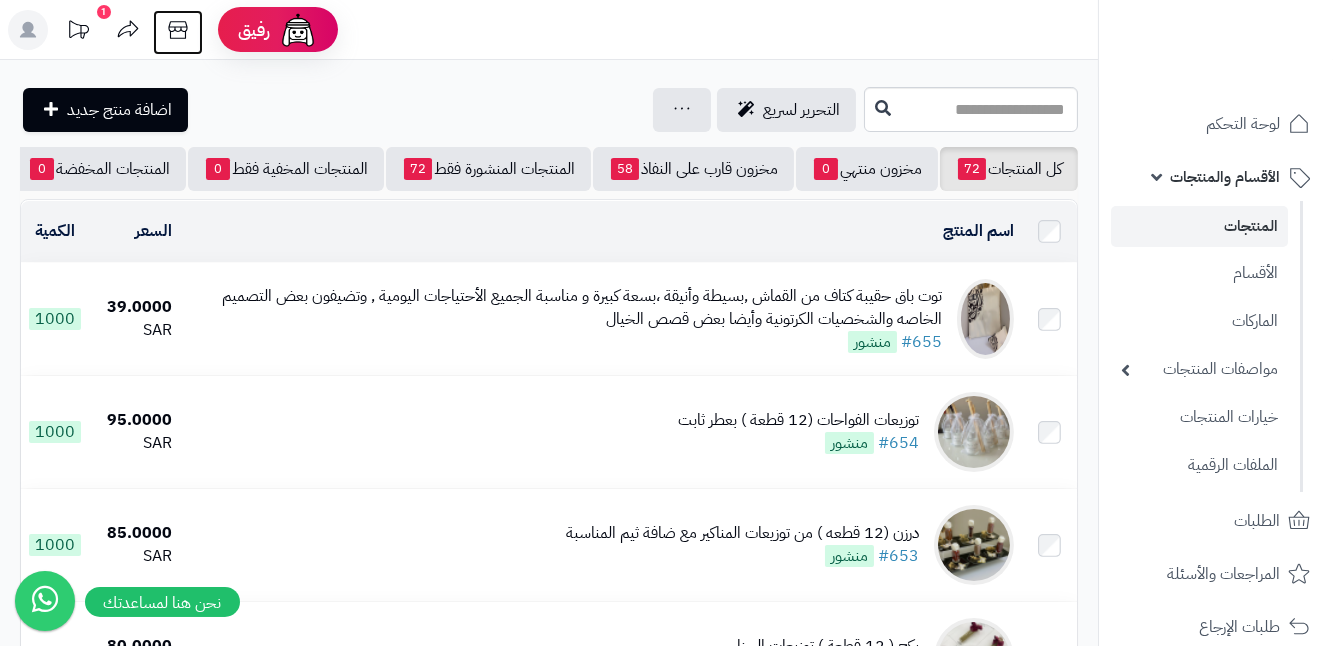 click 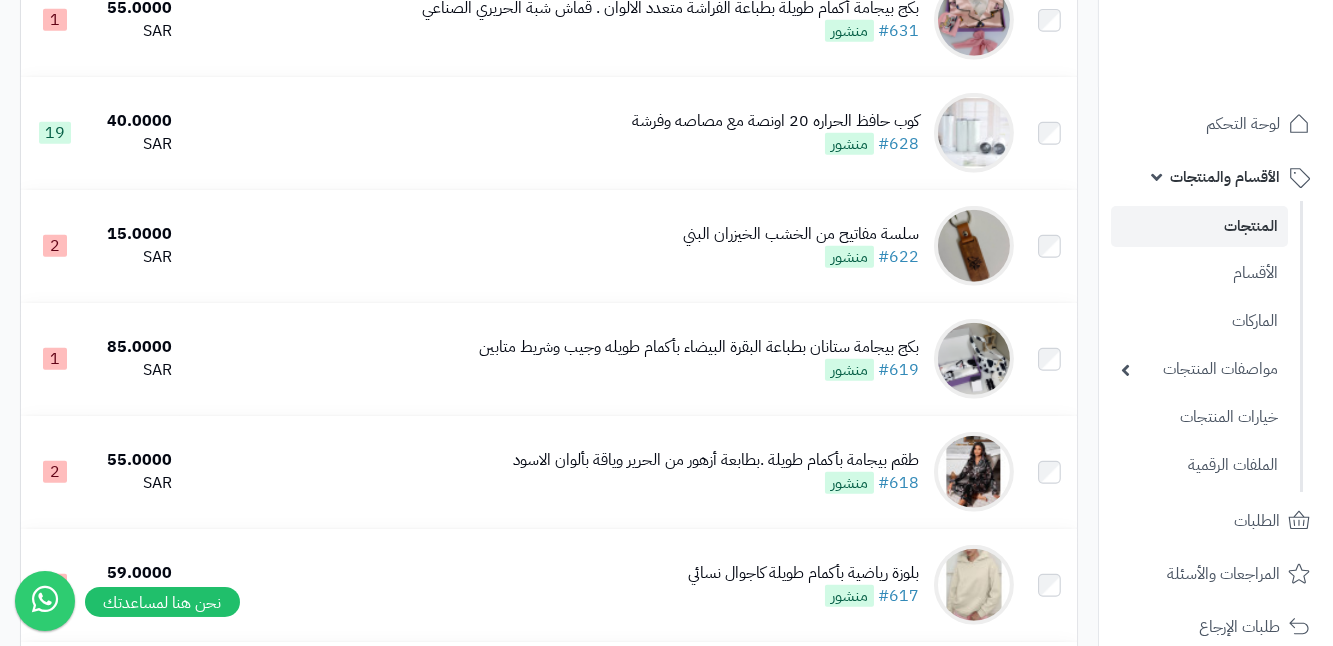 scroll, scrollTop: 3000, scrollLeft: 0, axis: vertical 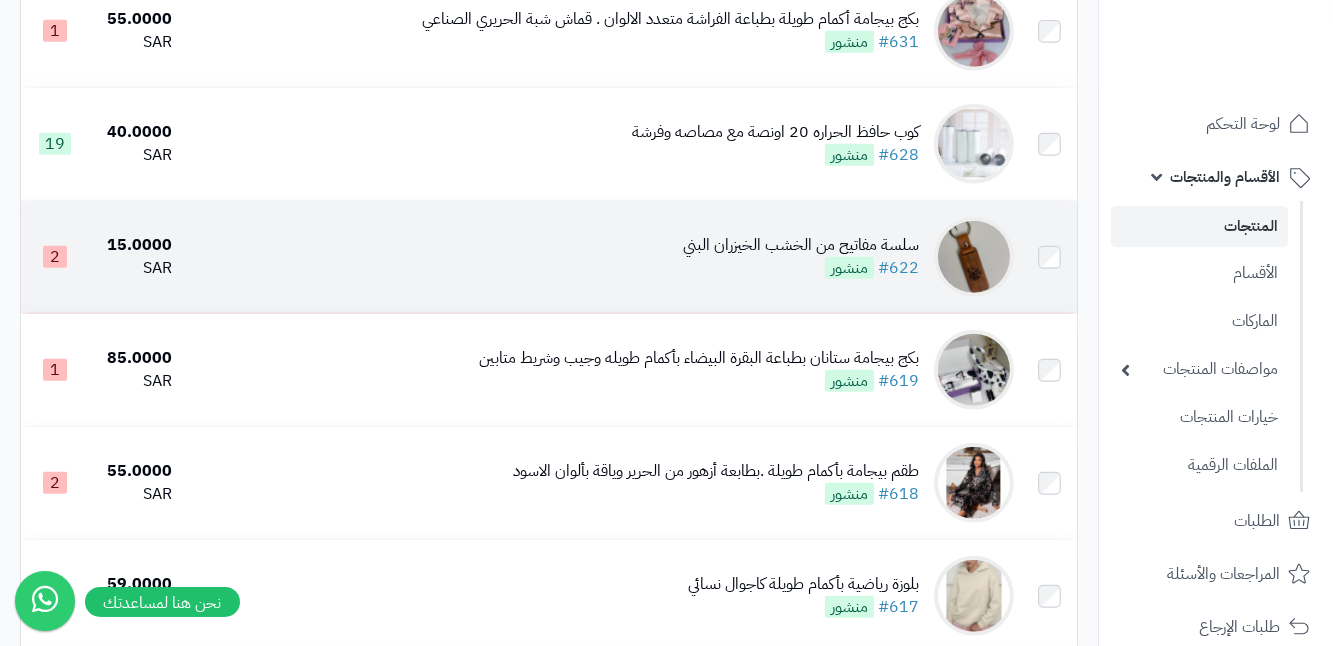 click at bounding box center [974, 257] 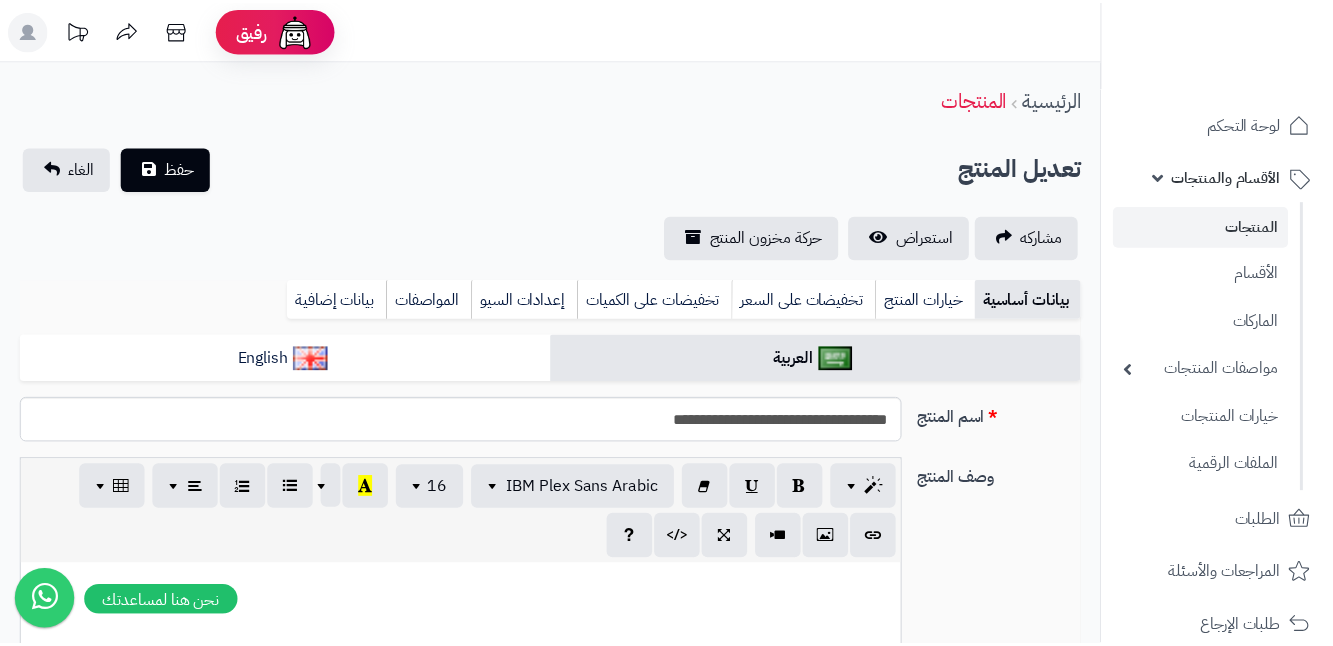 scroll, scrollTop: 0, scrollLeft: 0, axis: both 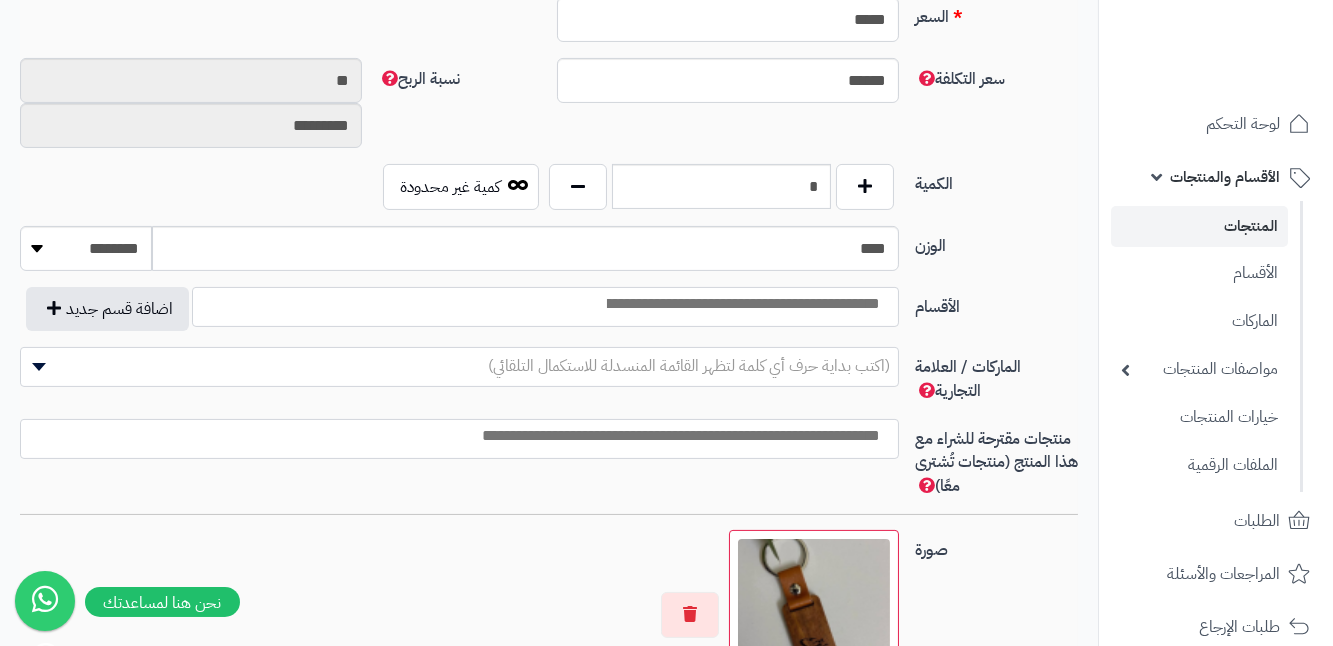 click at bounding box center (742, 304) 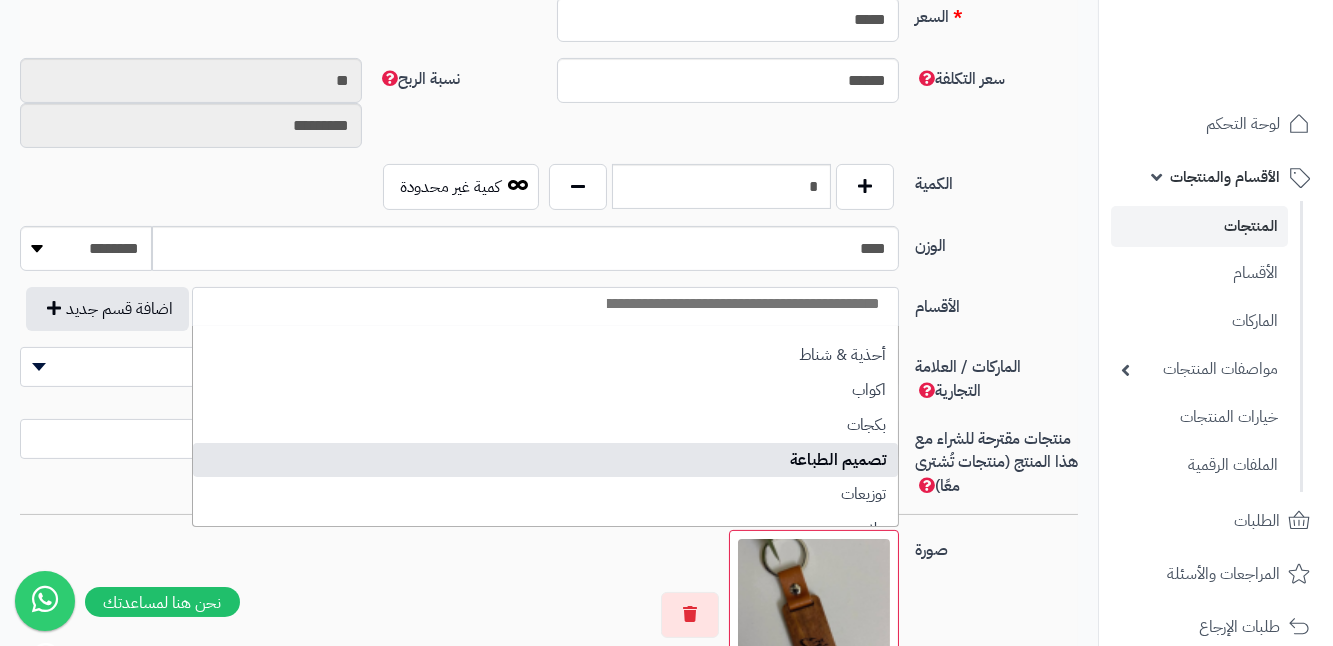 select on "***" 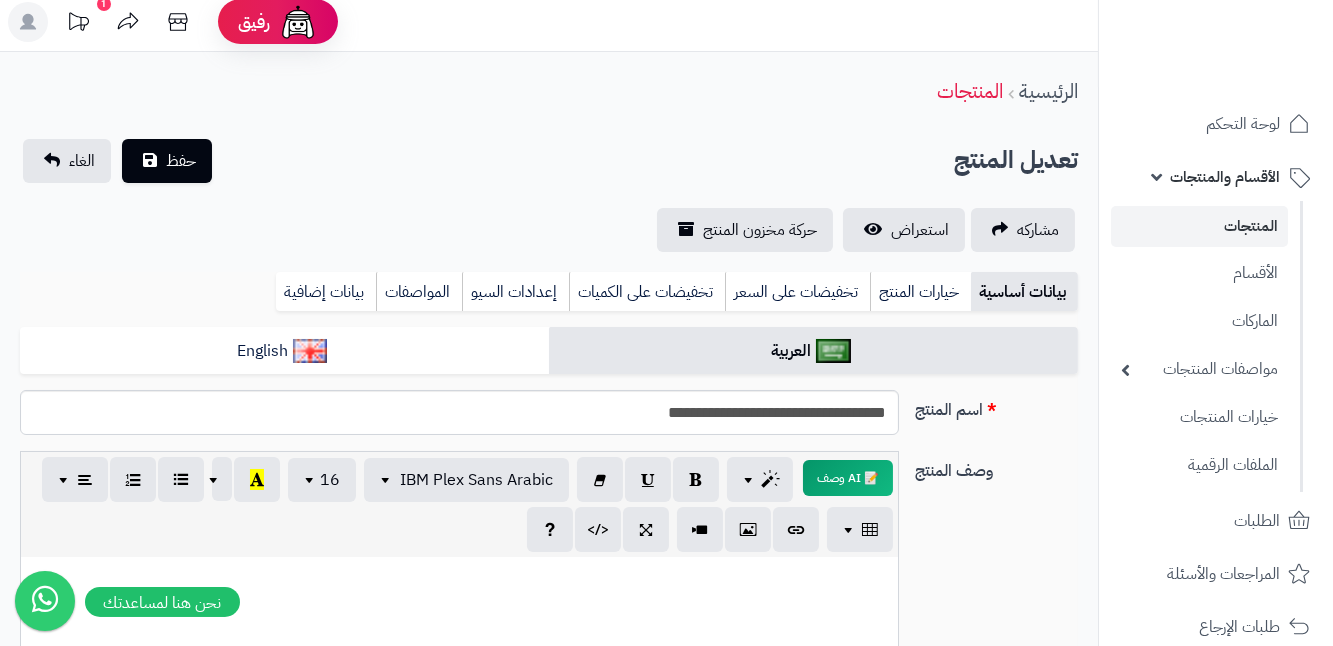 scroll, scrollTop: 0, scrollLeft: 0, axis: both 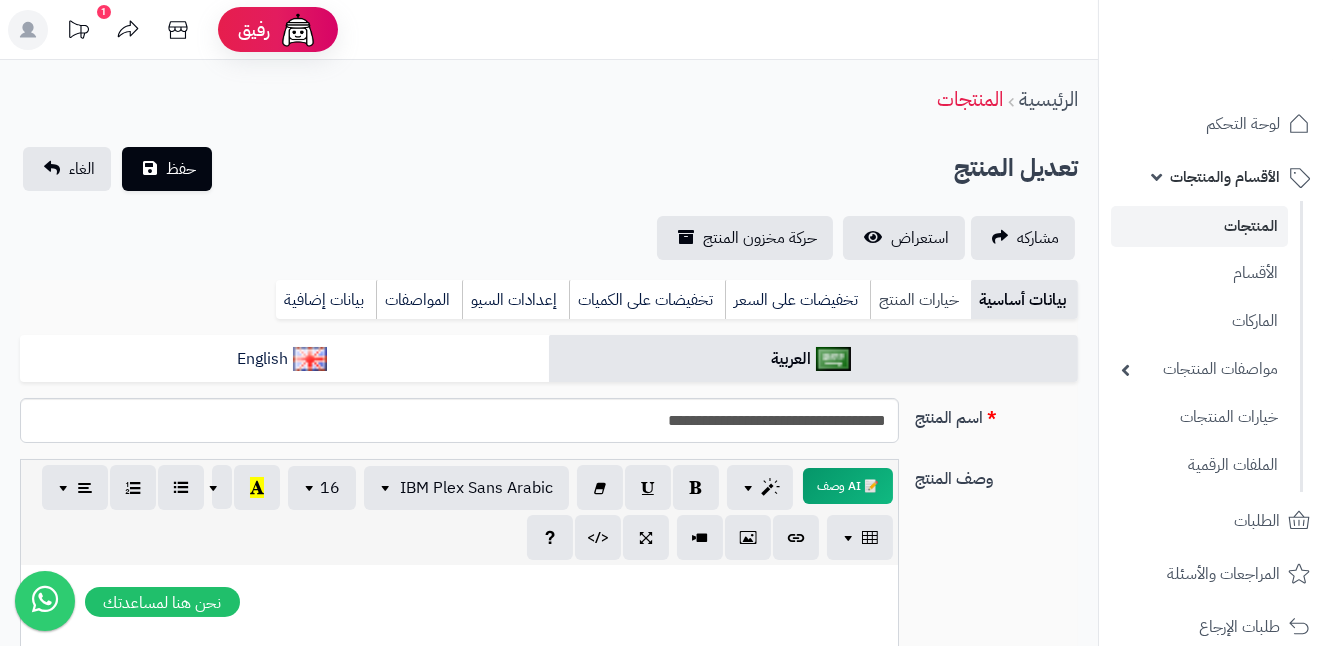 click on "خيارات المنتج" at bounding box center (920, 300) 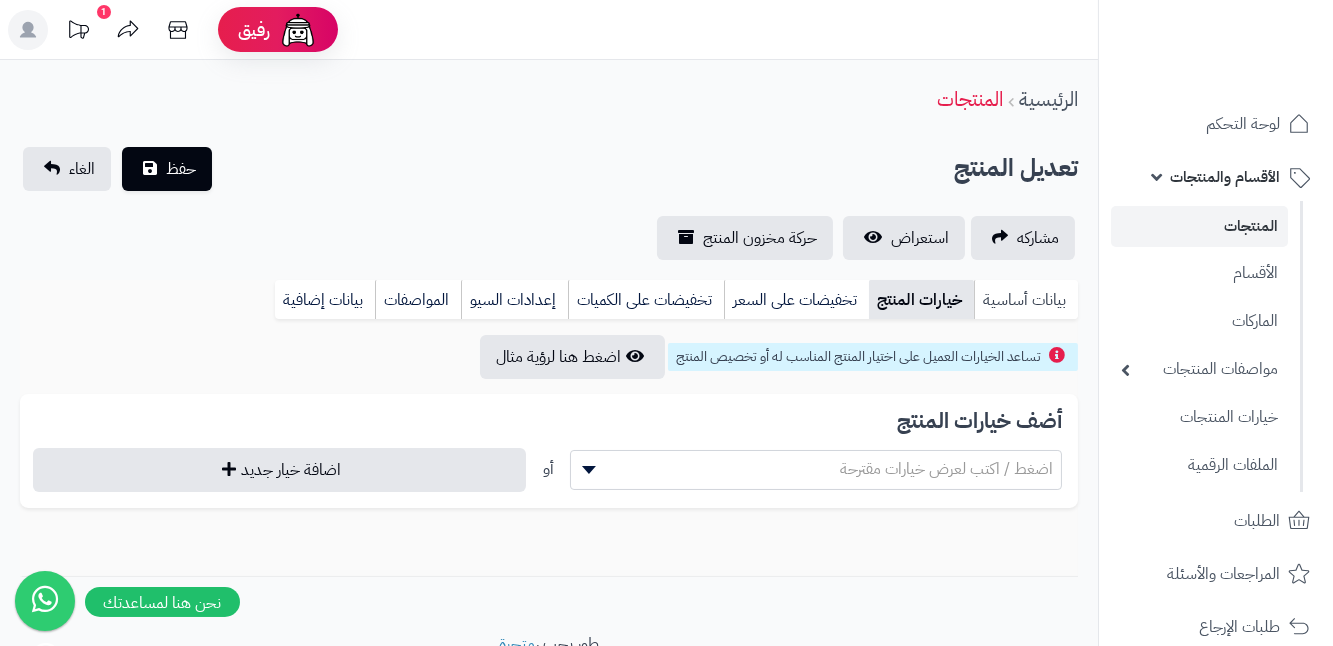 click on "بيانات أساسية" at bounding box center [1026, 300] 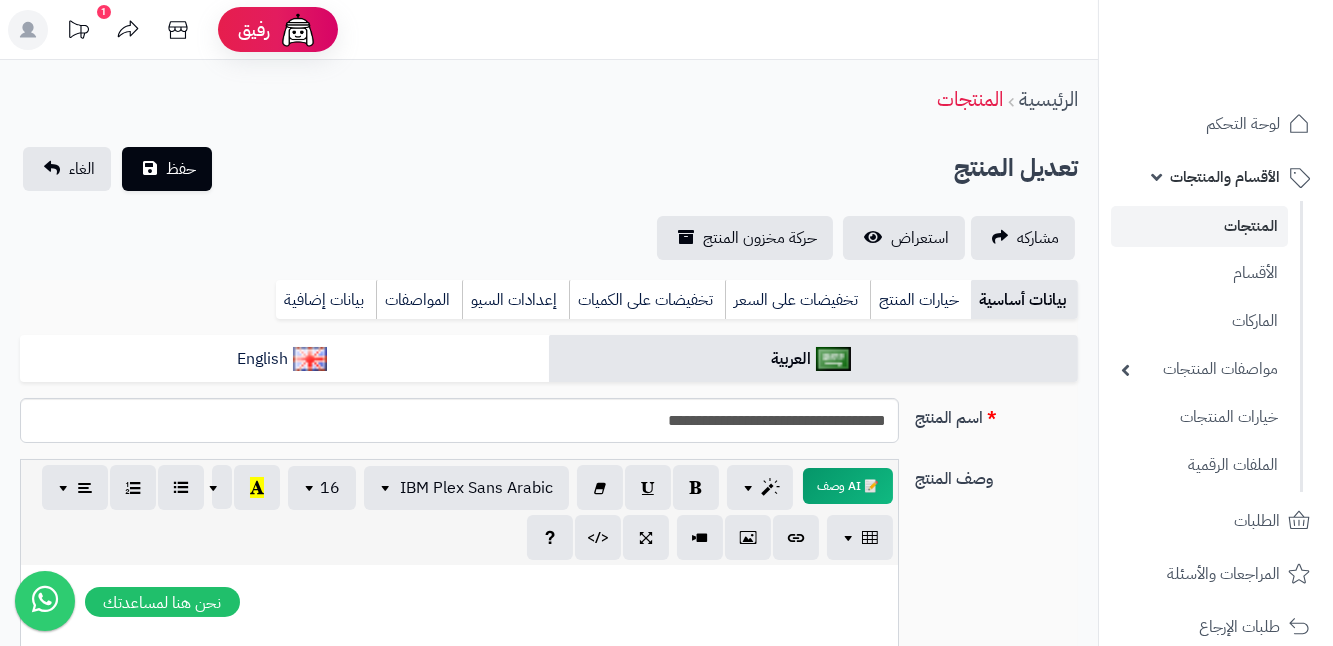 scroll, scrollTop: 0, scrollLeft: 0, axis: both 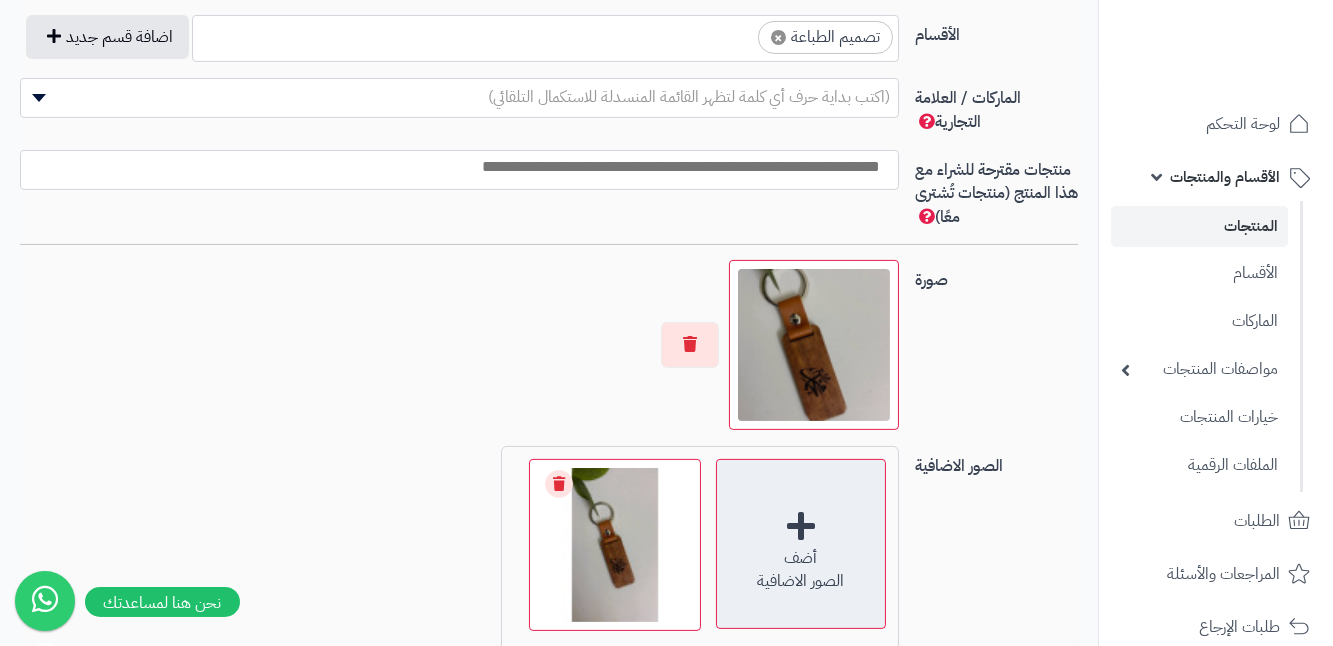 click on "أضف الصور الاضافية" at bounding box center [801, 544] 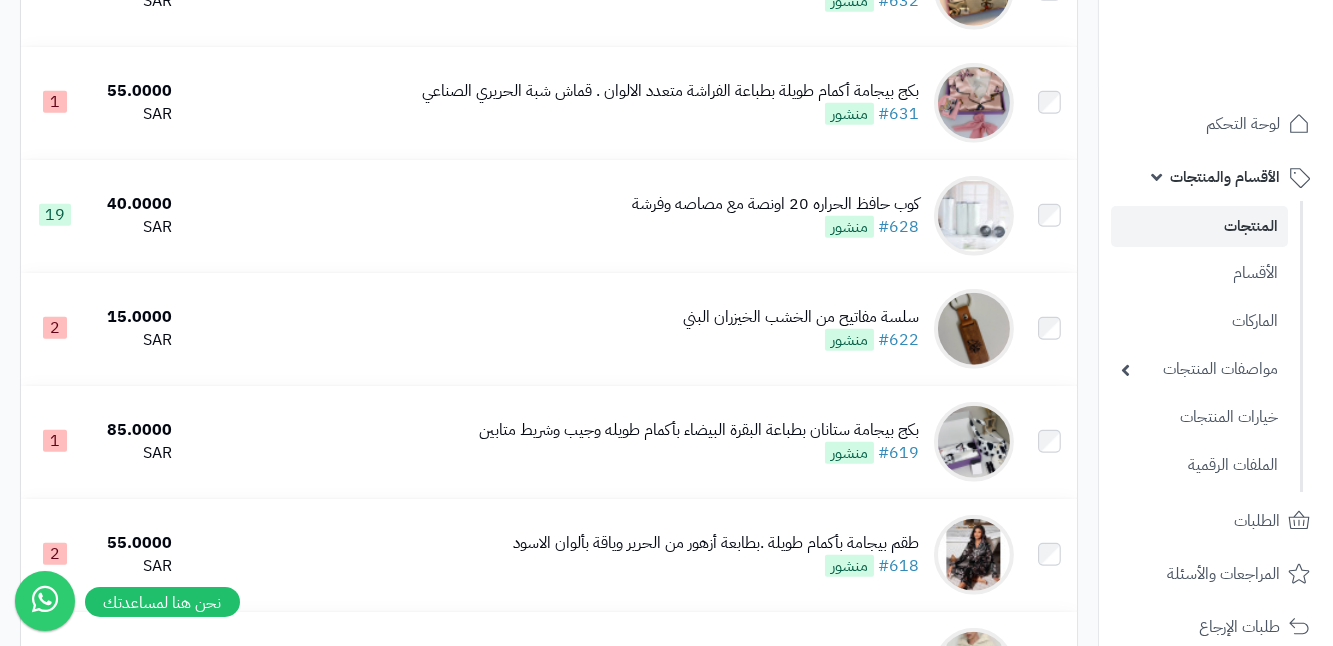 scroll, scrollTop: 3272, scrollLeft: 0, axis: vertical 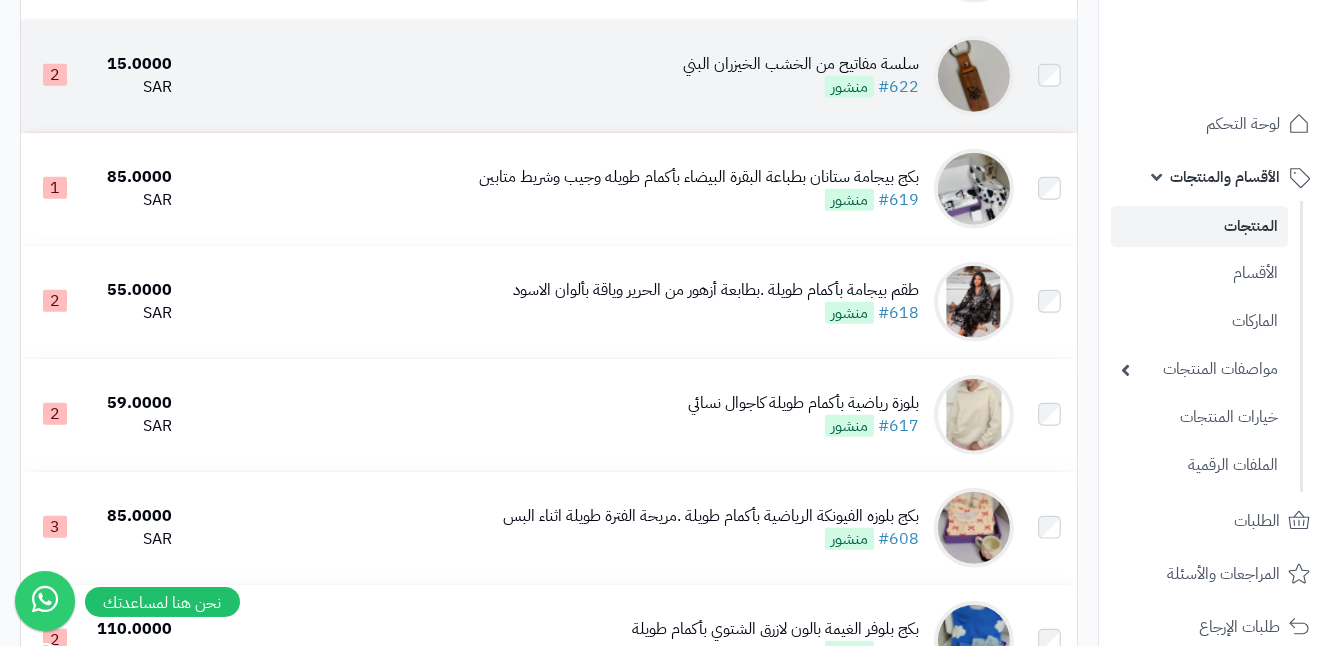 click on "سلسة مفاتيح من الخشب الخيزران البني" at bounding box center (801, 64) 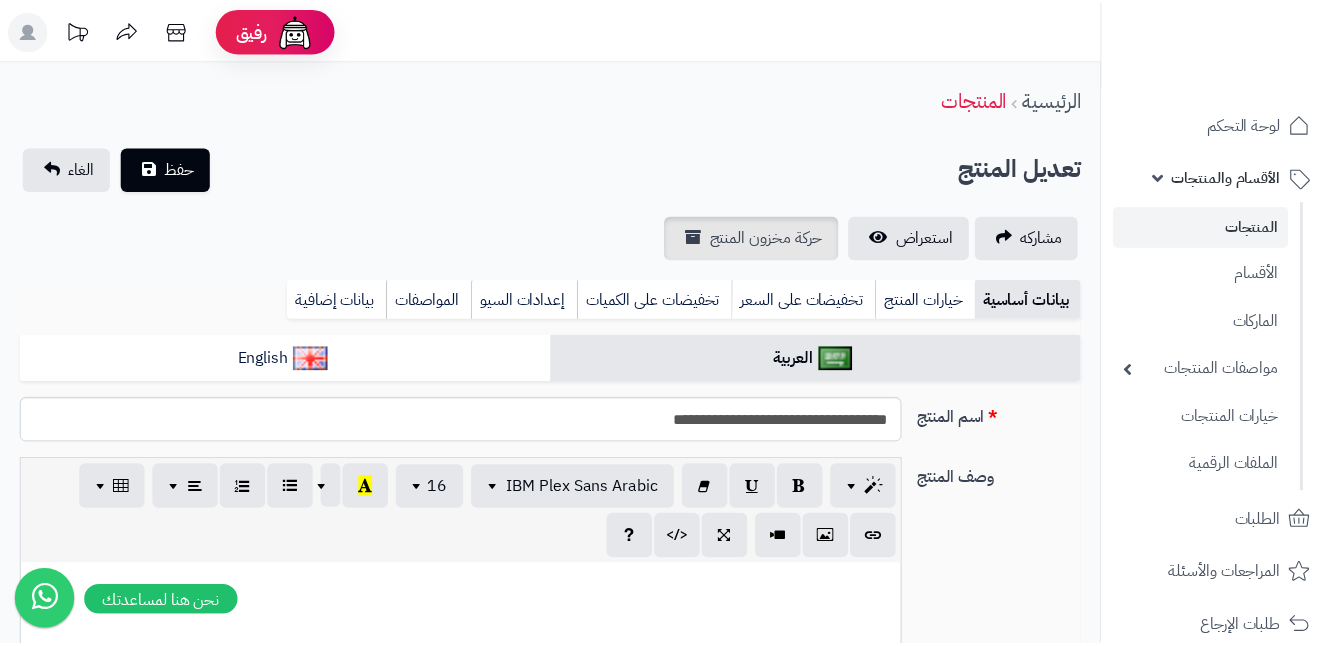 scroll, scrollTop: 0, scrollLeft: 0, axis: both 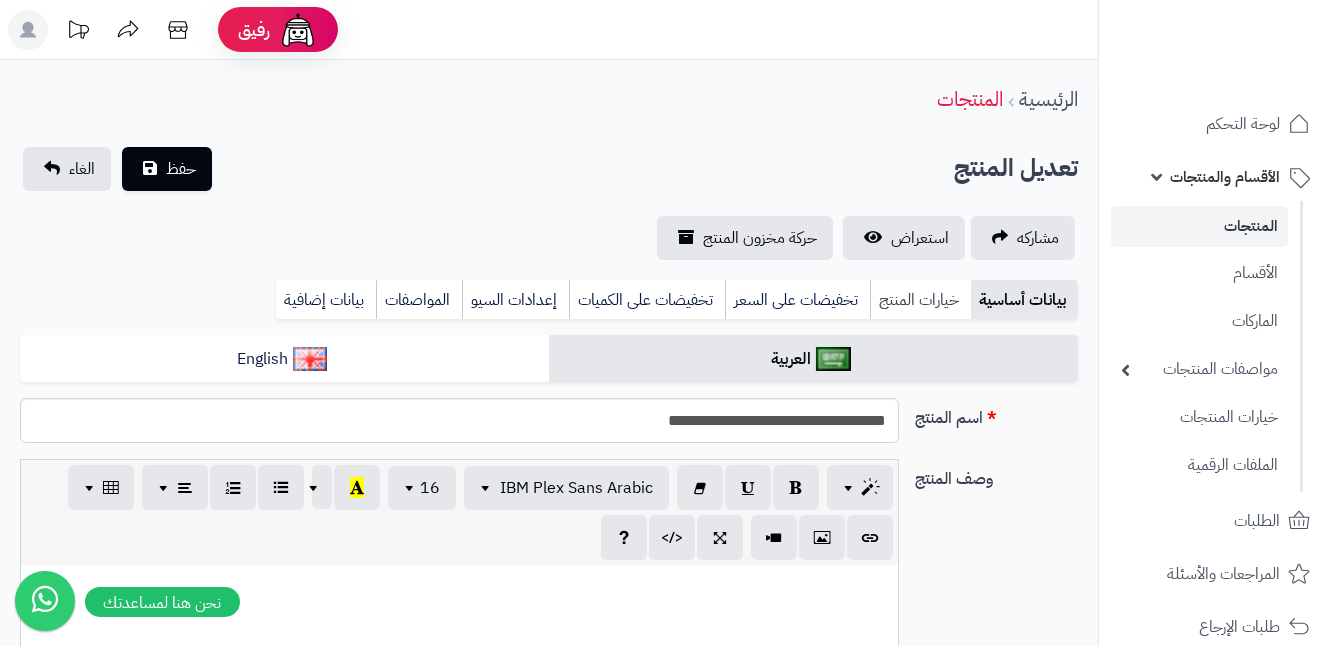 click on "خيارات المنتج" at bounding box center (920, 300) 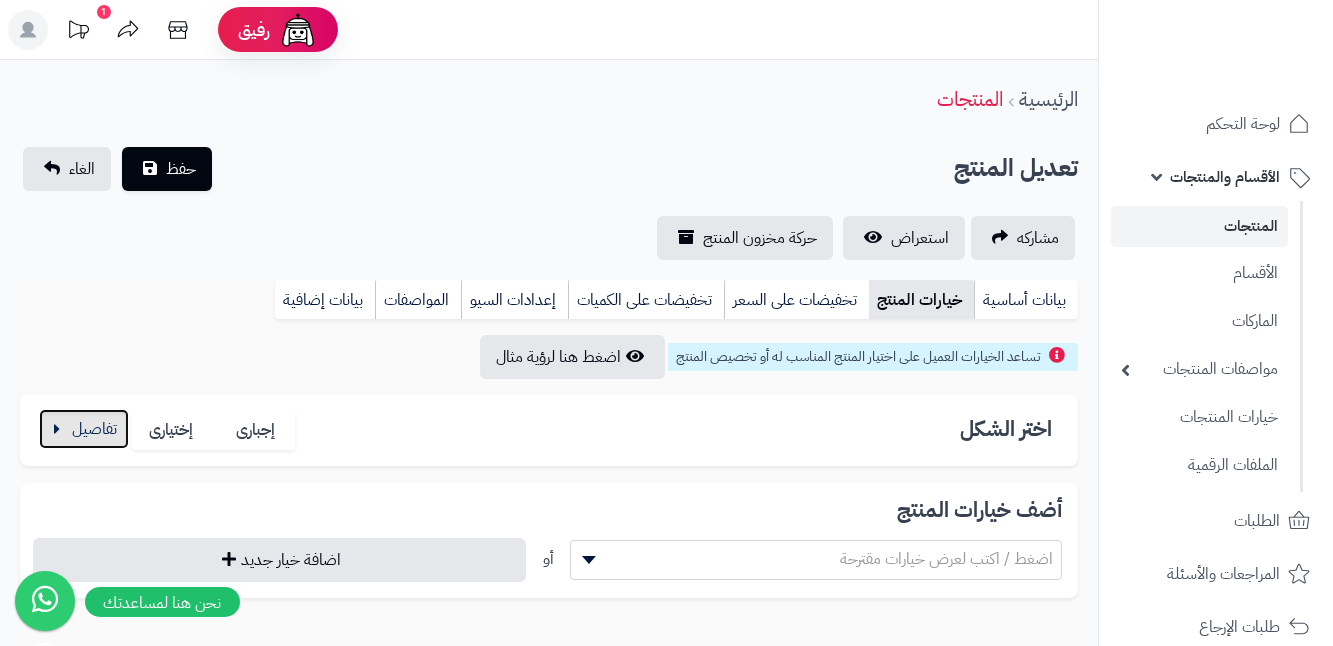 click at bounding box center [84, 429] 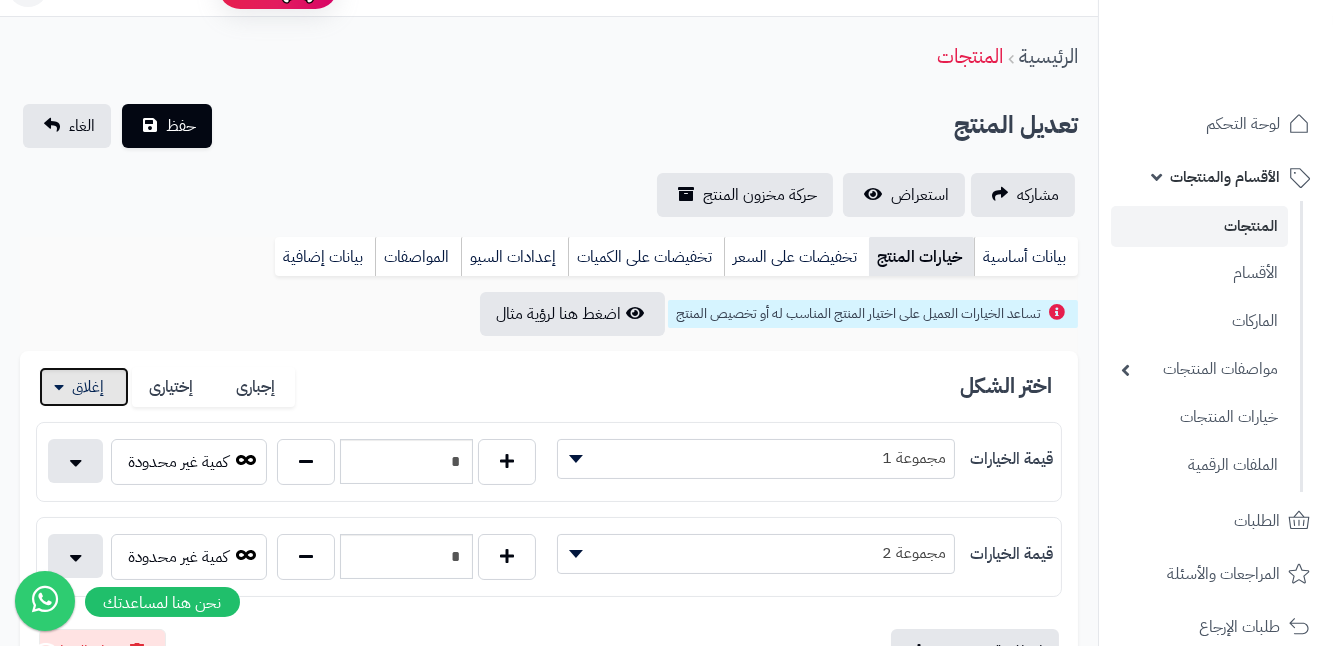 scroll, scrollTop: 363, scrollLeft: 0, axis: vertical 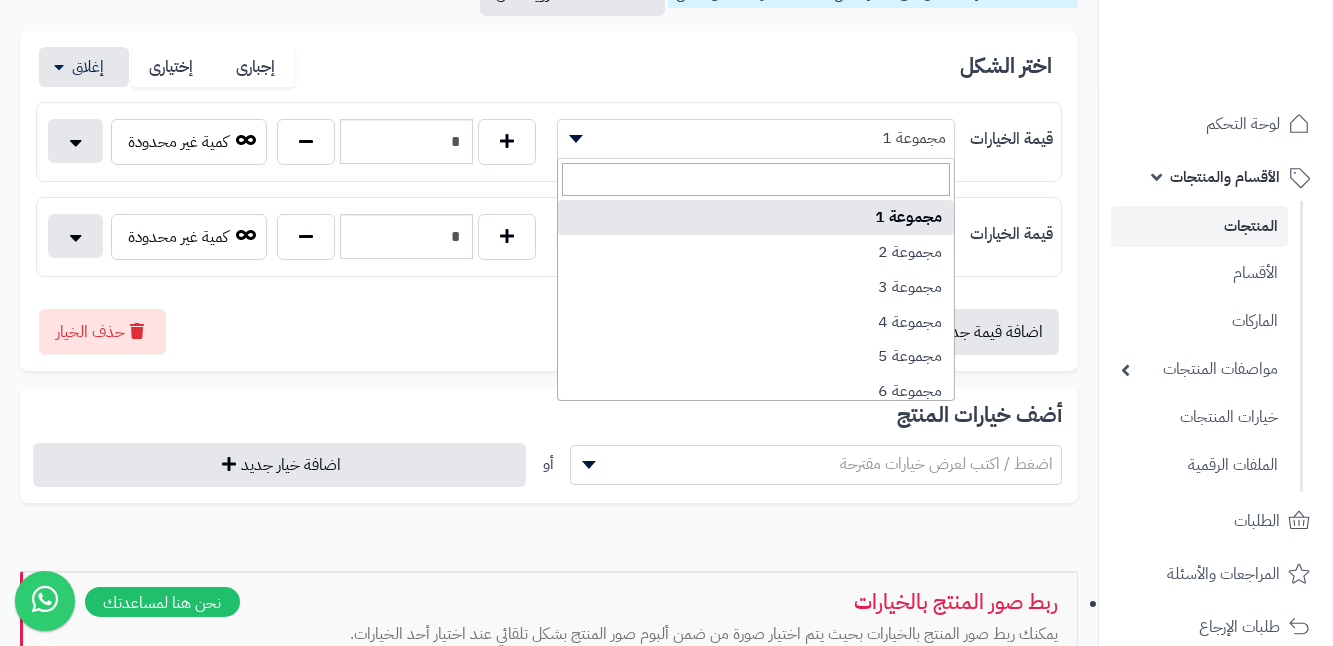 click on "مجموعة 1" at bounding box center (756, 138) 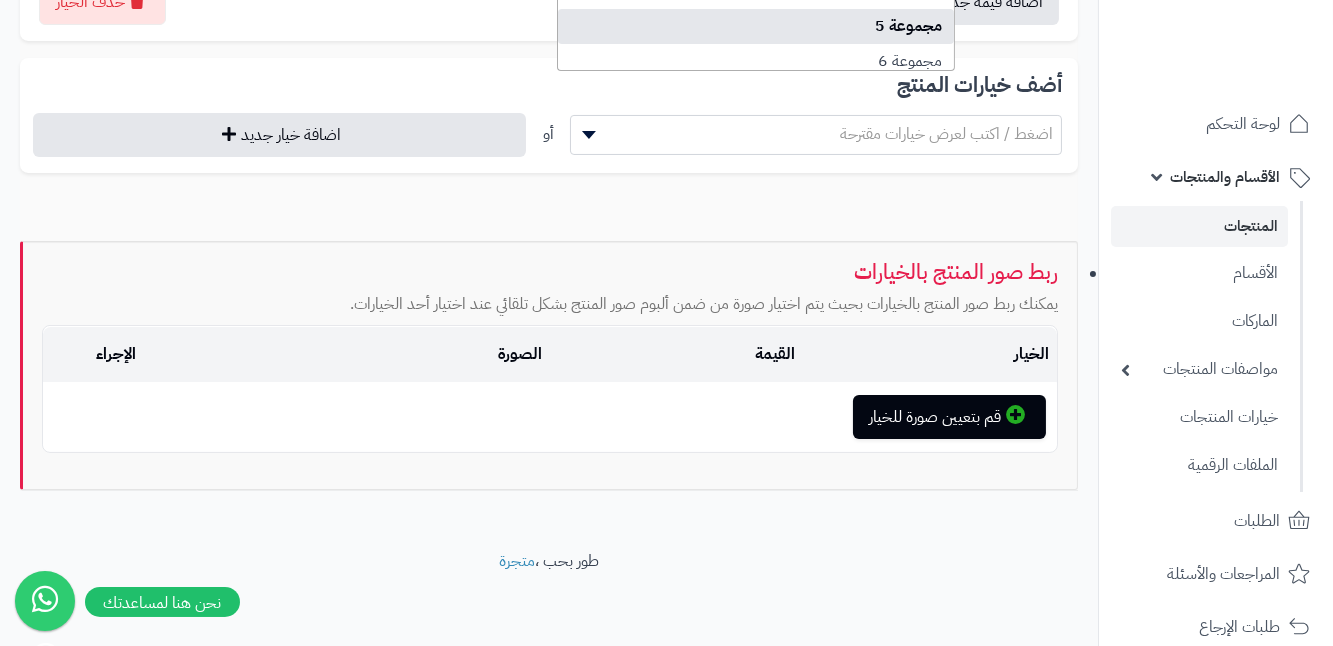 scroll, scrollTop: 695, scrollLeft: 0, axis: vertical 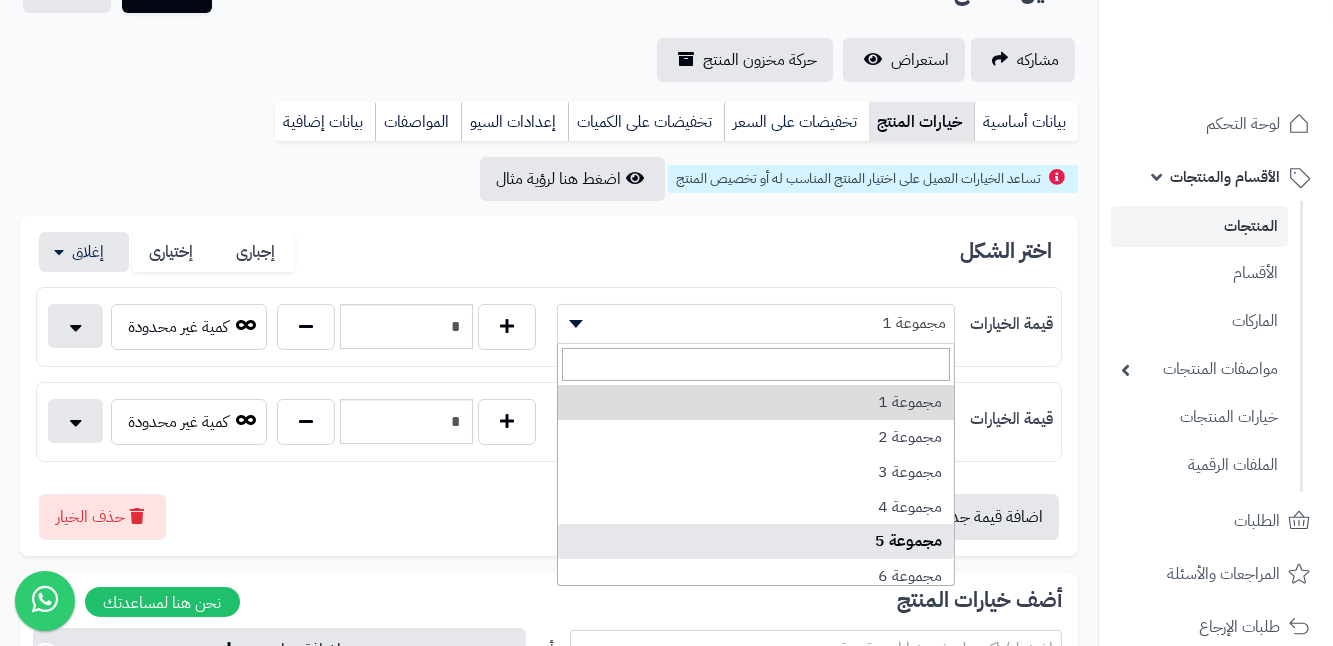 click on "تساعد الخيارات العميل على اختيار المنتج المناسب له أو تخصيص المنتج
اضغط هنا لرؤية مثال
× الخيارات فى صفحة المنتجات
هل تريد التغليف كهدية
شكرا لا أريد
نعم أريد من فضلك (+40 sar)
Size
** *****
هل المنتج لـ
***** ***
Close
اختر الشكل
إجبارى
إختيارى
قيمة الخيارات
******** ******** ******** ******** ******** ********
مجموعة 1
*
كمية غير محدودة
السعر
السعر
******
SAR
الوزن
الوزن
****
kg
وحده حفظ المخزون SKU
Barcode
حذف القيمة
قيمة الخيارات
******** ******** ******** ******** ******** ********
مجموعة 2
*
كمية غير محدودة
السعر
السعر
******
SAR
الوزن
الوزن
****" at bounding box center (549, 581) 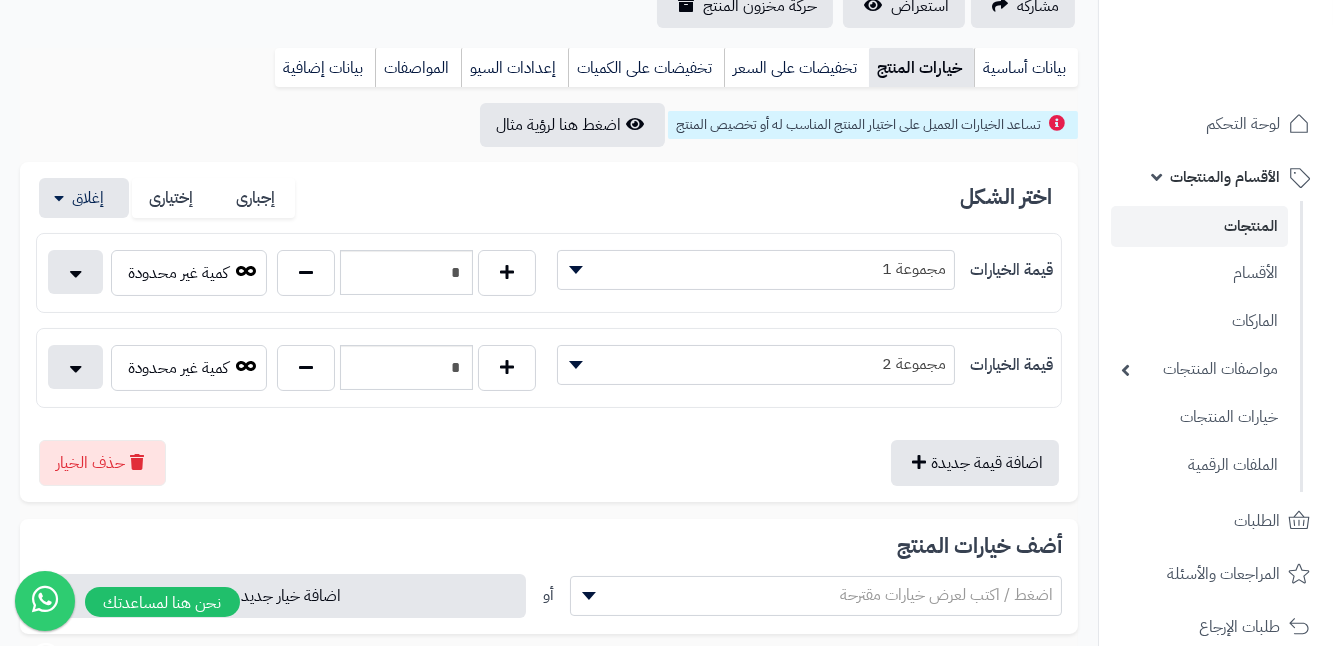 scroll, scrollTop: 542, scrollLeft: 0, axis: vertical 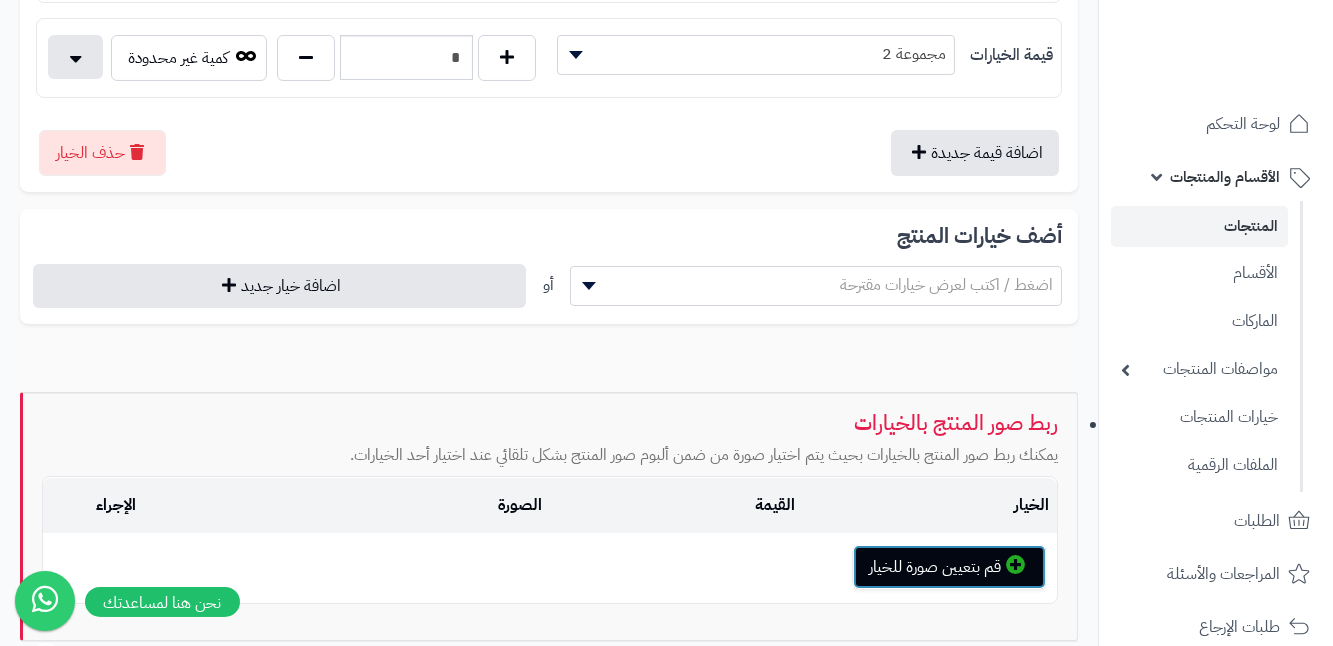 click on "قم بتعيين صورة للخيار" at bounding box center (949, 567) 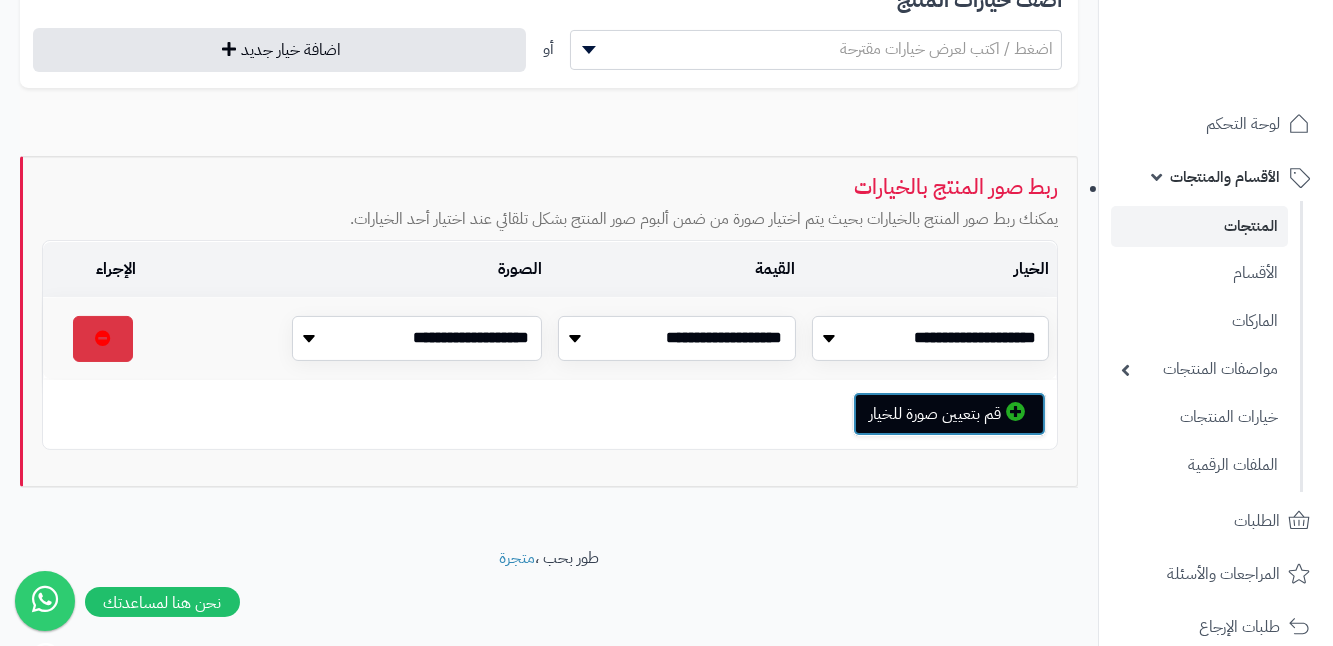 scroll, scrollTop: 779, scrollLeft: 0, axis: vertical 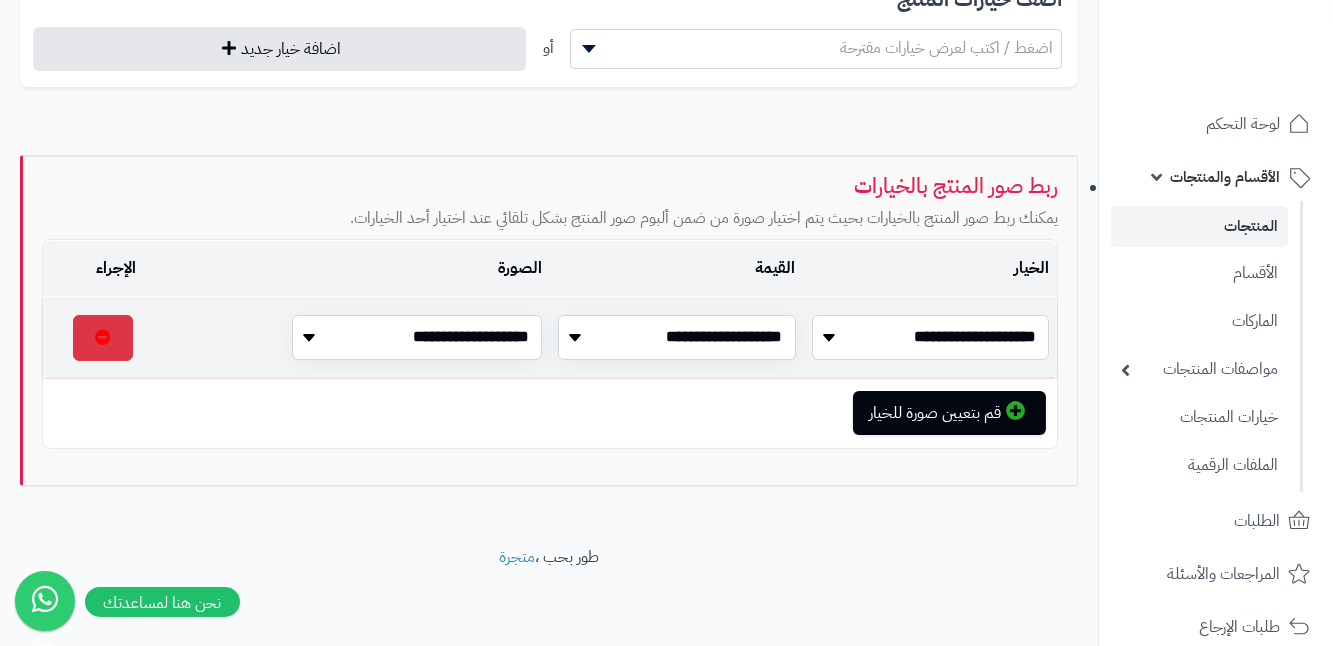 click on "**********" at bounding box center (931, 337) 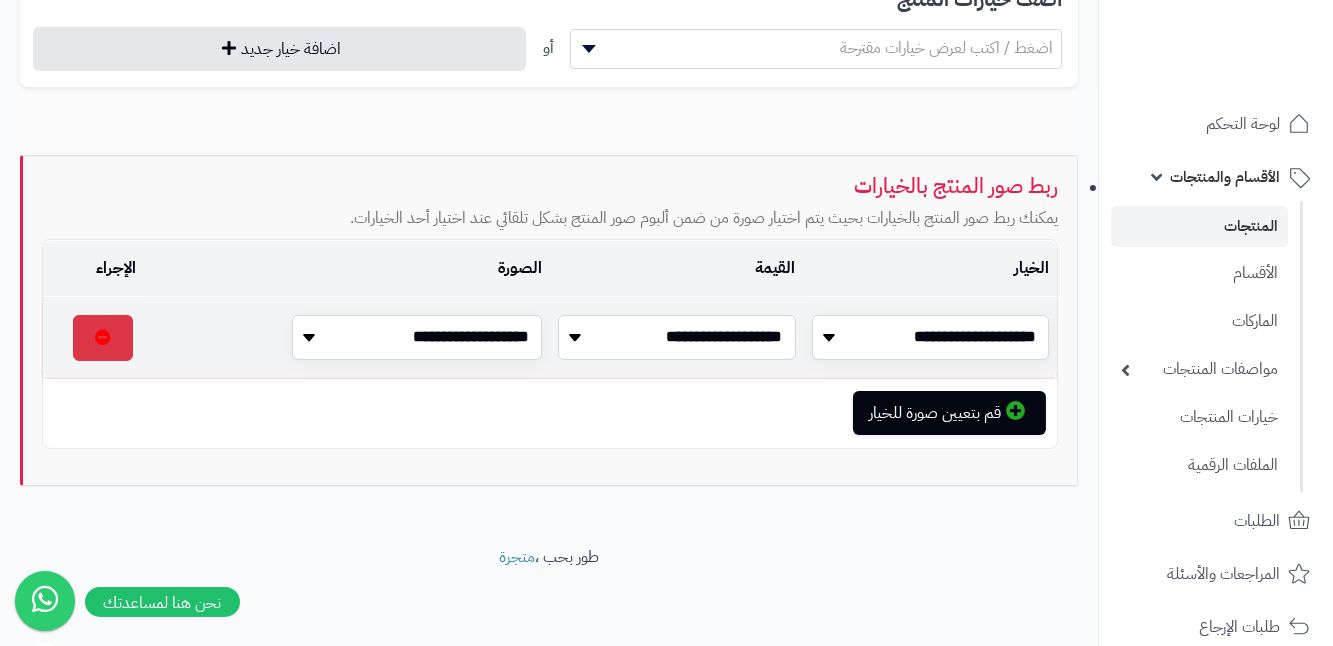 click on "**********" at bounding box center [677, 337] 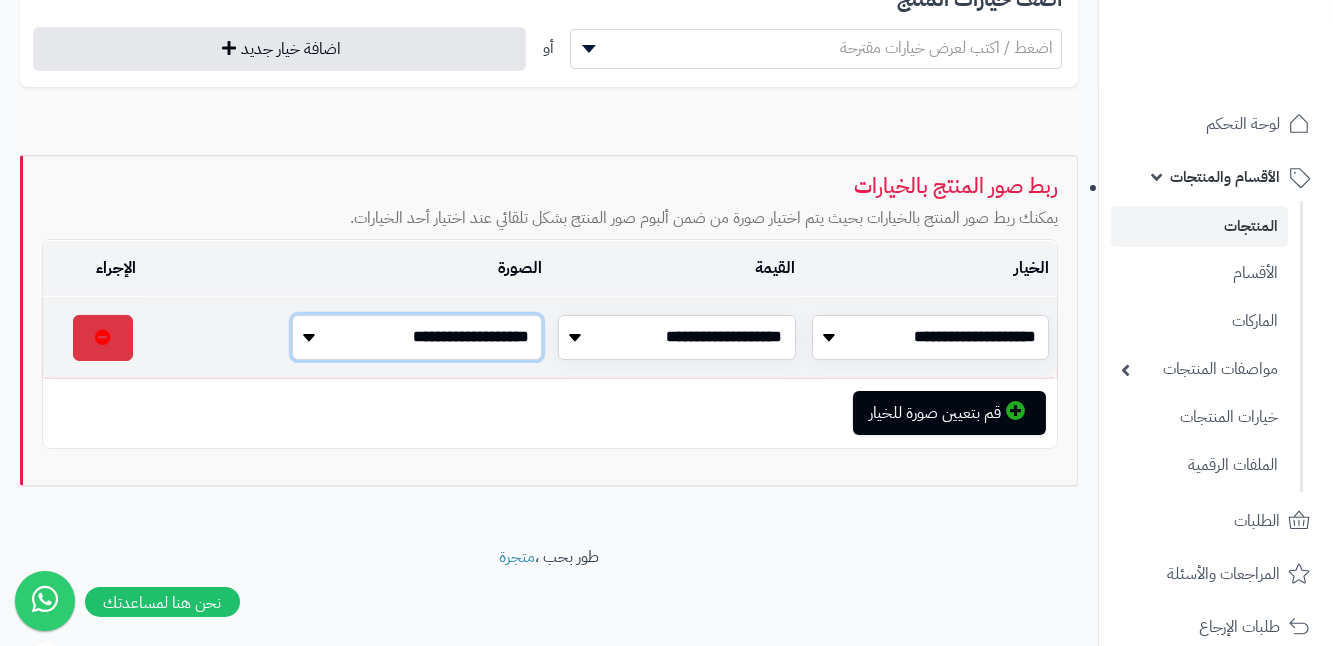 click on "**********" at bounding box center (417, 337) 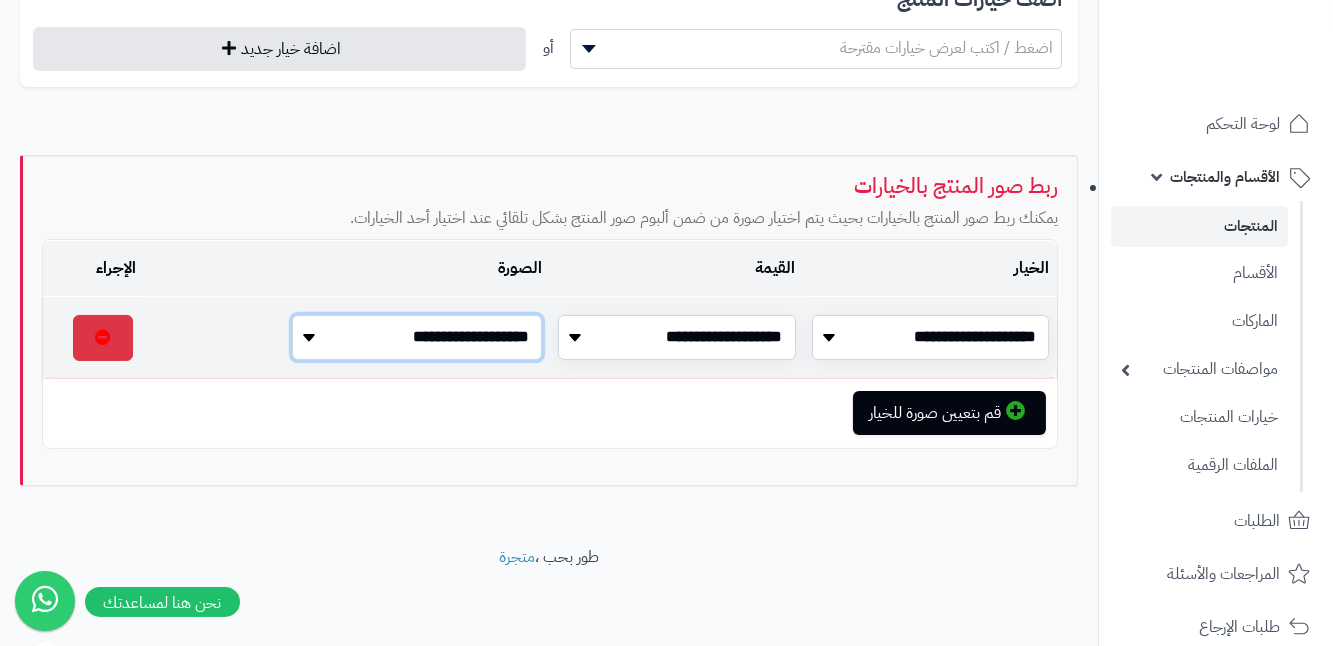 select on "*" 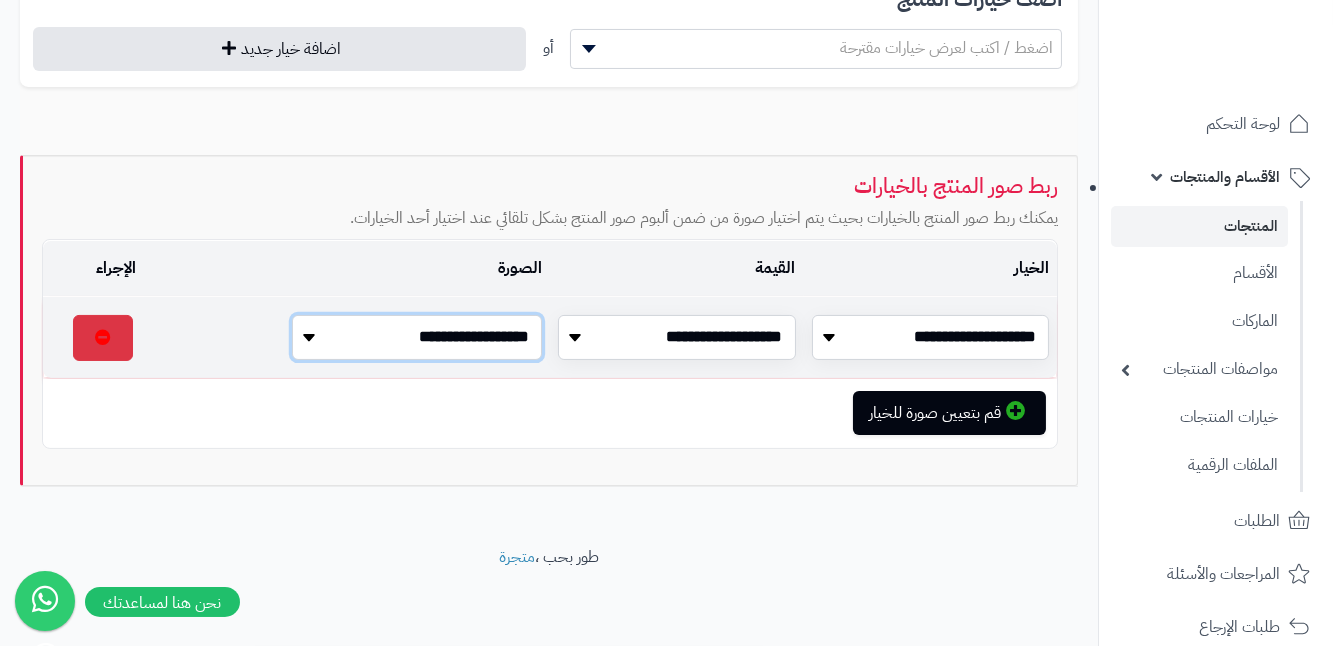 click on "**********" at bounding box center (417, 337) 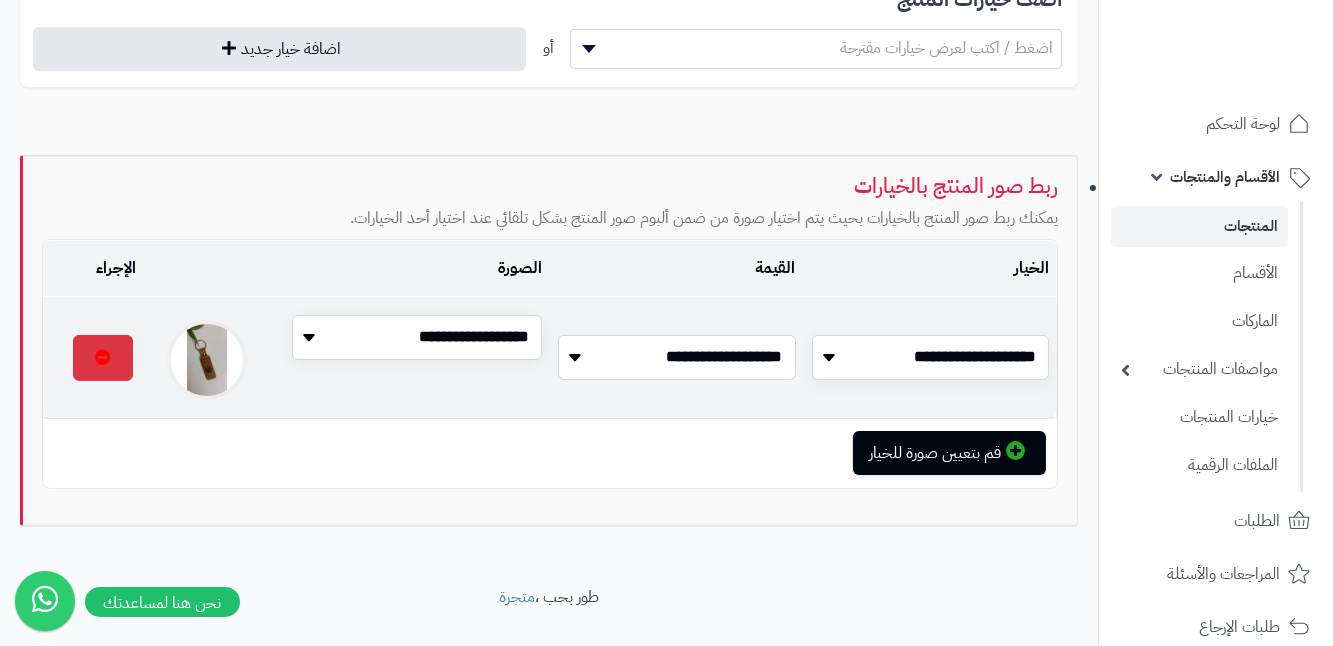 click on "**********" at bounding box center (677, 357) 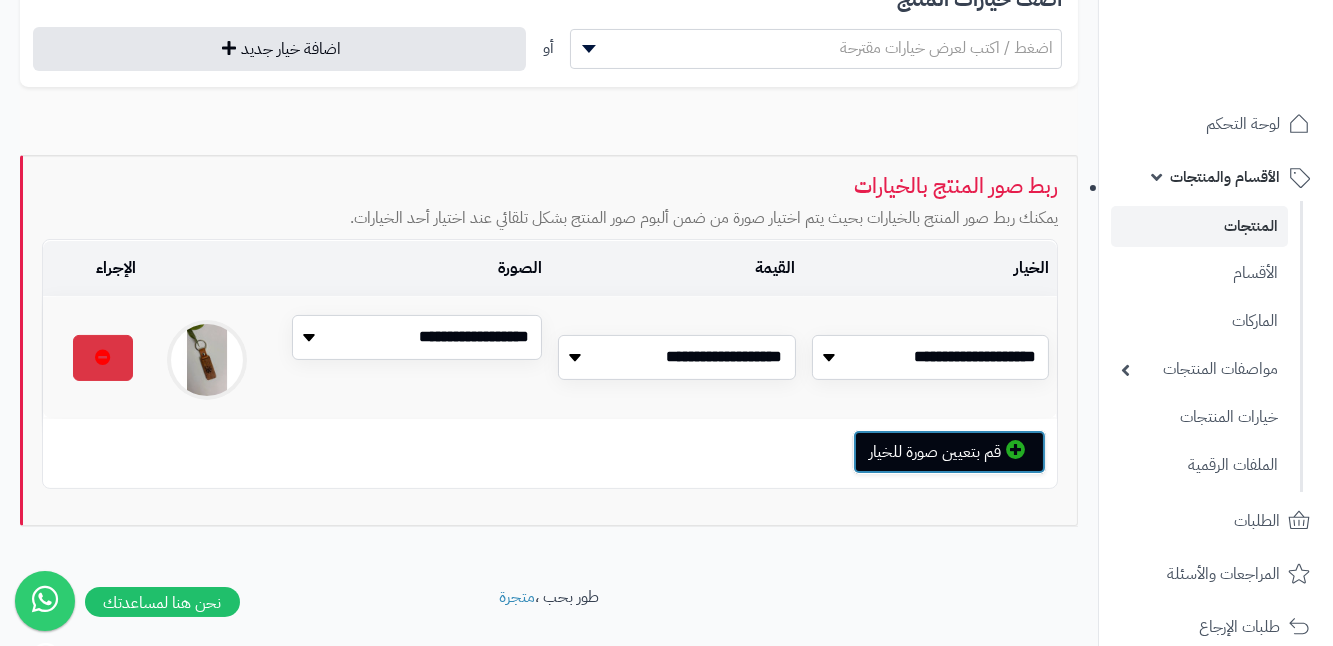 click on "قم بتعيين صورة للخيار" at bounding box center [949, 452] 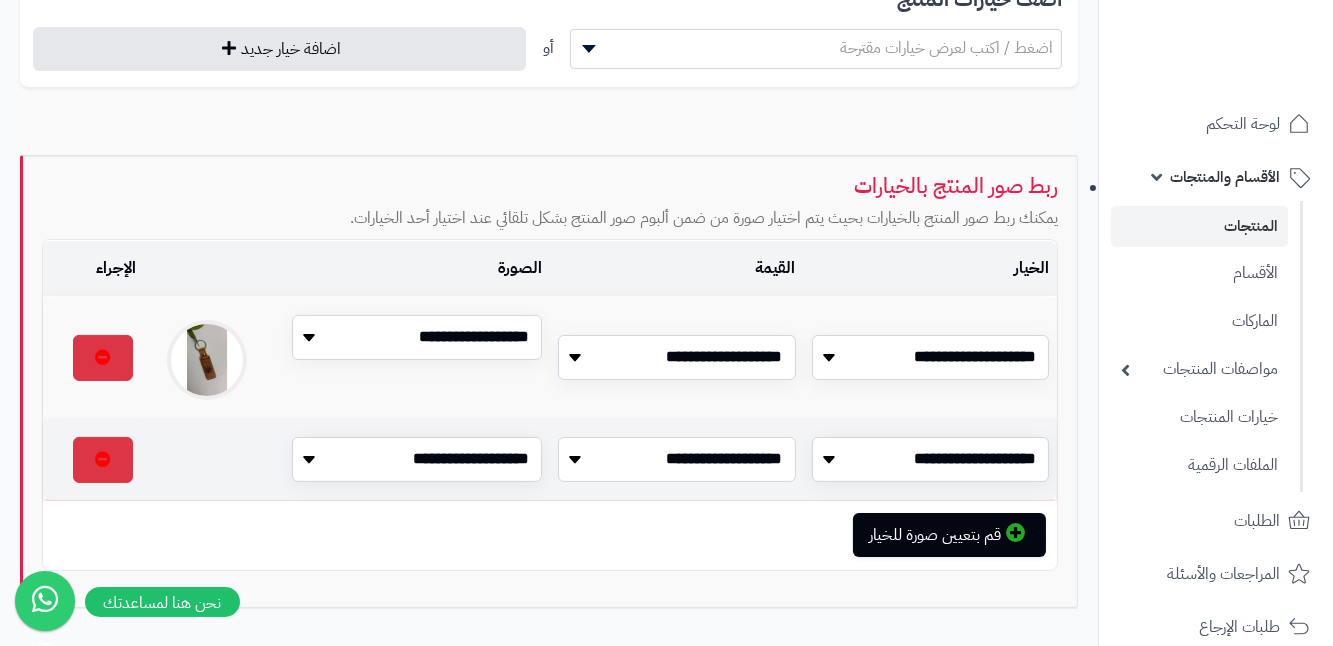 click on "**********" at bounding box center [677, 459] 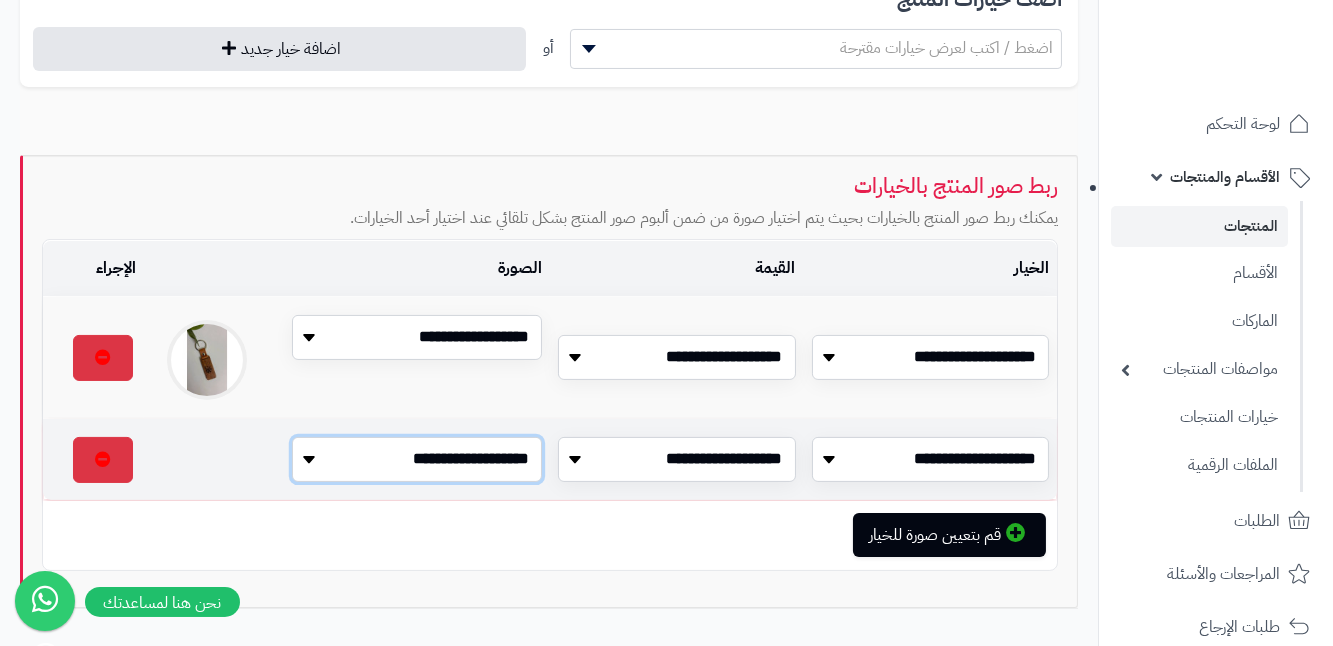 click on "**********" at bounding box center (417, 459) 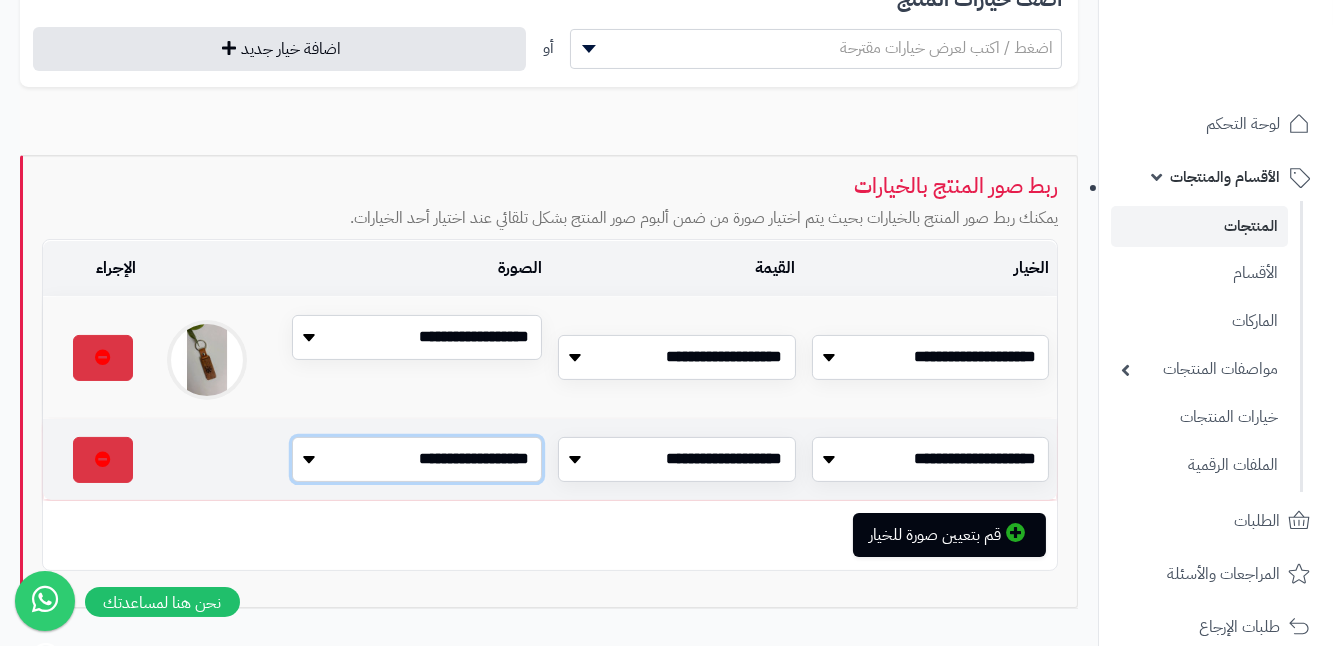click on "**********" at bounding box center (417, 459) 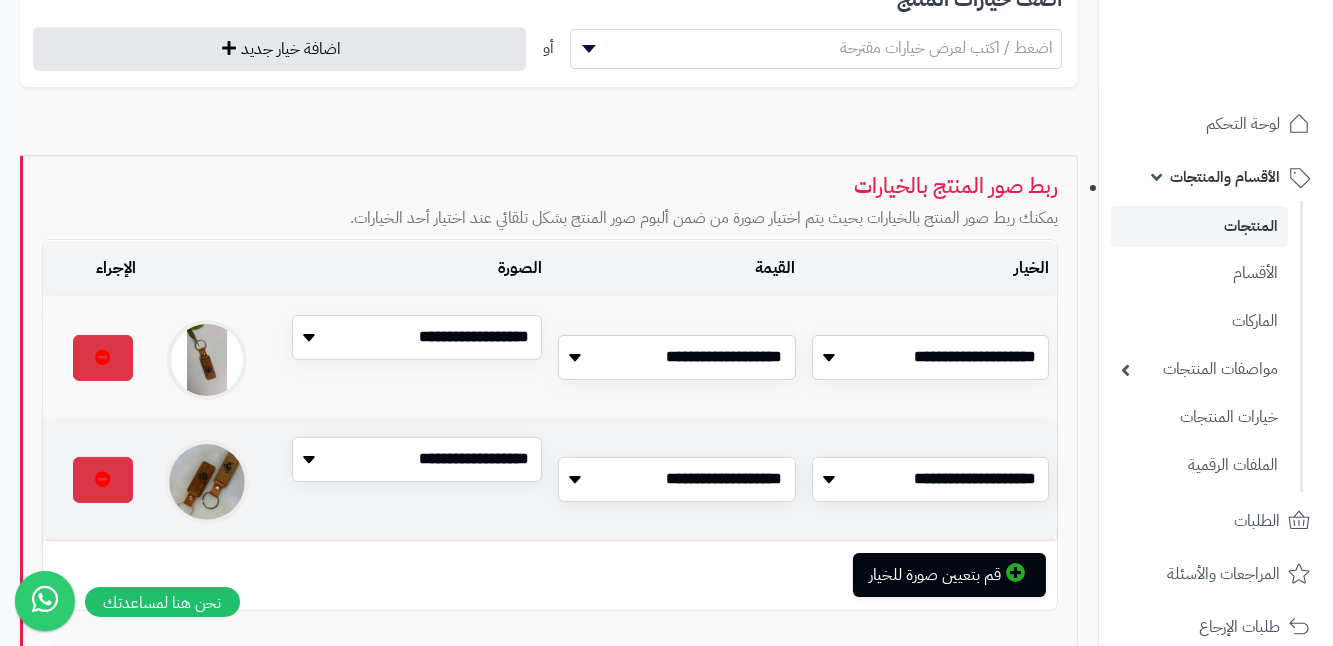 click at bounding box center [207, 482] 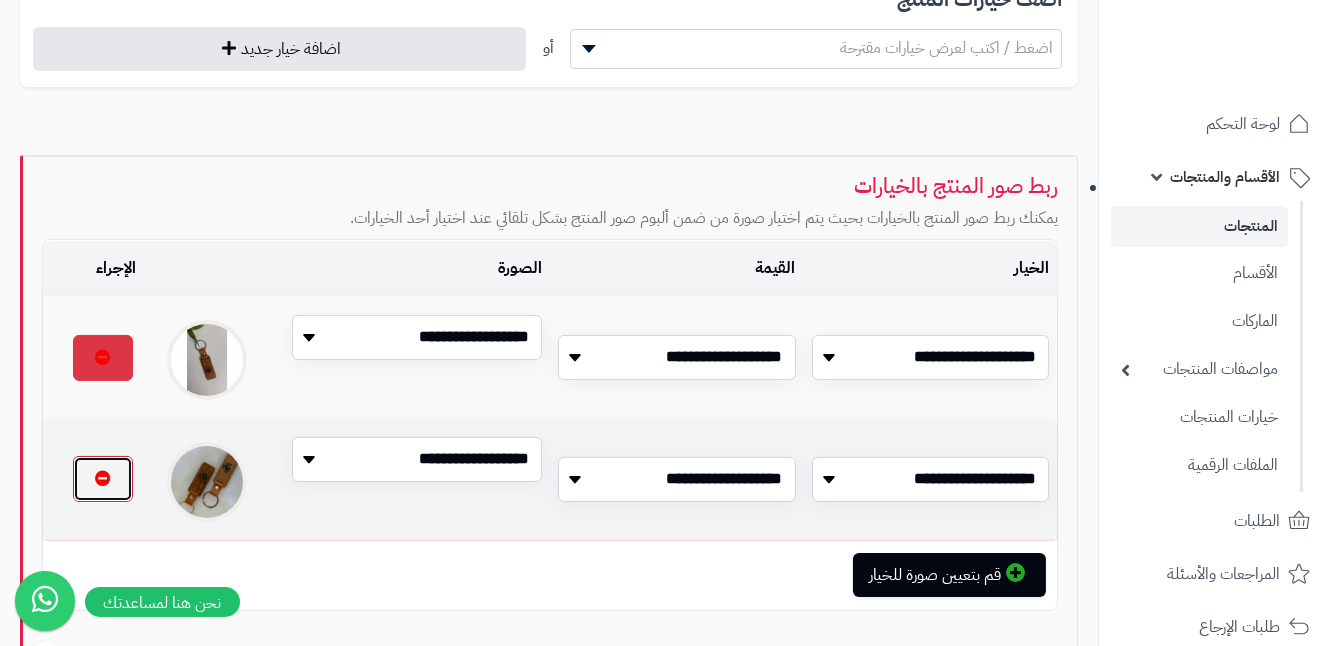 click at bounding box center (103, 479) 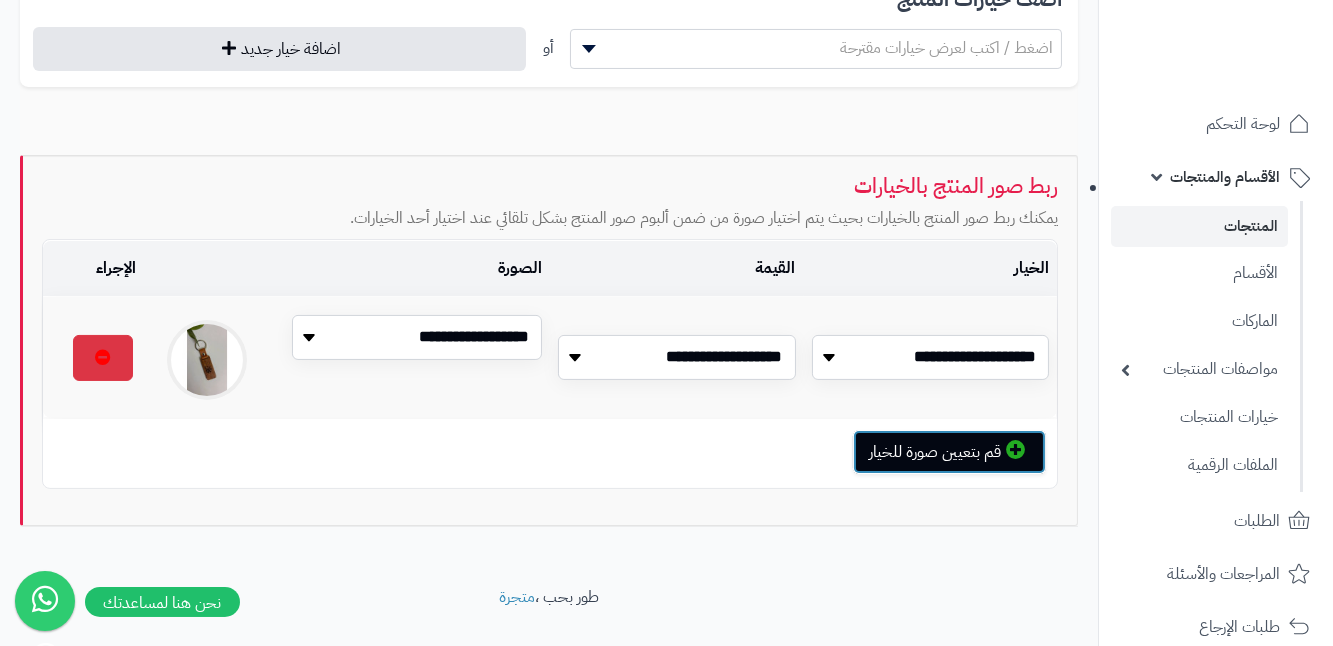 click on "قم بتعيين صورة للخيار" at bounding box center [949, 452] 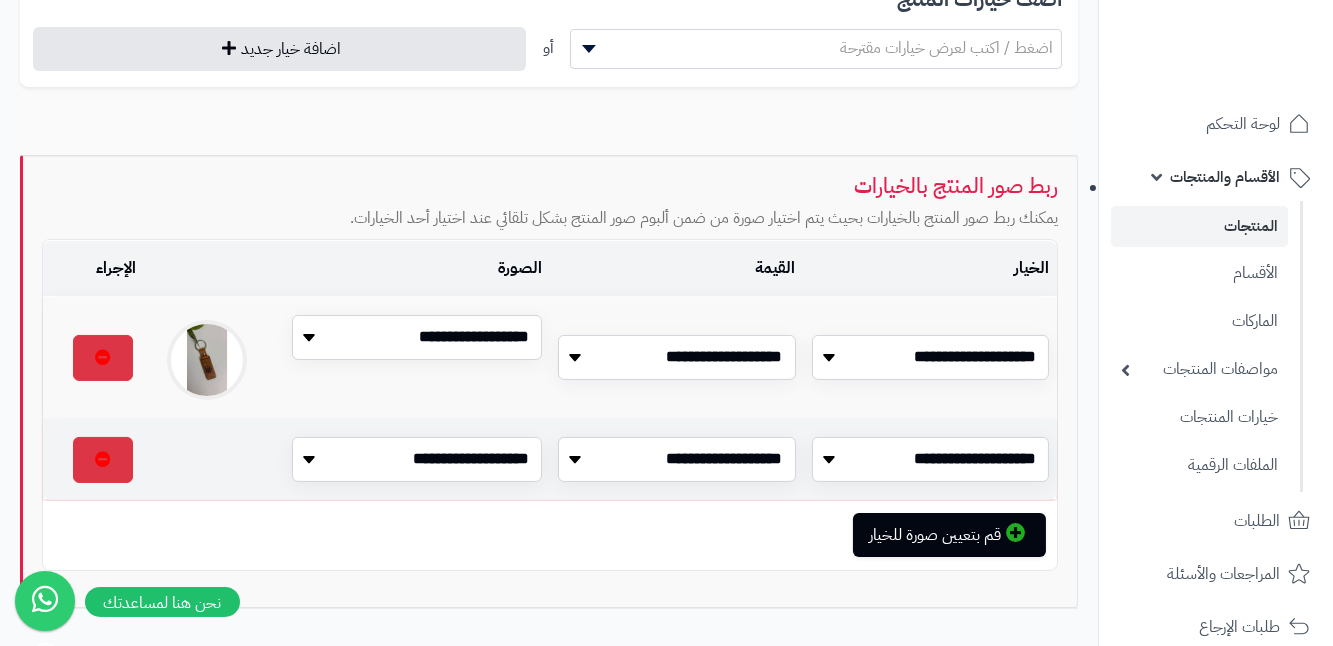click on "**********" at bounding box center [347, 459] 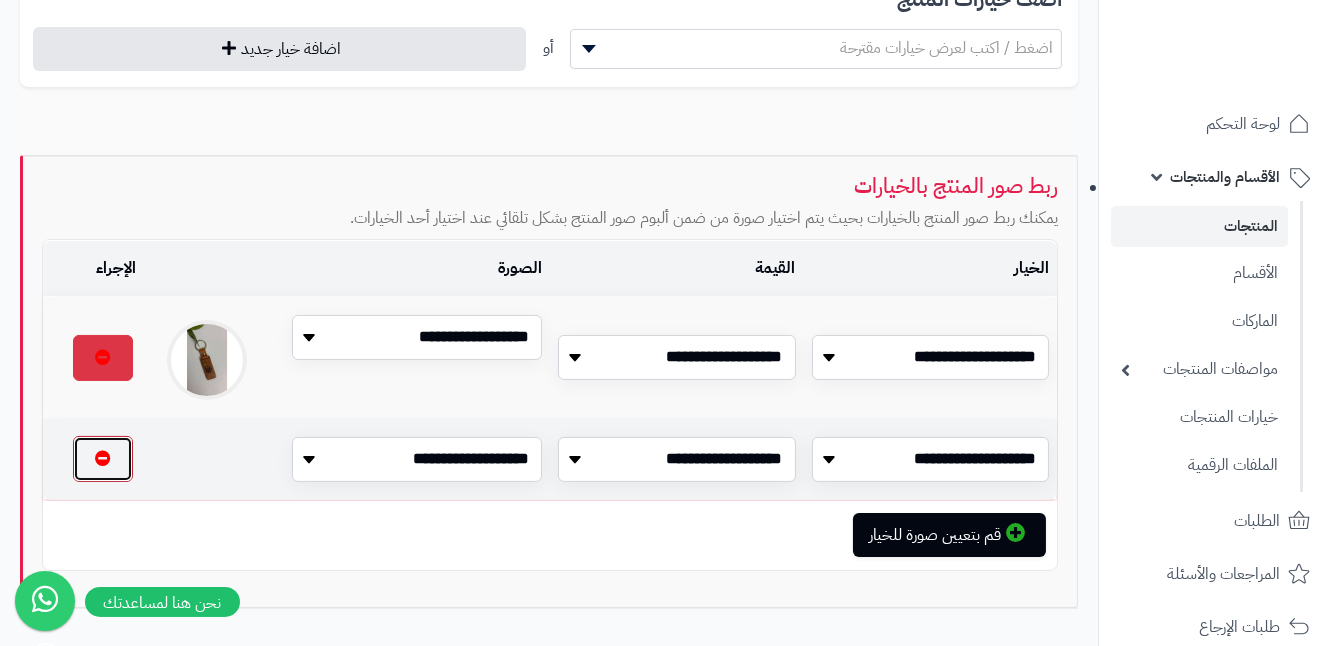 click at bounding box center [103, 459] 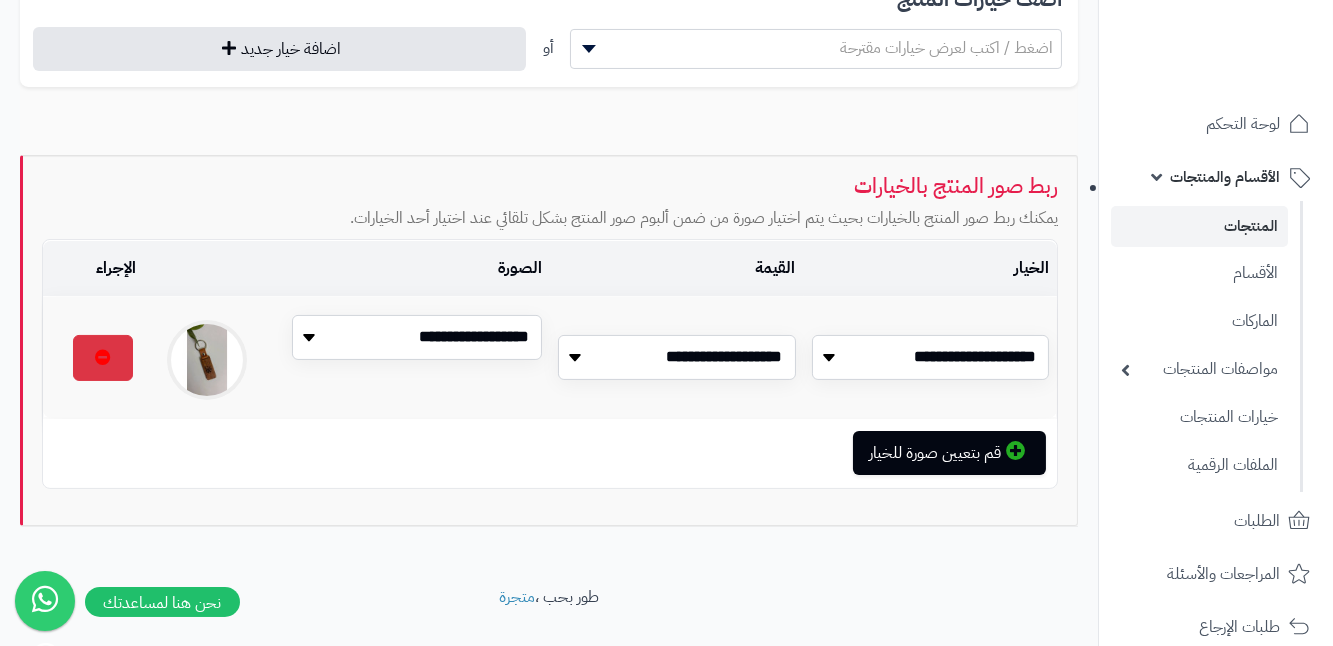 click on "قم بتعيين صورة للخيار" at bounding box center (550, 453) 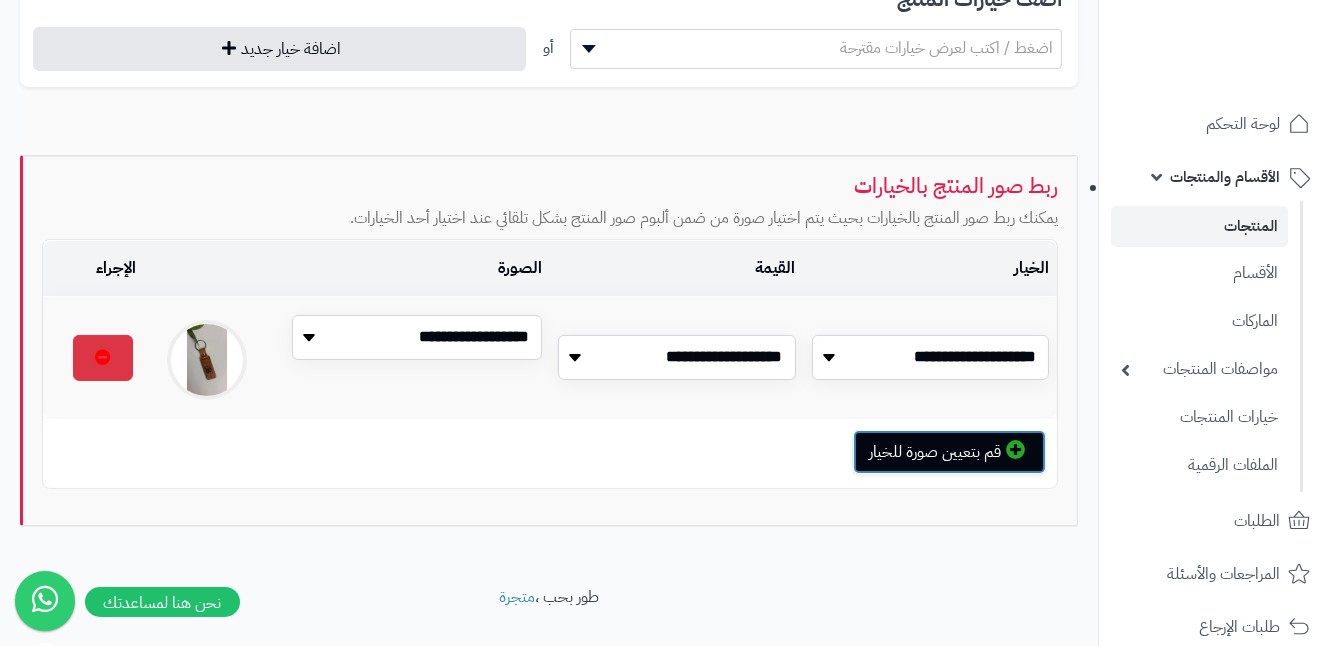 click on "قم بتعيين صورة للخيار" at bounding box center (949, 452) 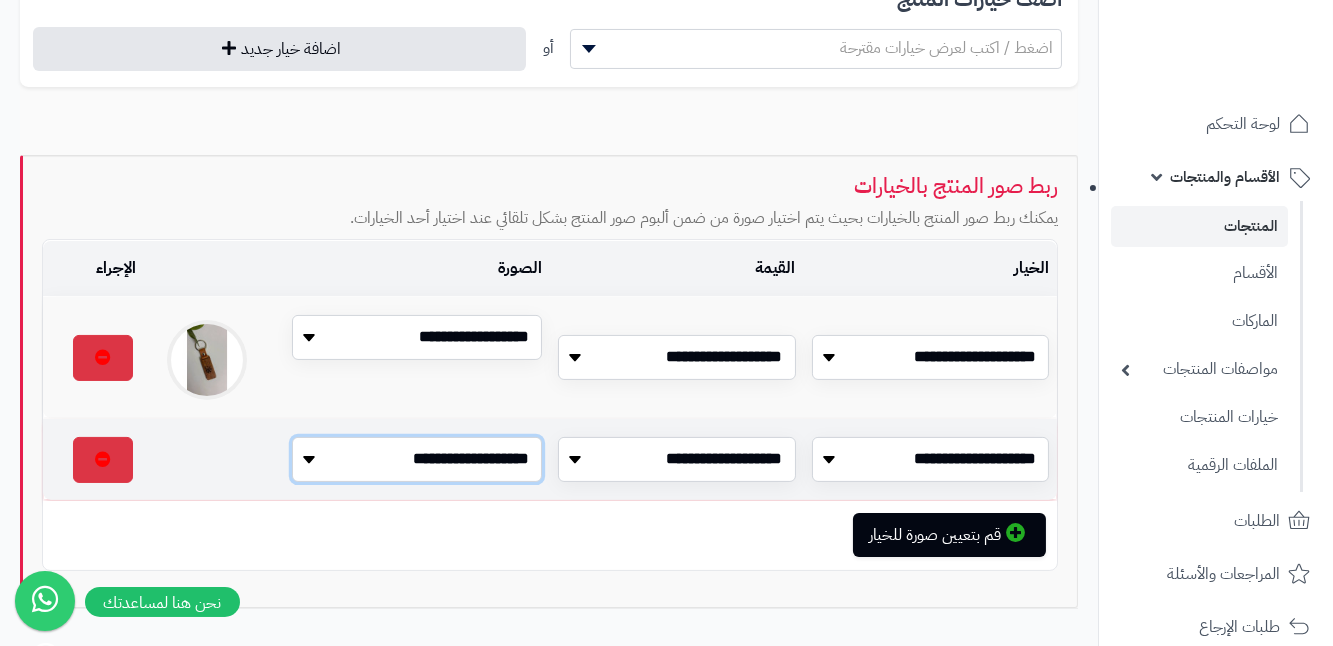 click on "**********" at bounding box center [417, 459] 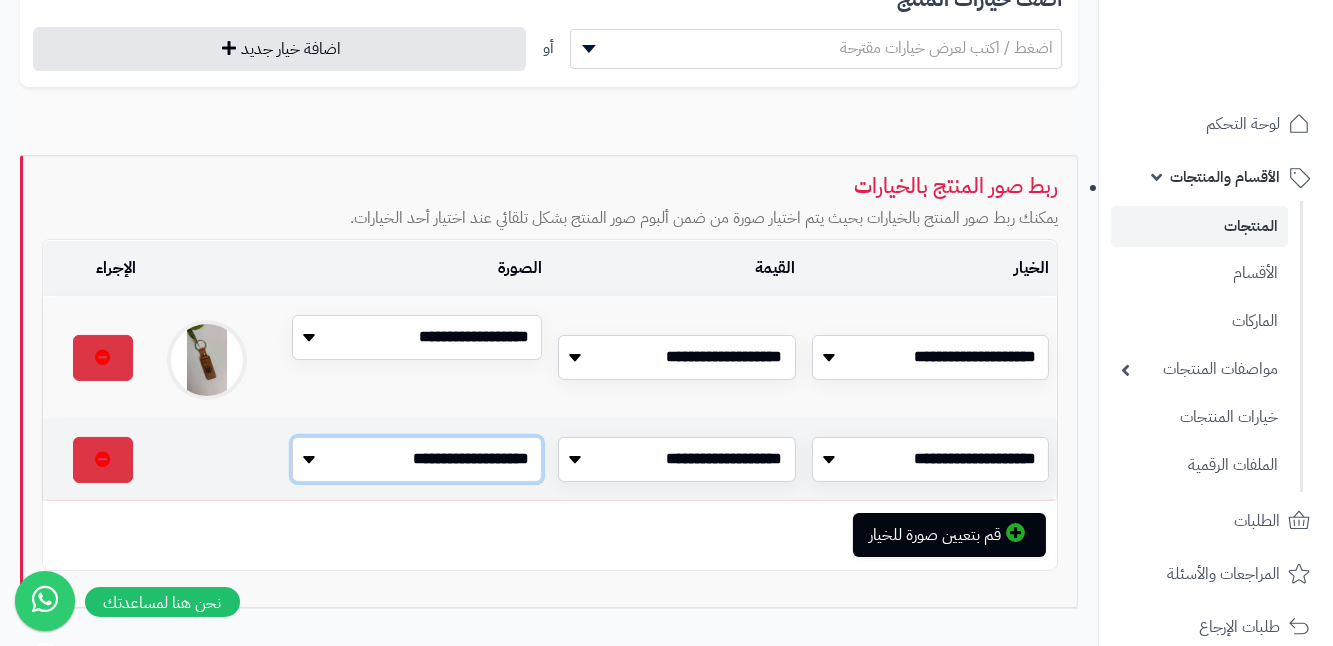 select on "*" 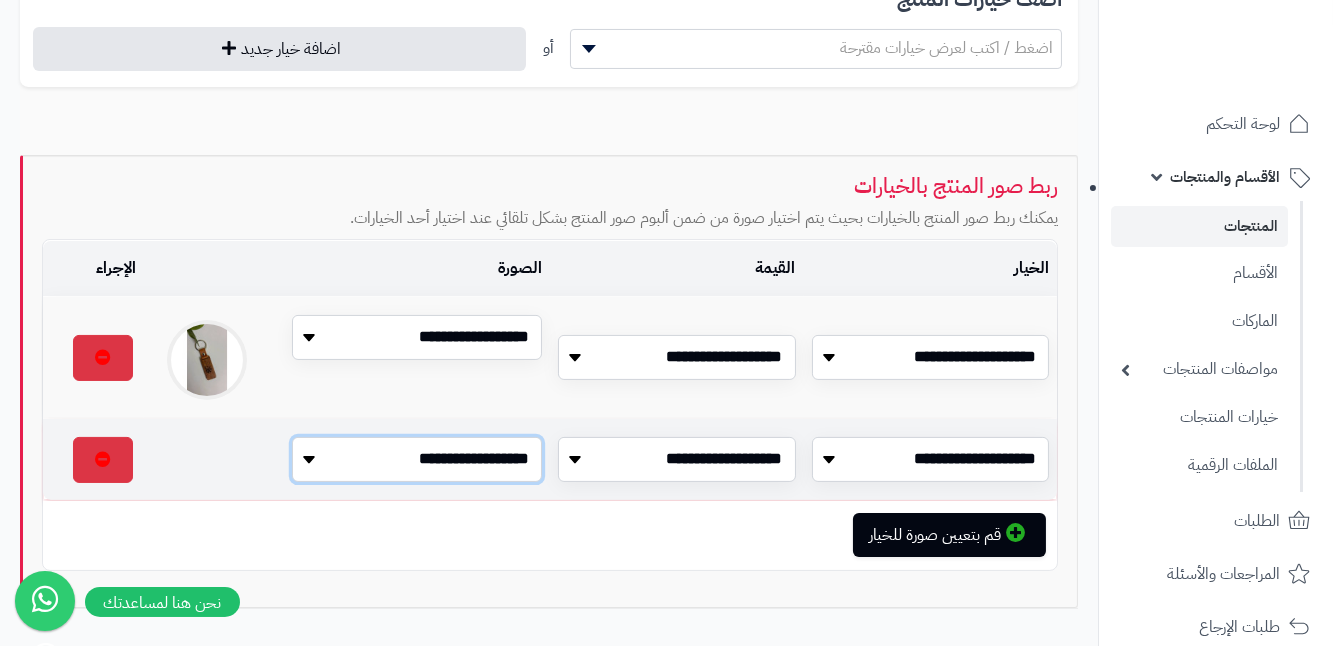 click on "**********" at bounding box center [417, 459] 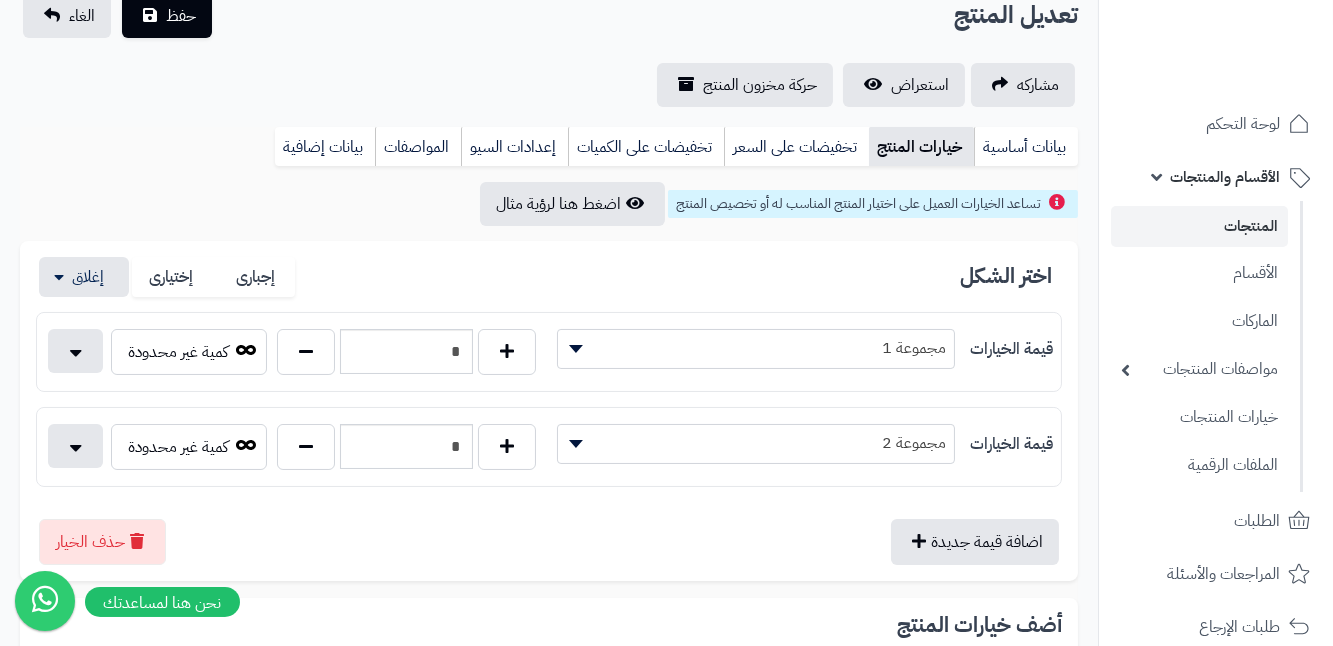 scroll, scrollTop: 143, scrollLeft: 0, axis: vertical 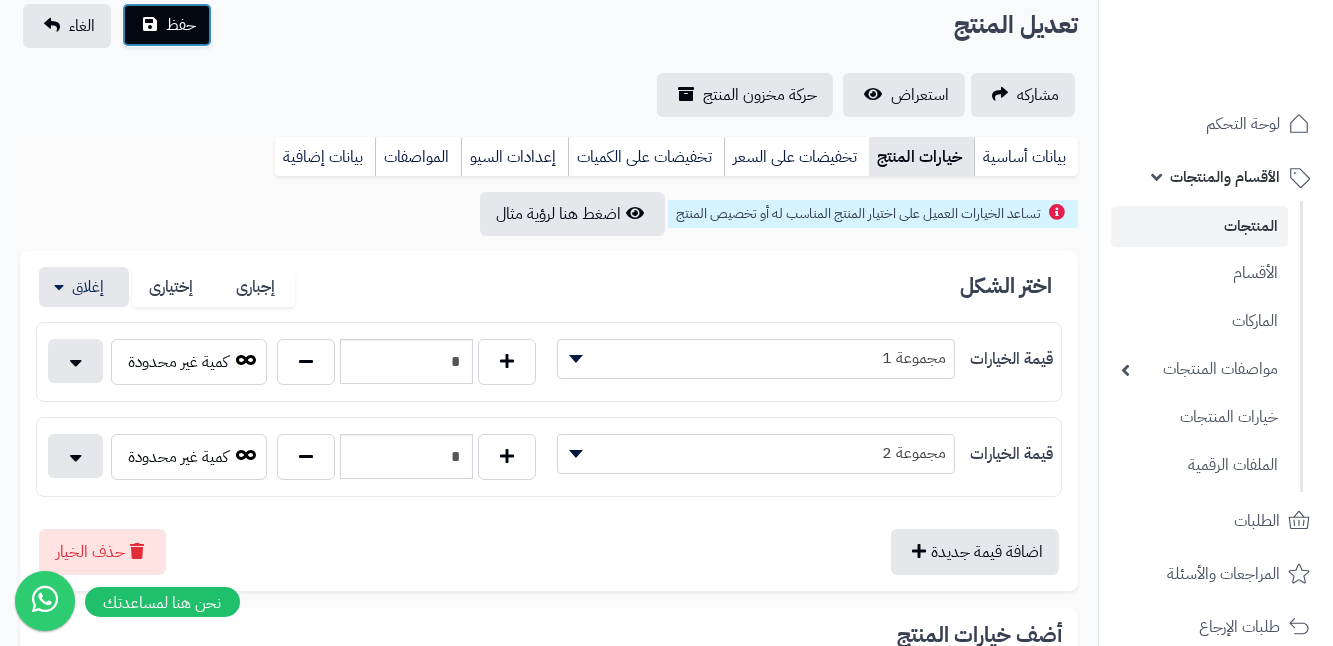 click on "حفظ" at bounding box center [181, 25] 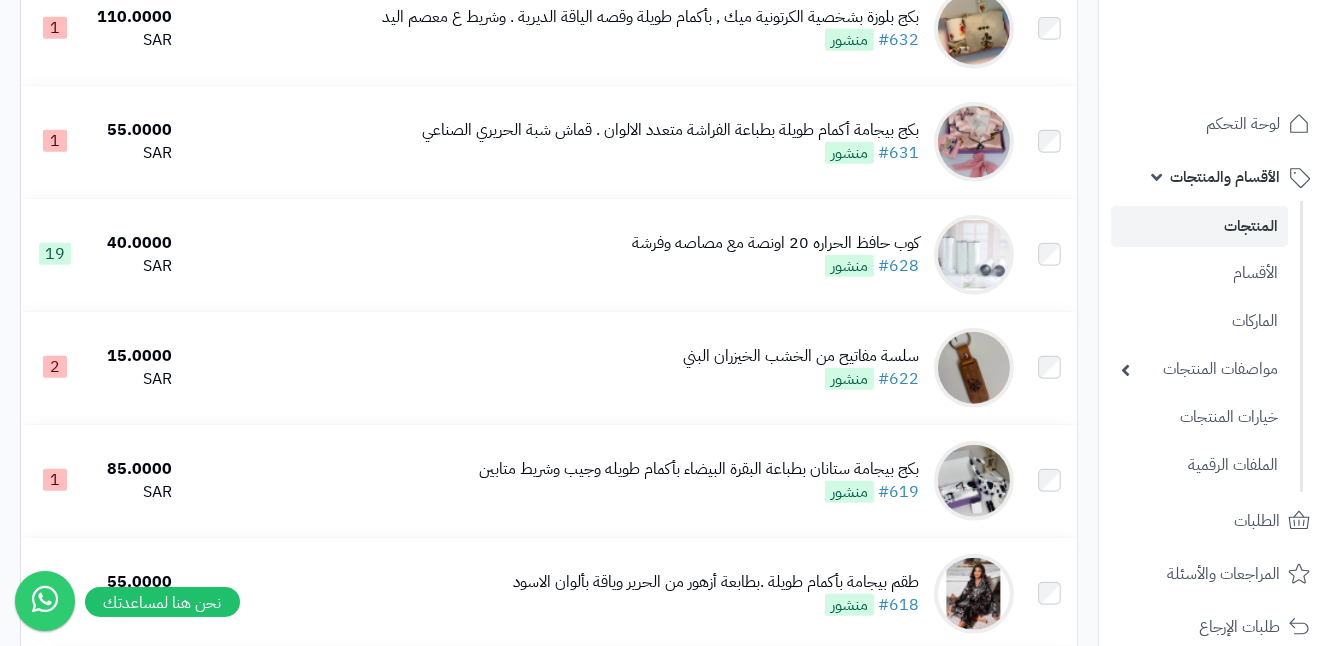 scroll, scrollTop: 2909, scrollLeft: 0, axis: vertical 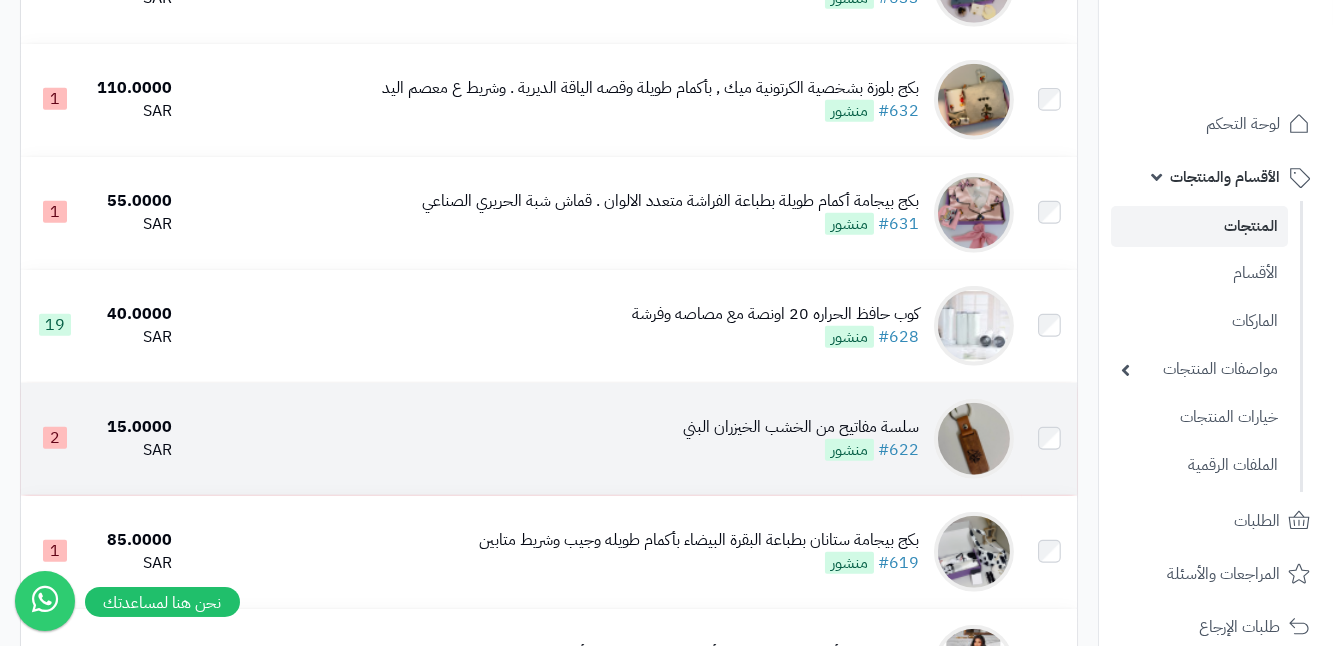 click on "سلسة مفاتيح من الخشب الخيزران البني
#622
منشور" at bounding box center (601, 439) 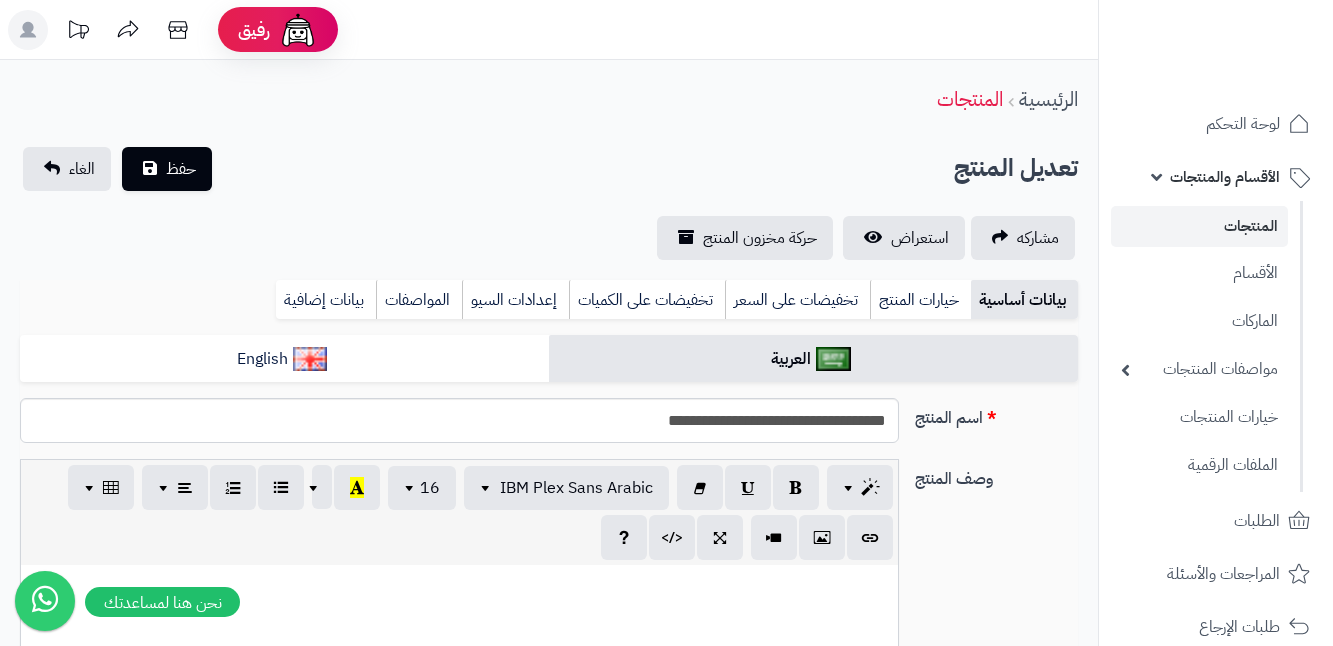 scroll, scrollTop: 170, scrollLeft: 0, axis: vertical 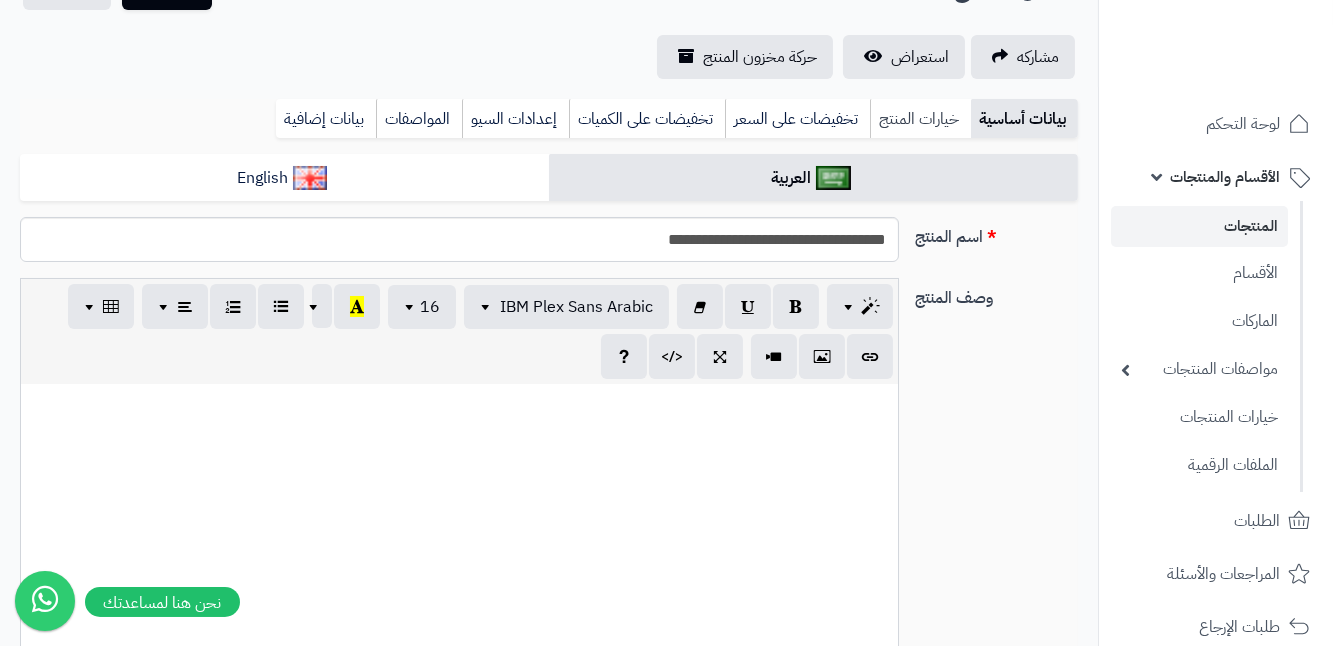click on "خيارات المنتج" at bounding box center (920, 119) 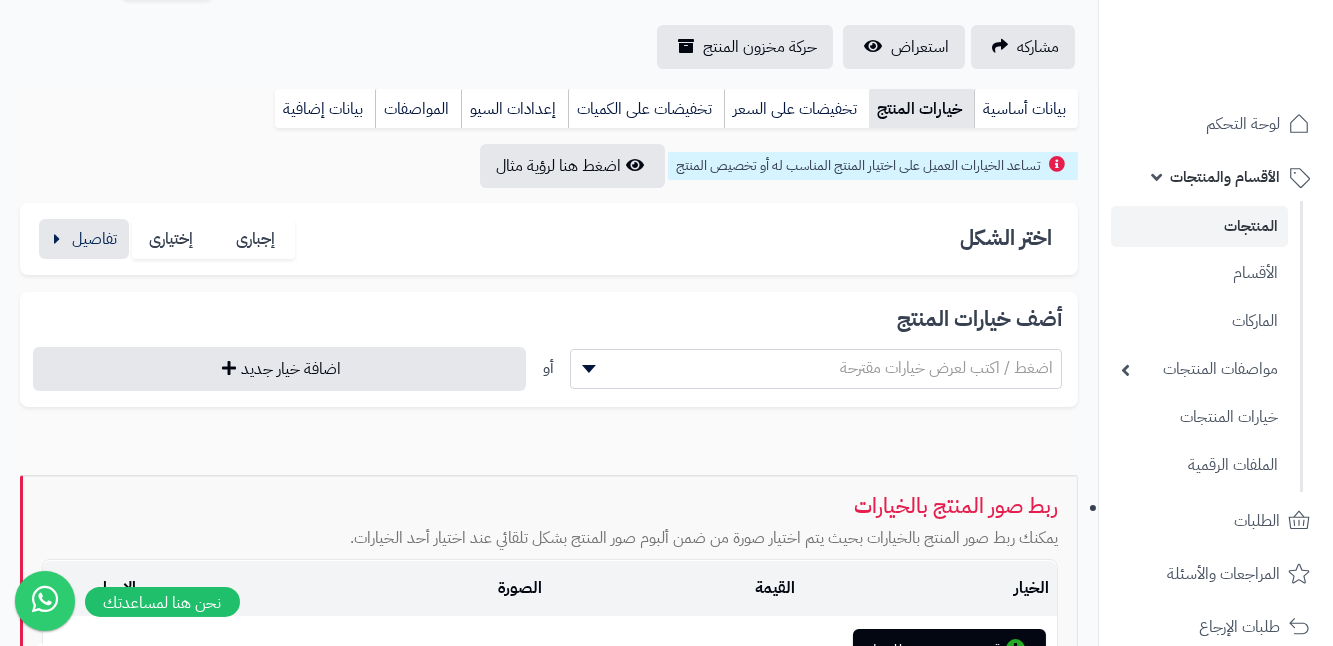 scroll, scrollTop: 66, scrollLeft: 0, axis: vertical 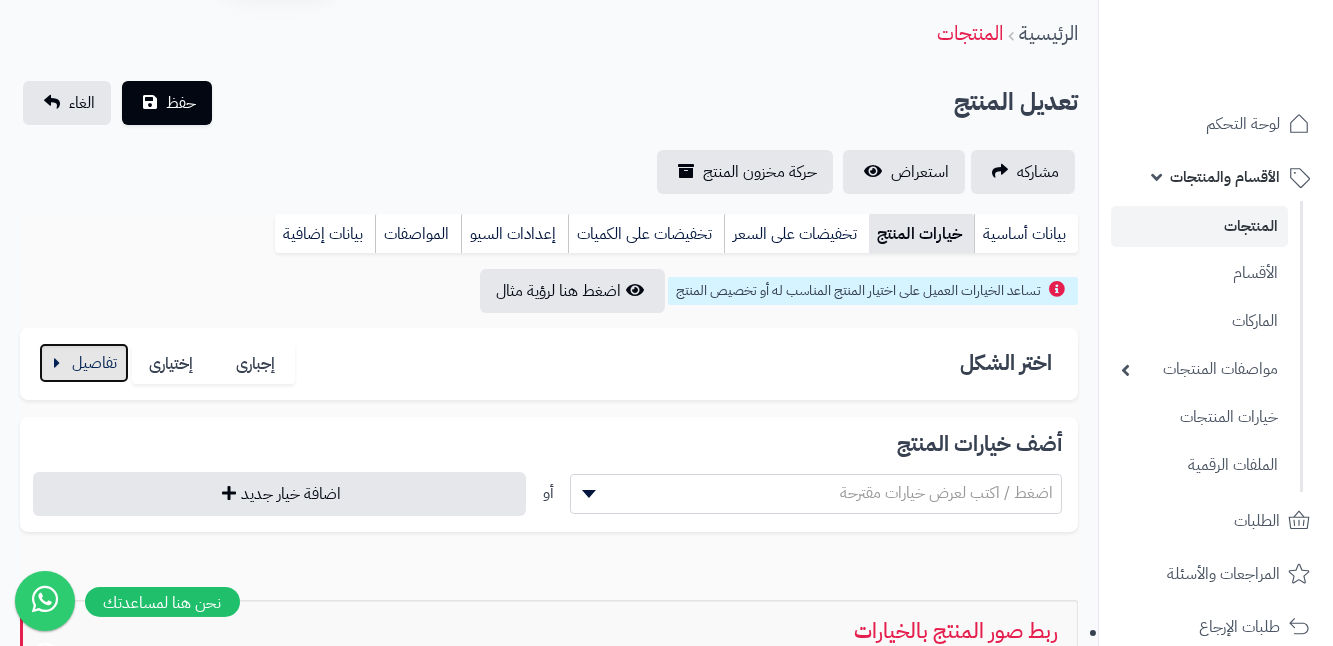 click at bounding box center (84, 363) 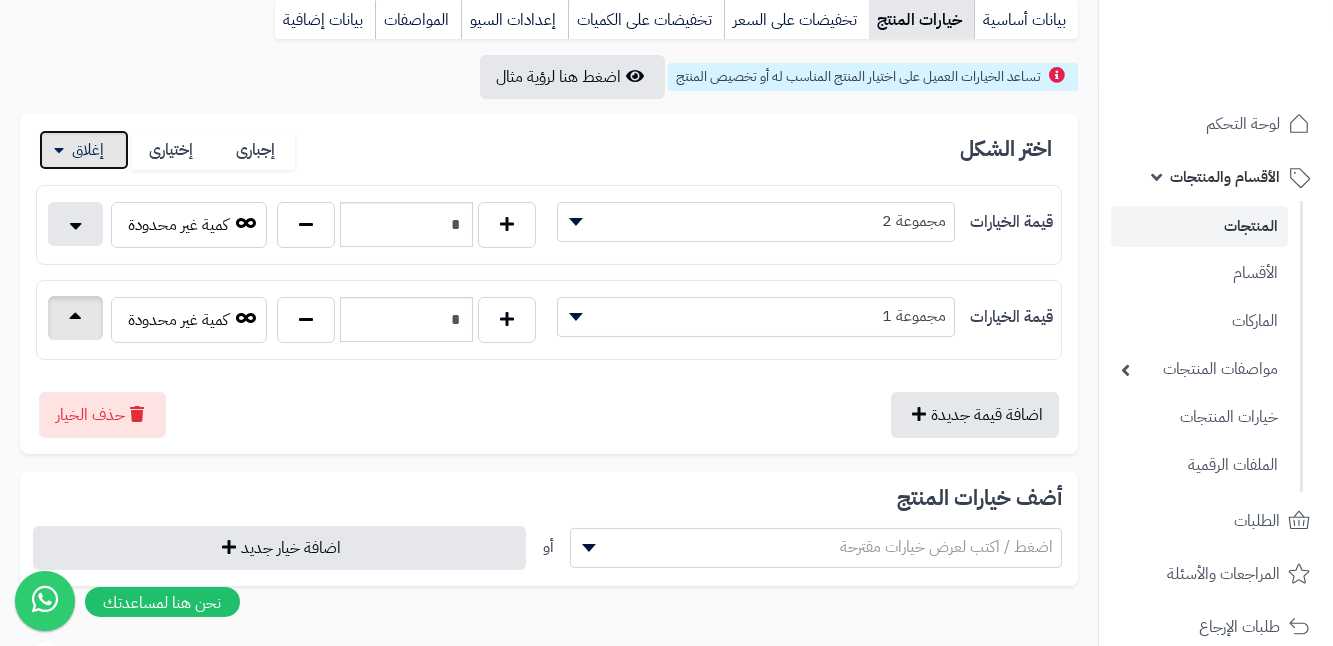 scroll, scrollTop: 338, scrollLeft: 0, axis: vertical 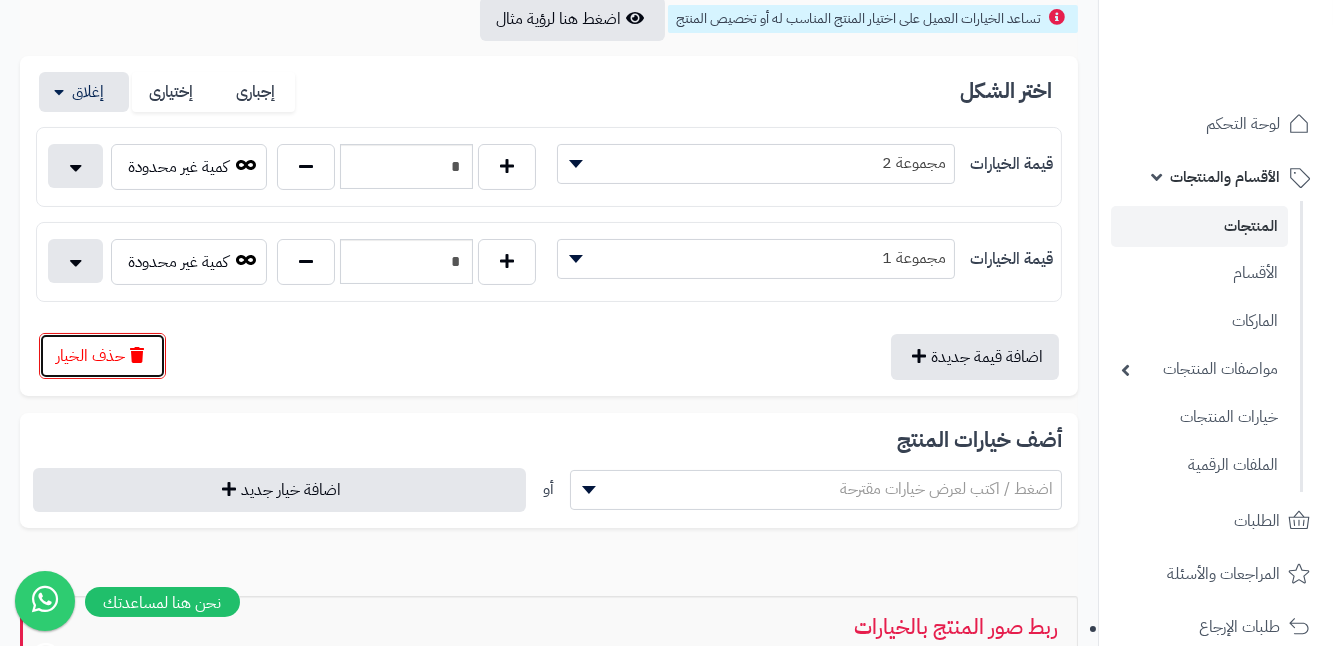 click on "حذف الخيار" at bounding box center [102, 356] 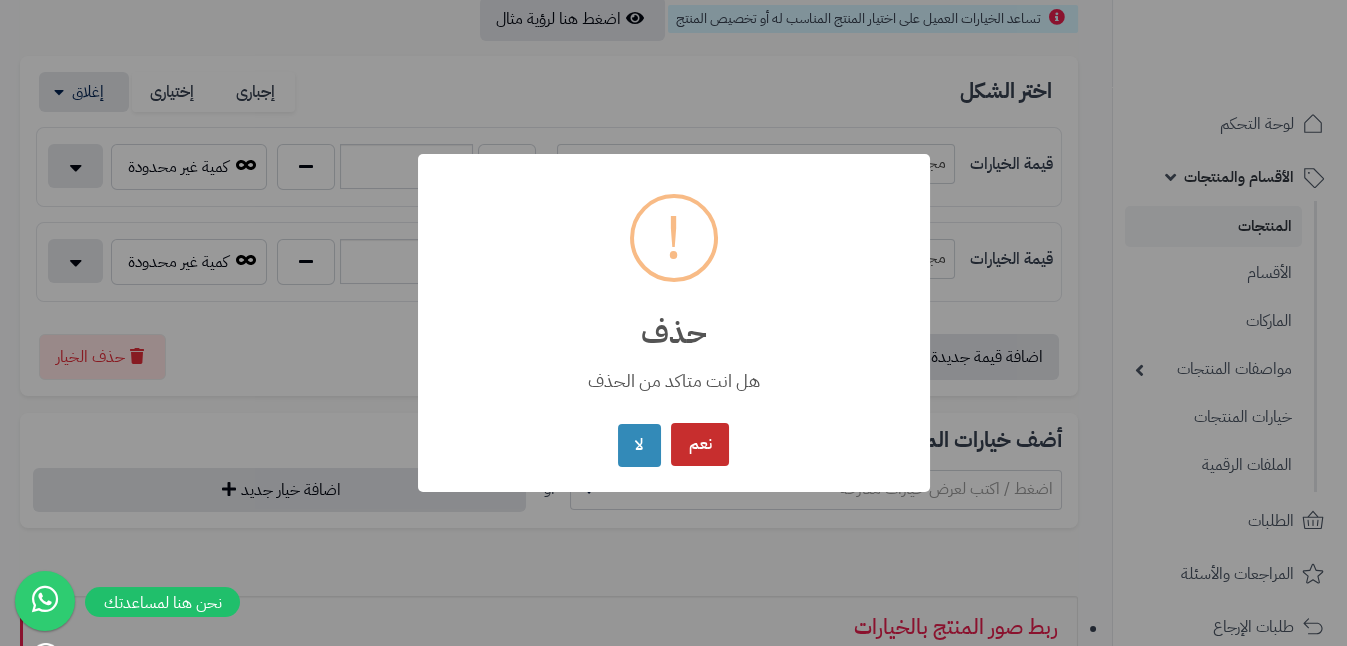 click on "نعم" at bounding box center [700, 444] 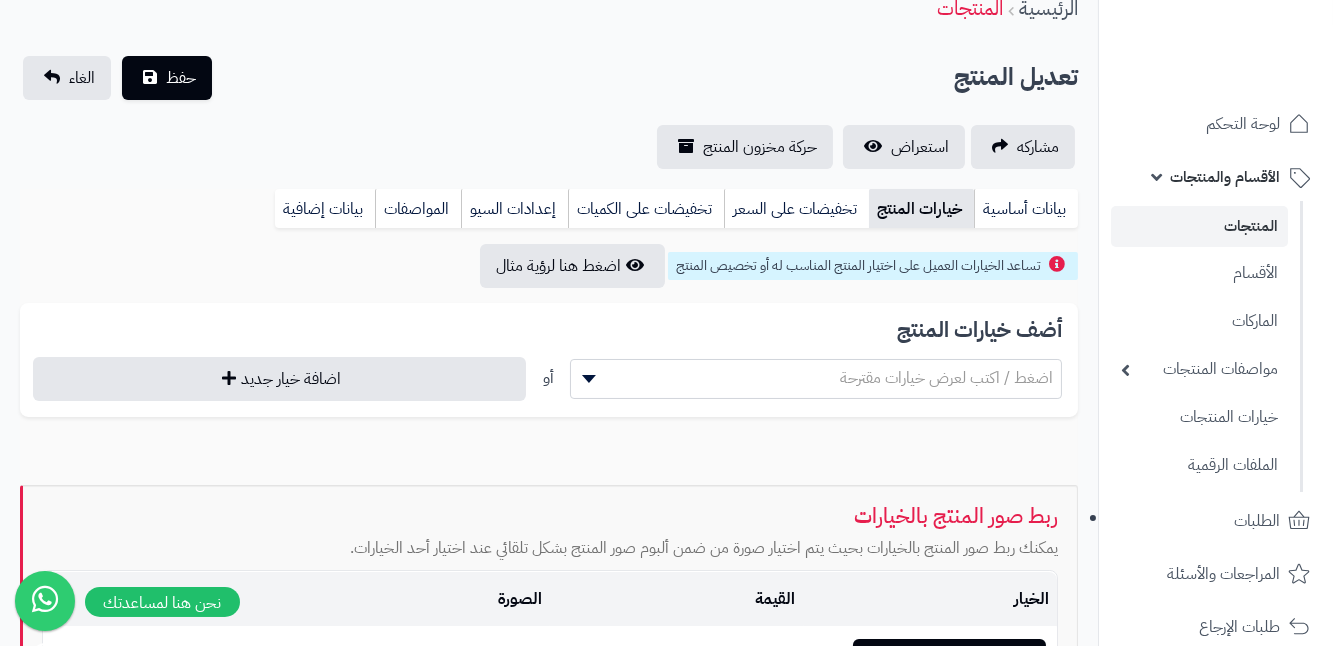 scroll, scrollTop: 66, scrollLeft: 0, axis: vertical 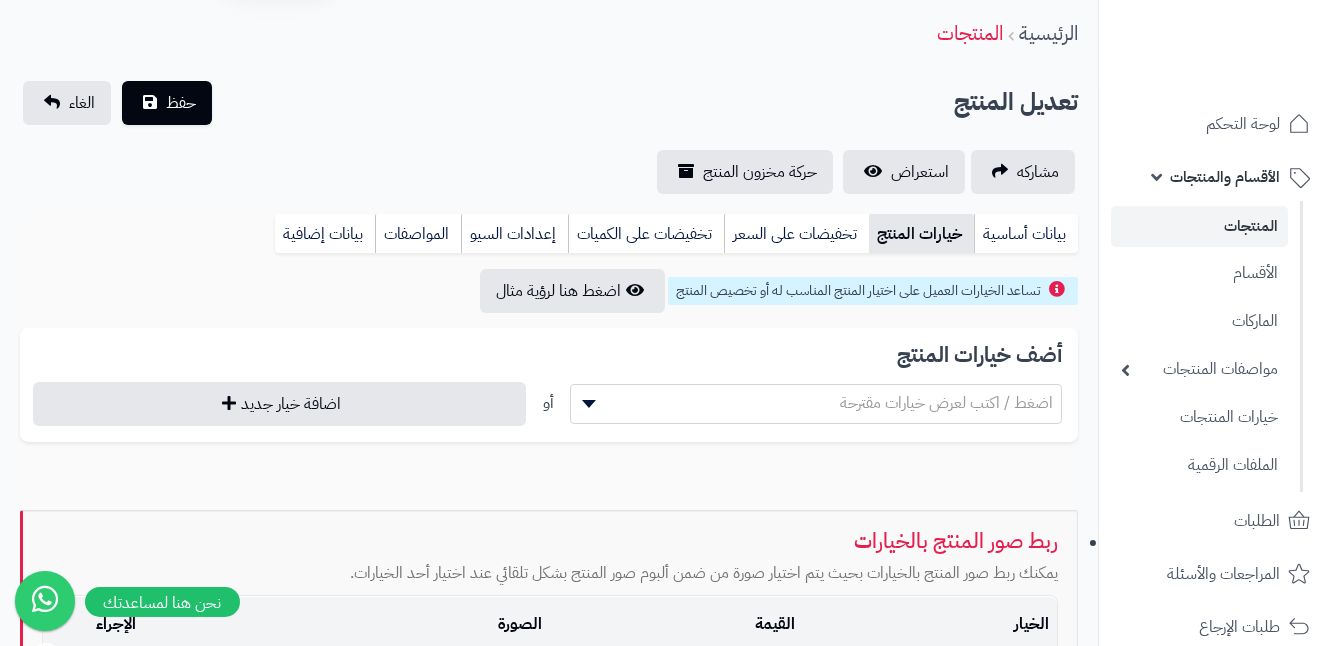 click at bounding box center (589, 404) 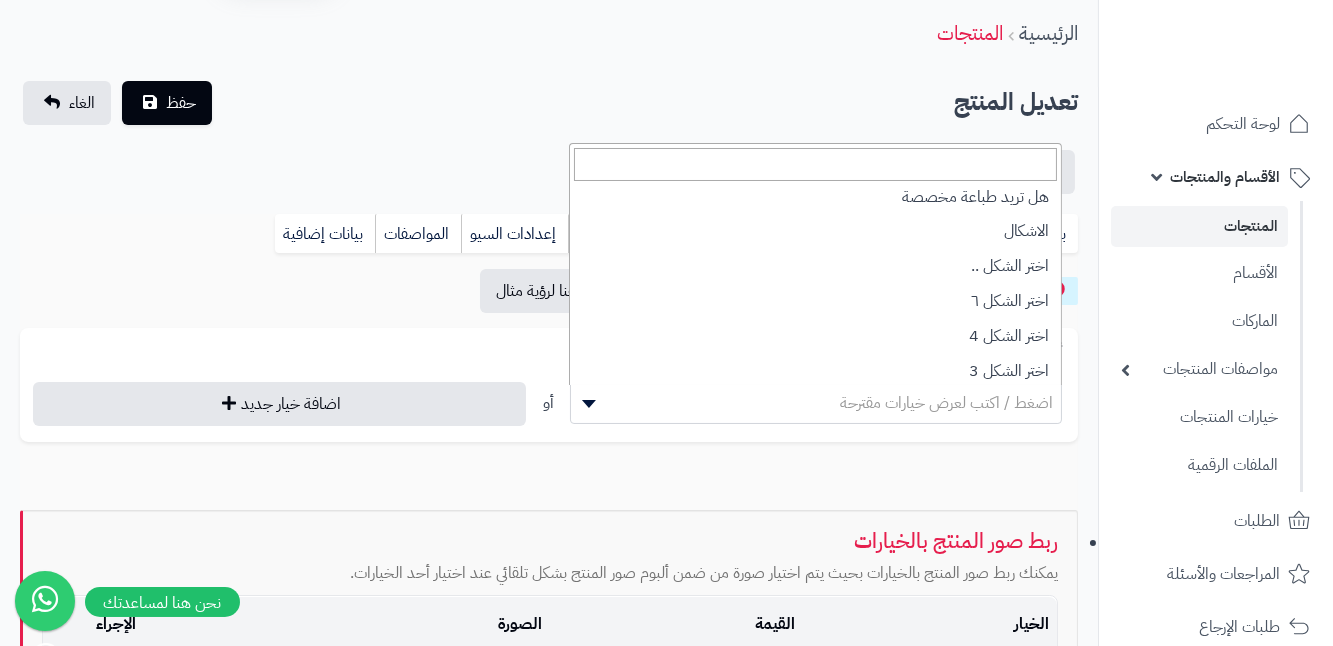 scroll, scrollTop: 0, scrollLeft: 0, axis: both 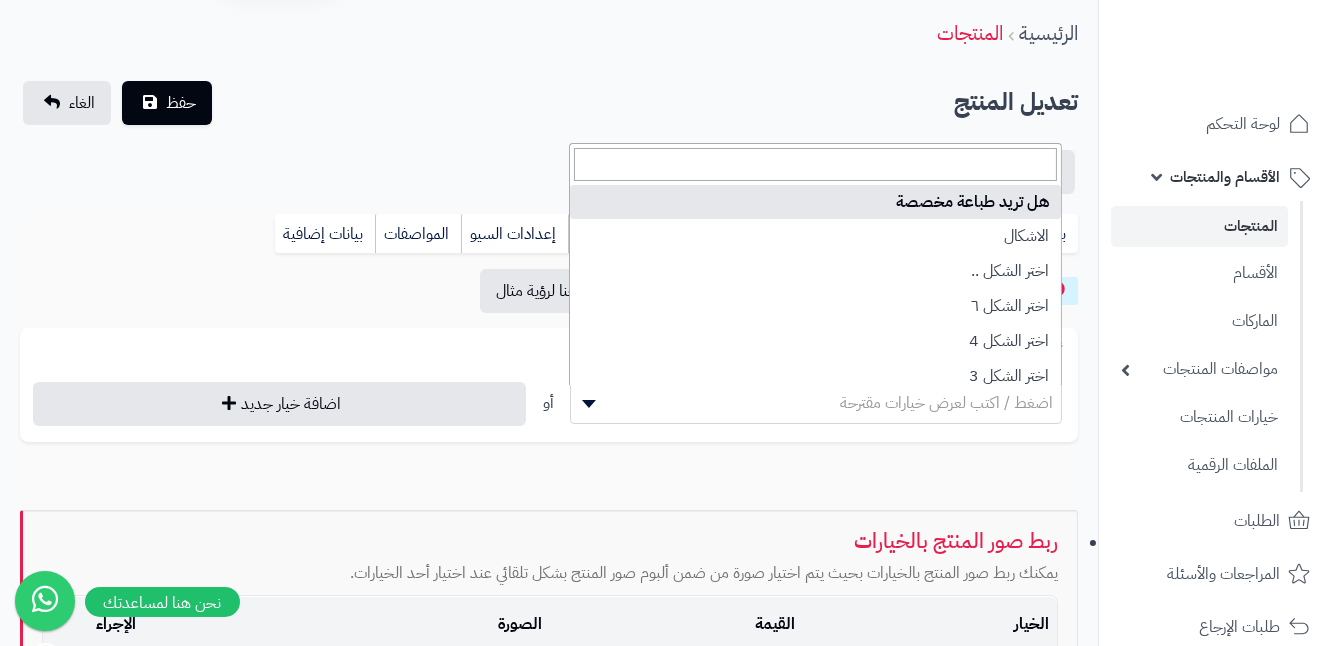 select on "**" 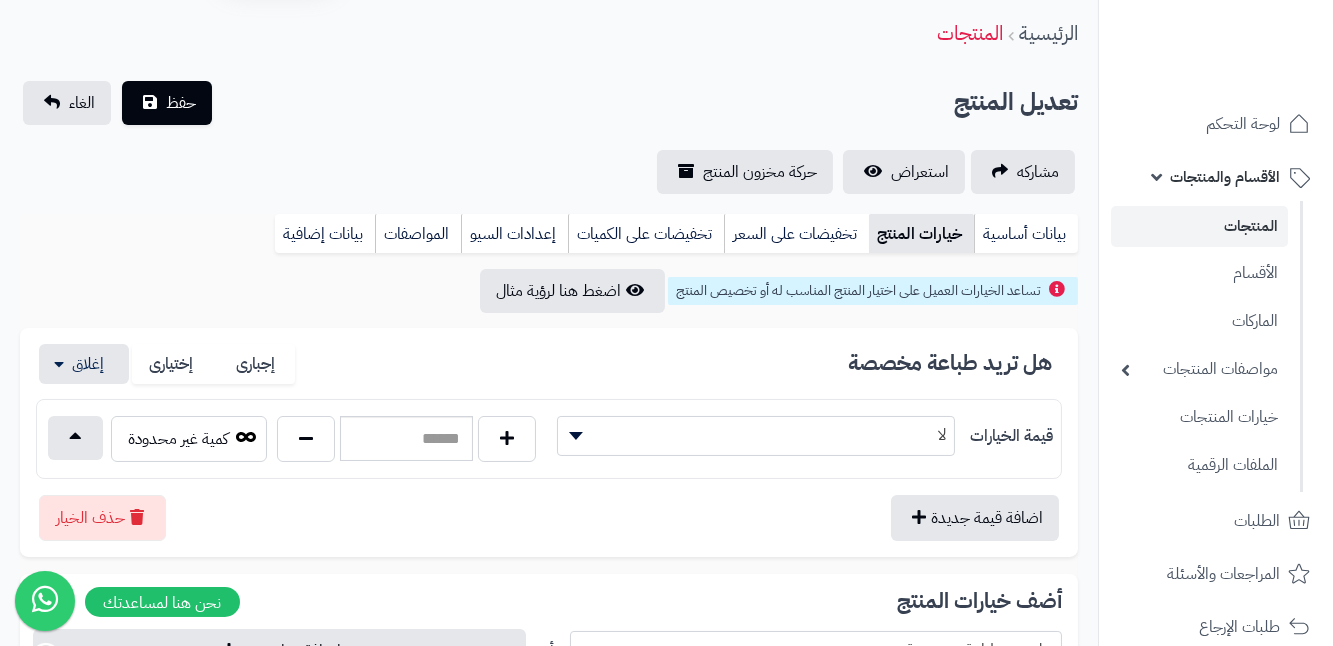 click at bounding box center [576, 436] 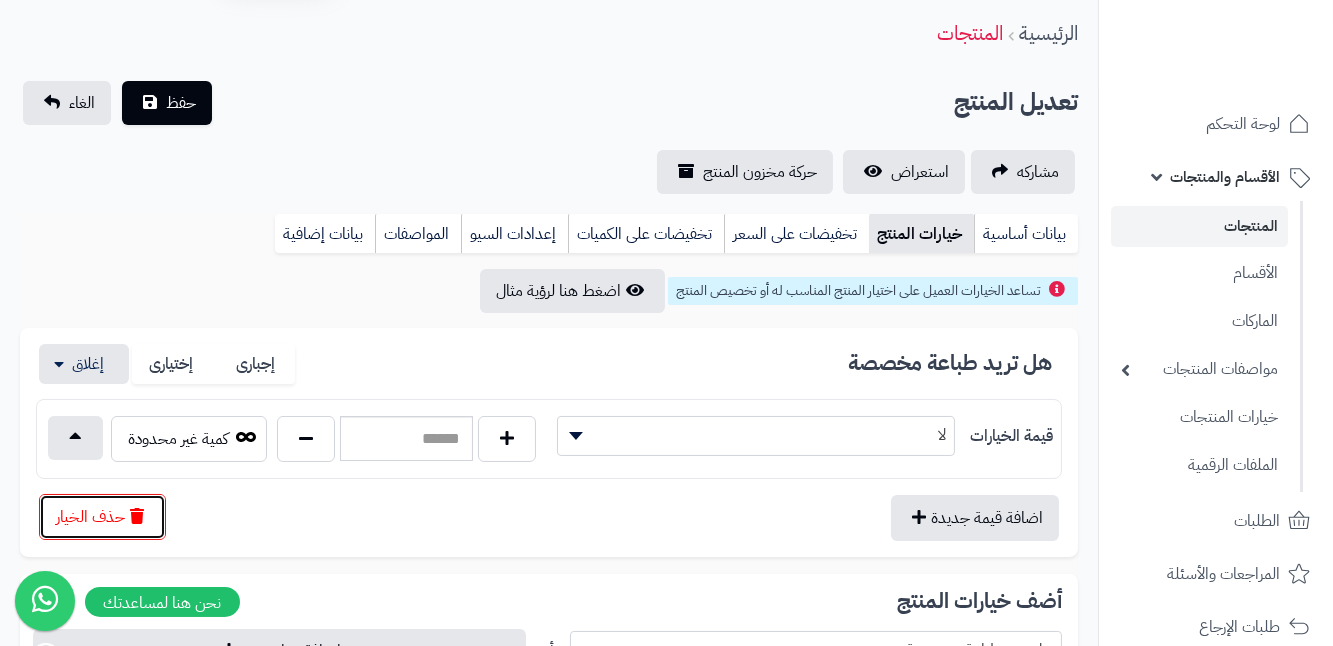 click on "حذف الخيار" at bounding box center (102, 517) 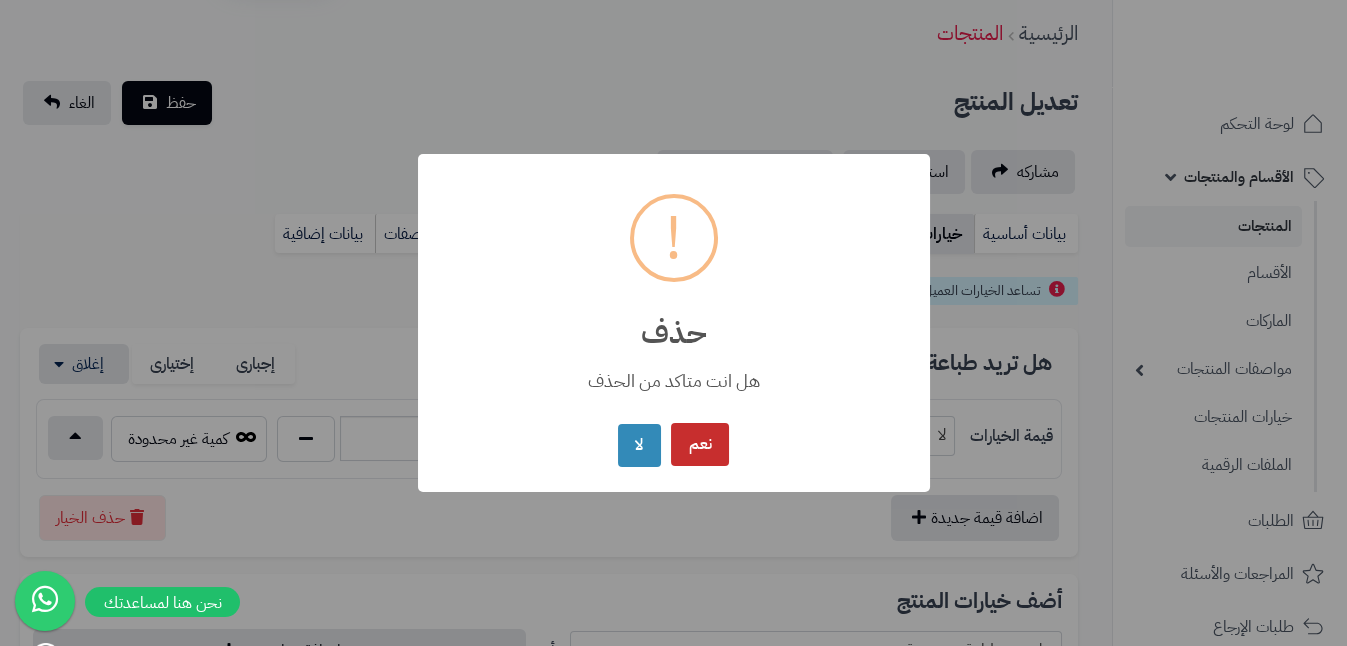 click on "نعم" at bounding box center [700, 444] 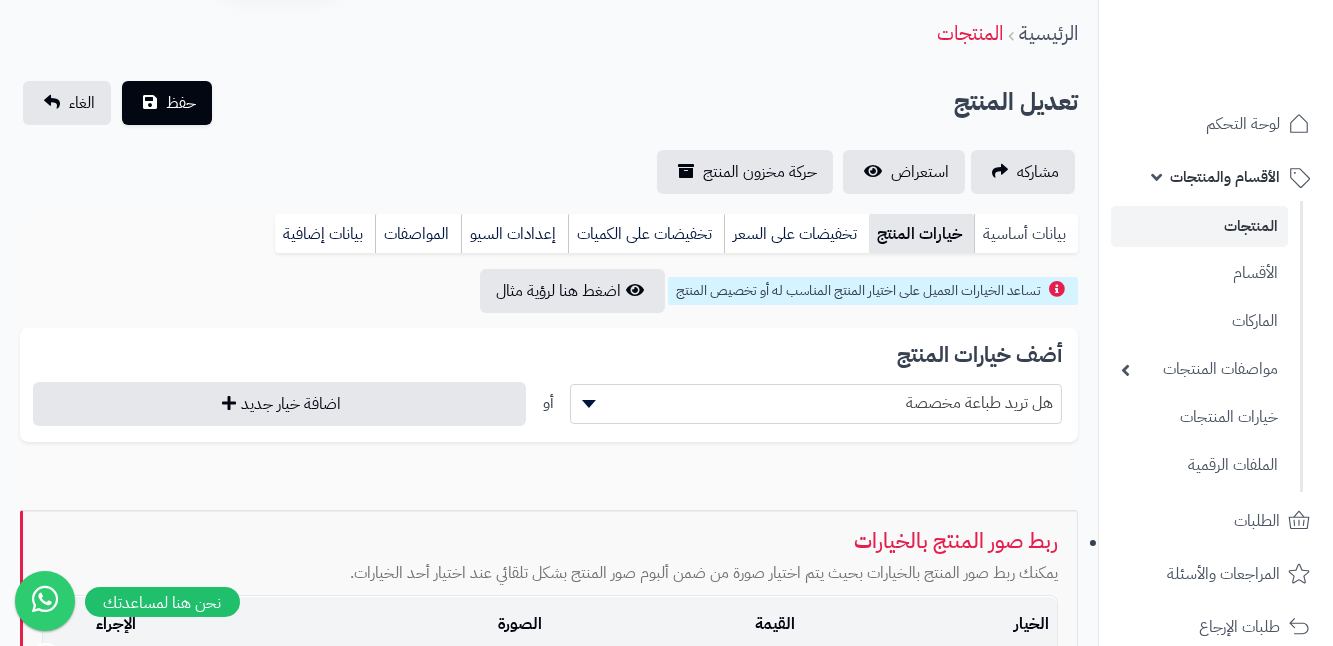 click on "بيانات أساسية" at bounding box center [1026, 234] 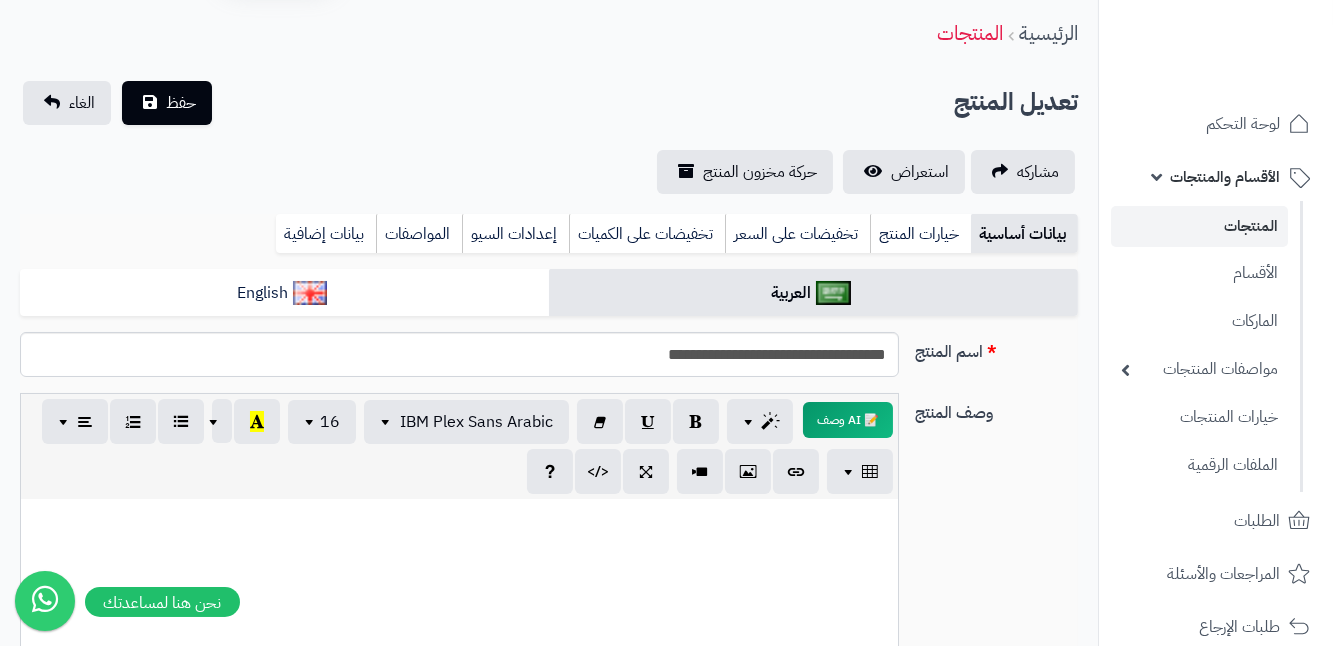 scroll, scrollTop: 0, scrollLeft: 0, axis: both 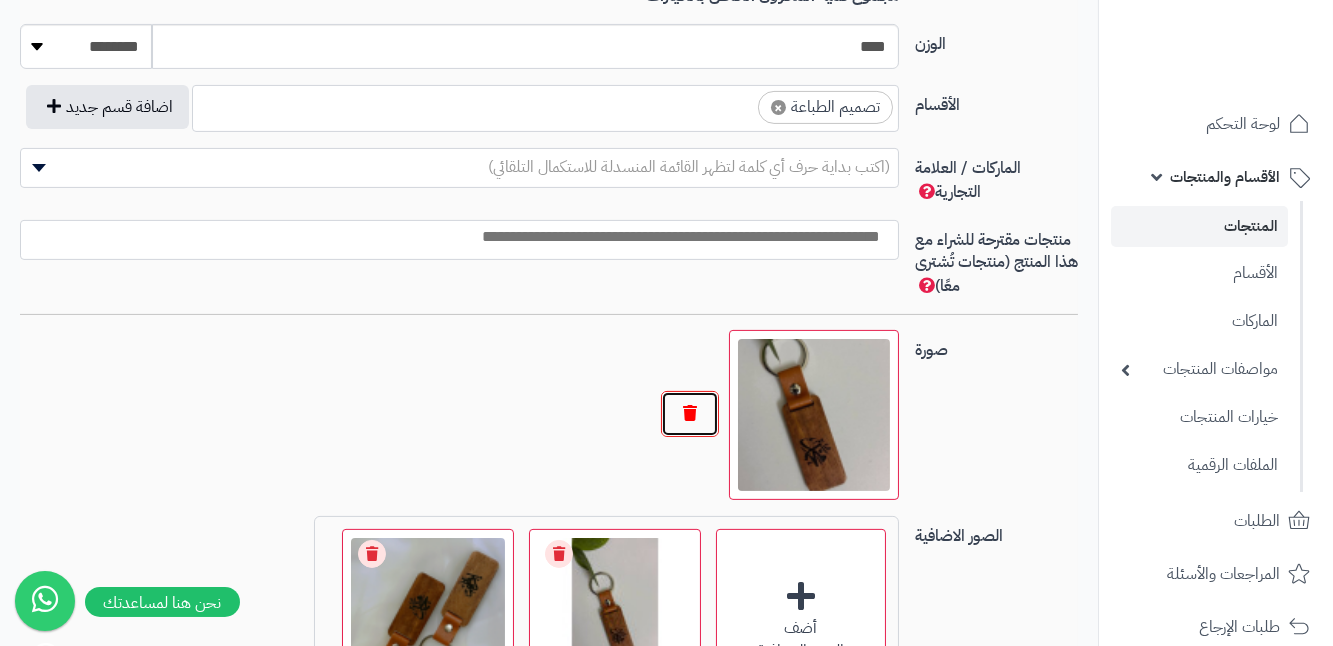 click at bounding box center (690, 414) 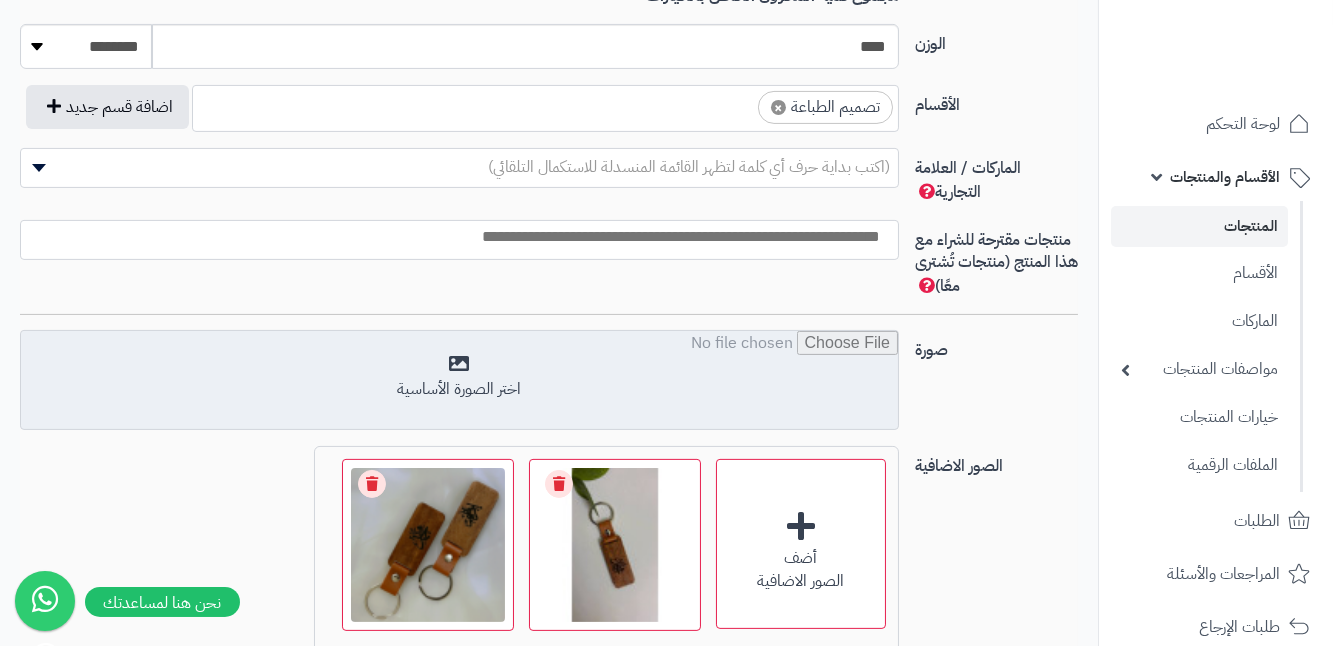 click at bounding box center [459, 381] 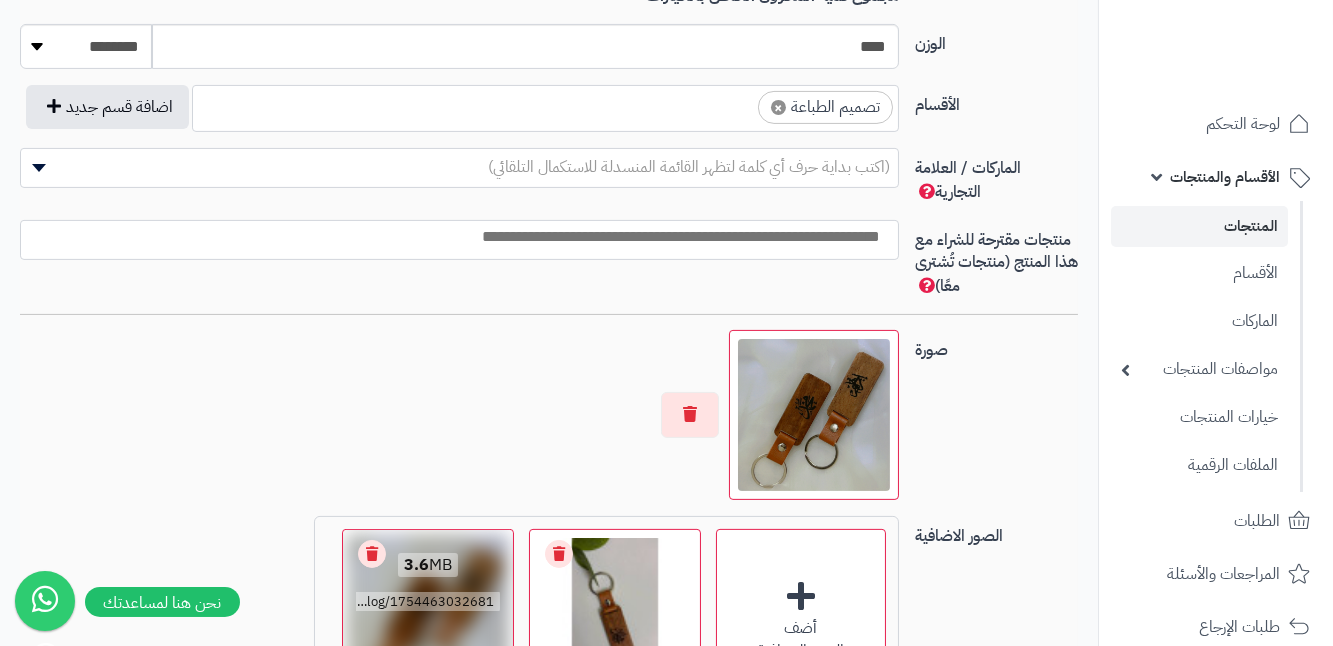 click on "Remove file" at bounding box center [372, 554] 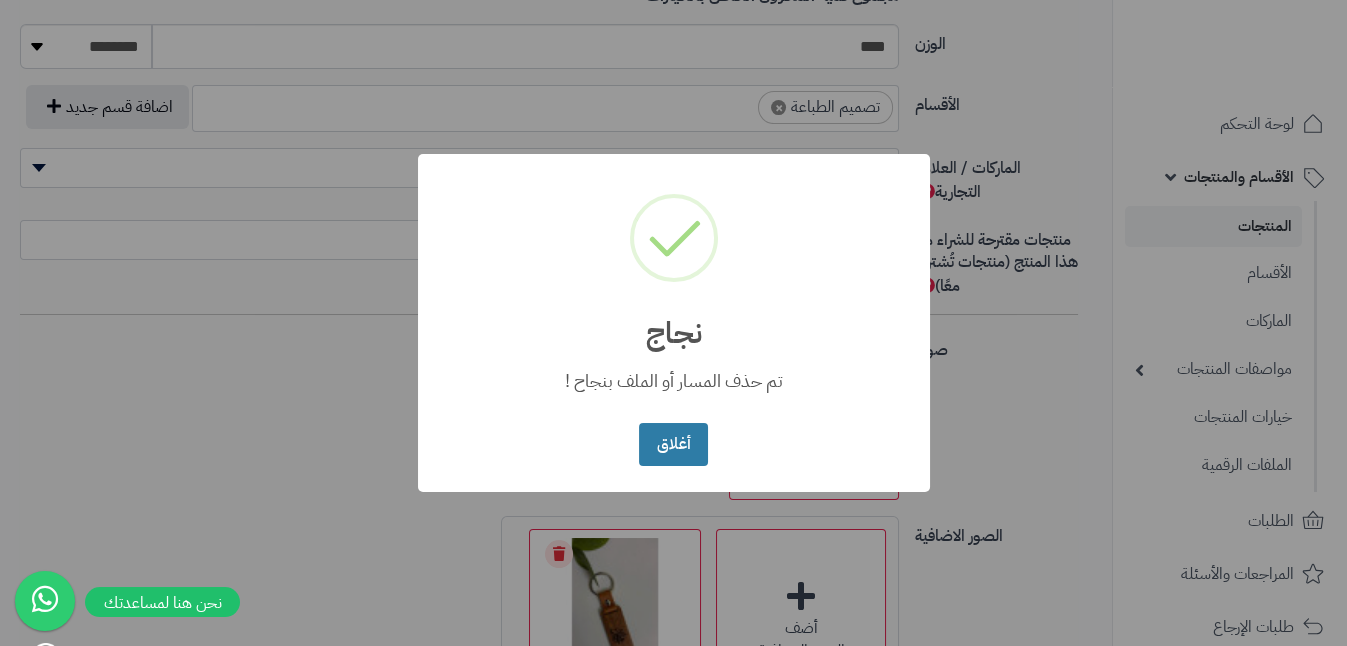 click on "أغلاق" at bounding box center (673, 444) 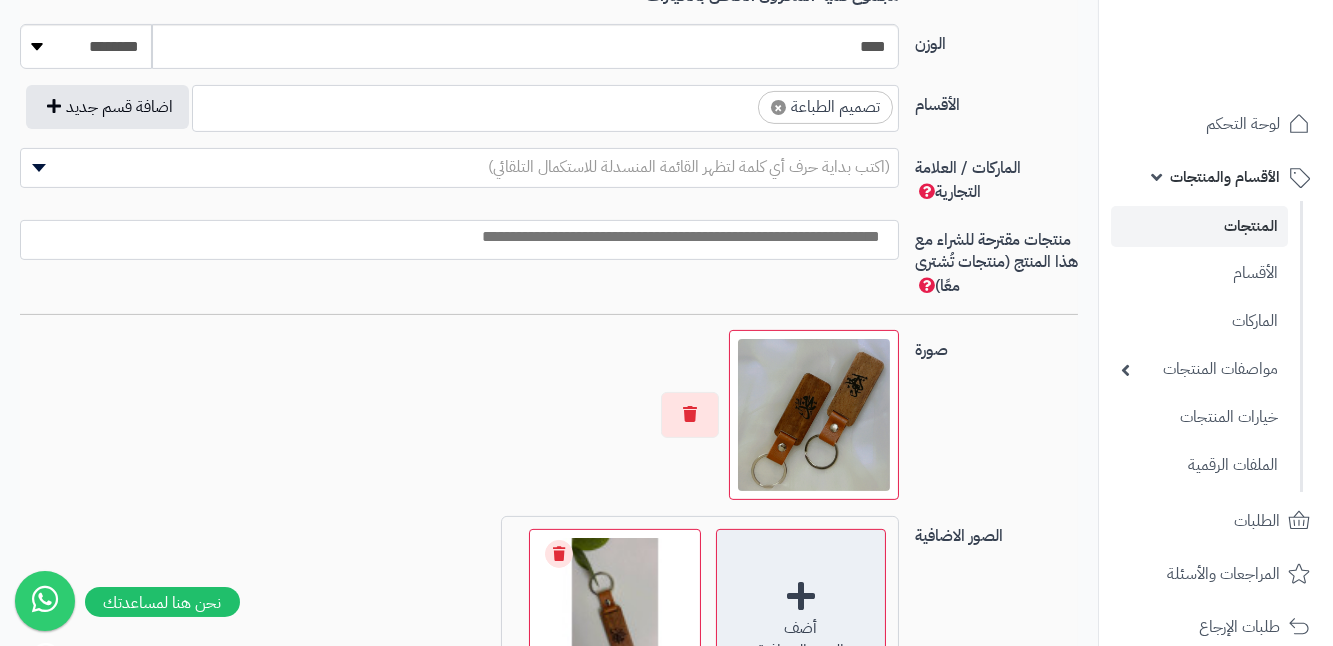 click on "أضف الصور الاضافية" at bounding box center (801, 614) 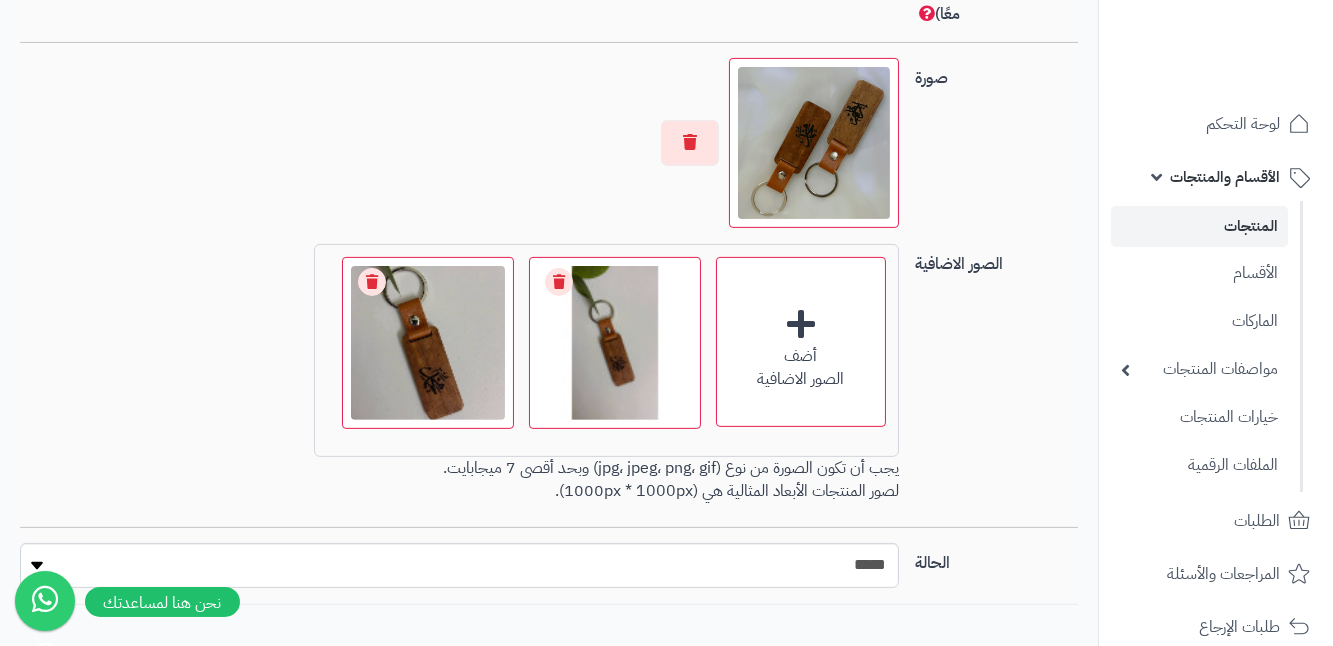 scroll, scrollTop: 1429, scrollLeft: 0, axis: vertical 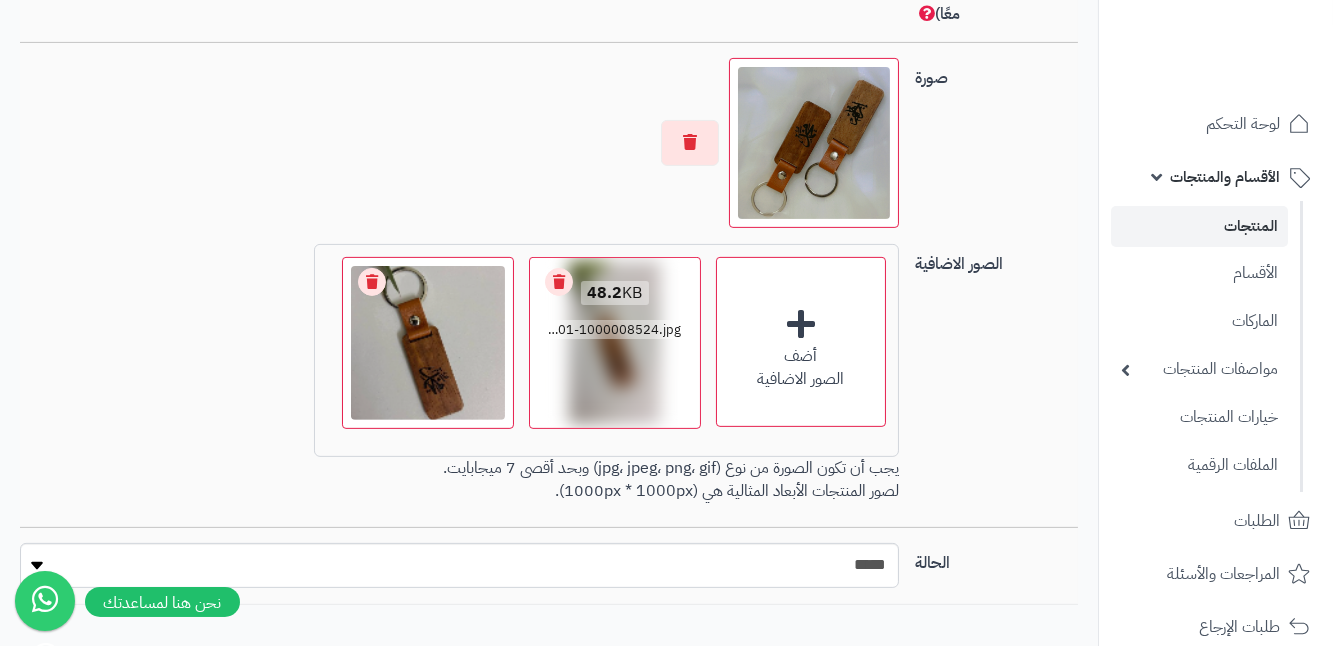 click on "Remove file" at bounding box center (559, 282) 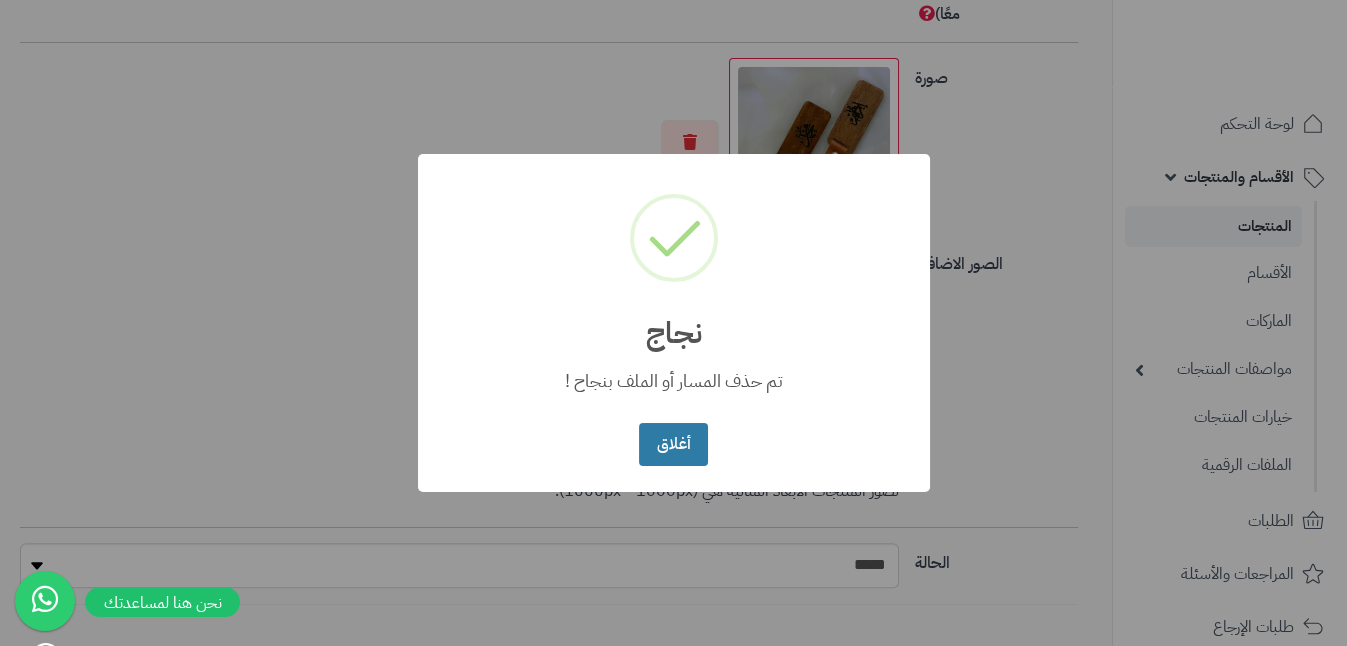 click on "أغلاق" at bounding box center [673, 444] 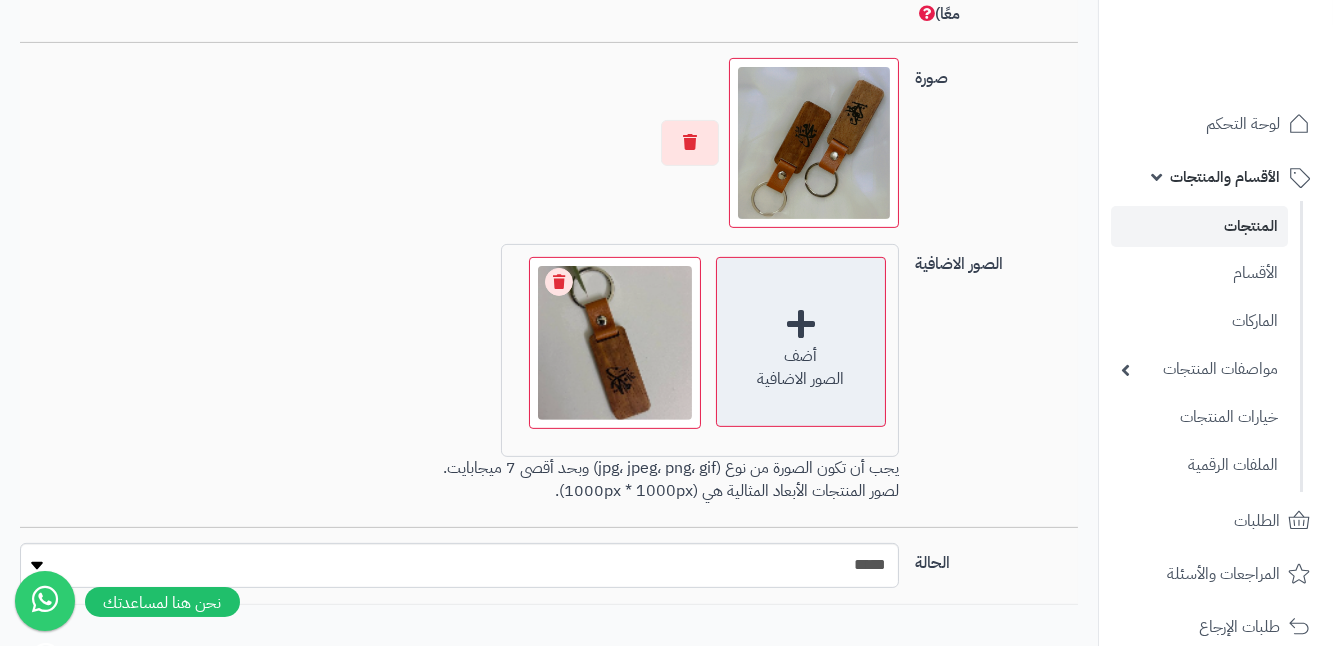 click on "الصور الاضافية" at bounding box center [801, 379] 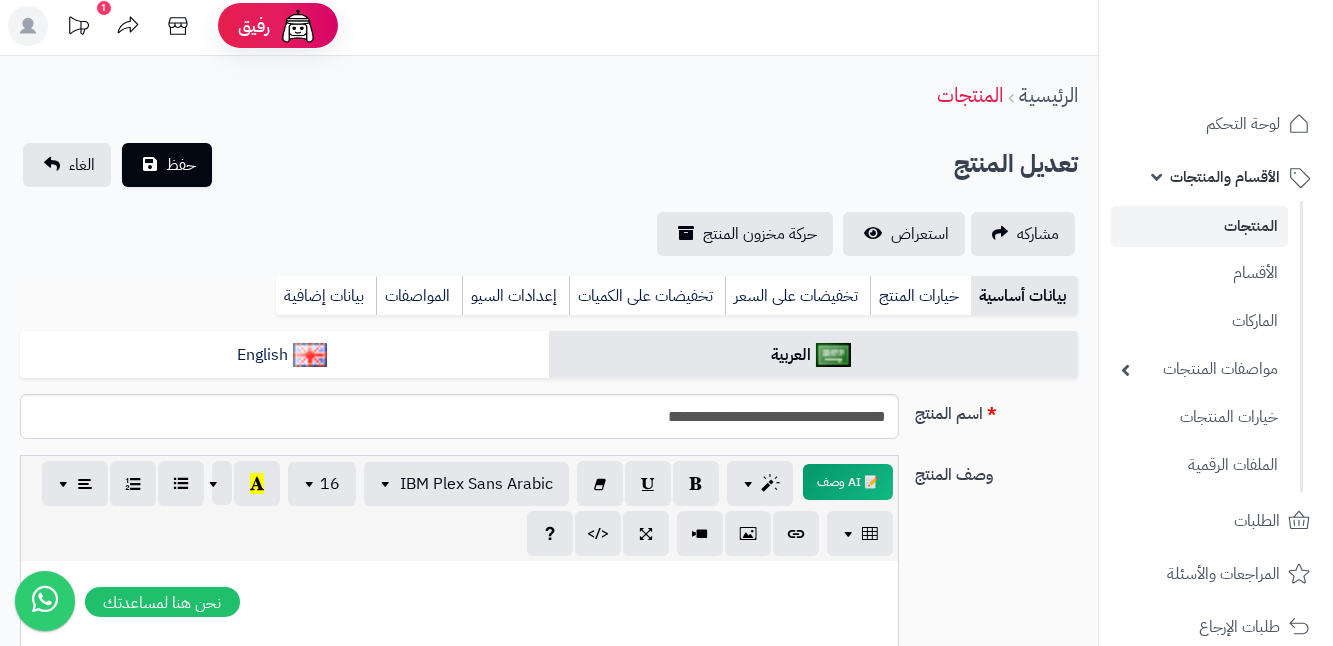 scroll, scrollTop: 0, scrollLeft: 0, axis: both 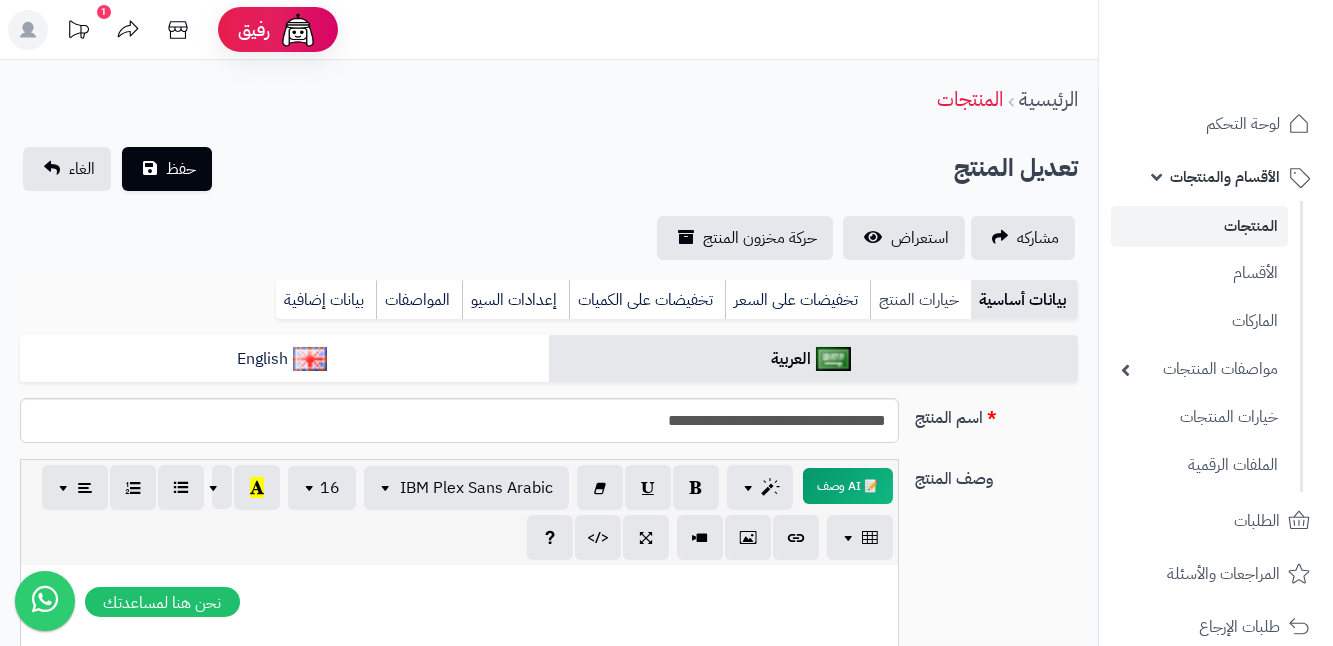 click on "خيارات المنتج" at bounding box center [920, 300] 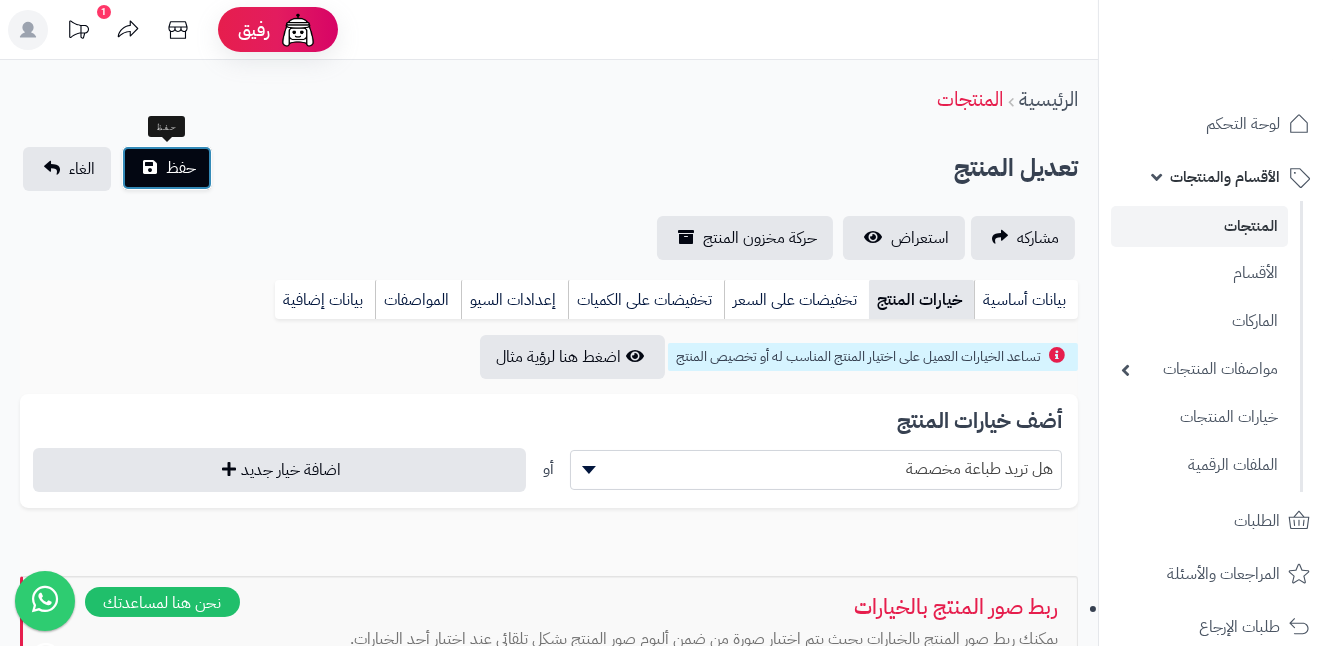 click on "حفظ" at bounding box center [181, 168] 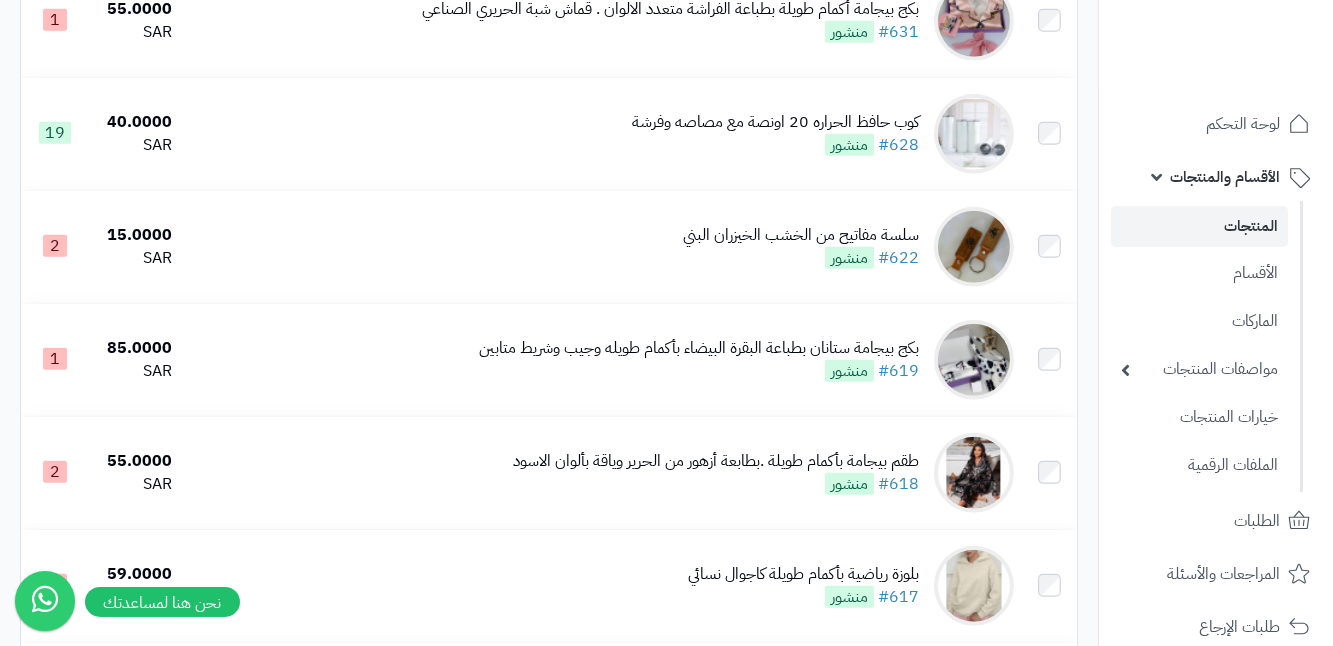 scroll, scrollTop: 3272, scrollLeft: 0, axis: vertical 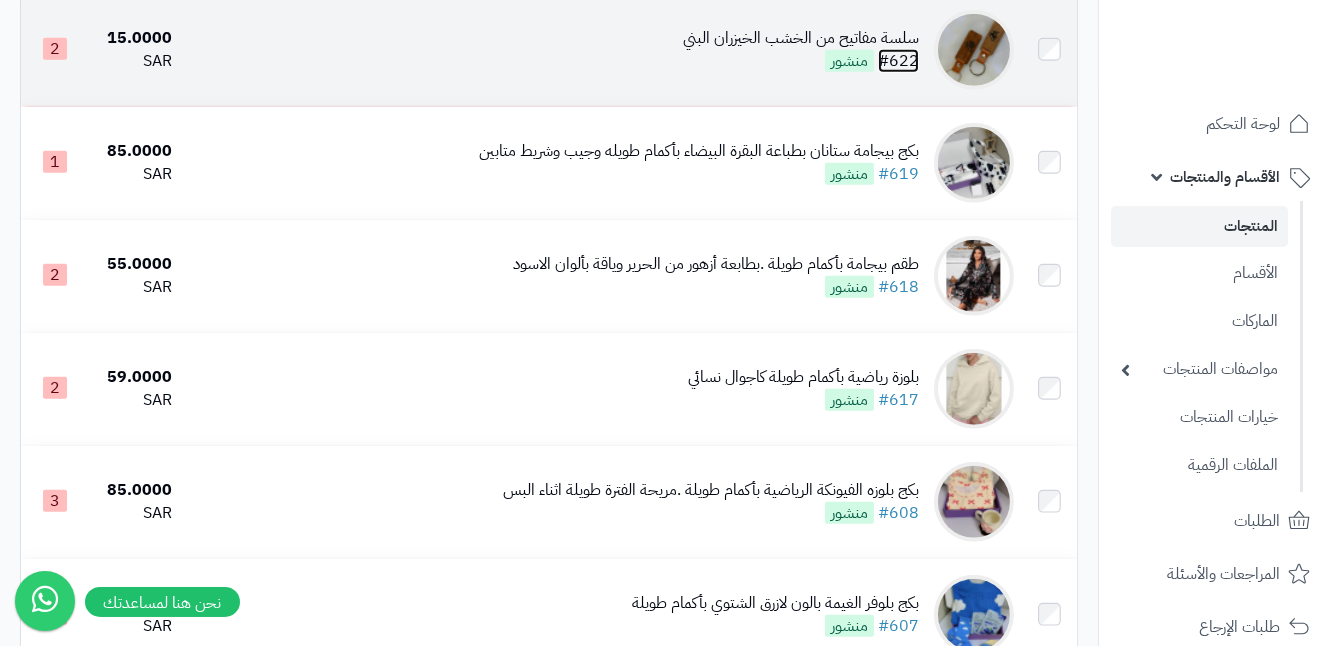 click on "#622" at bounding box center (898, 61) 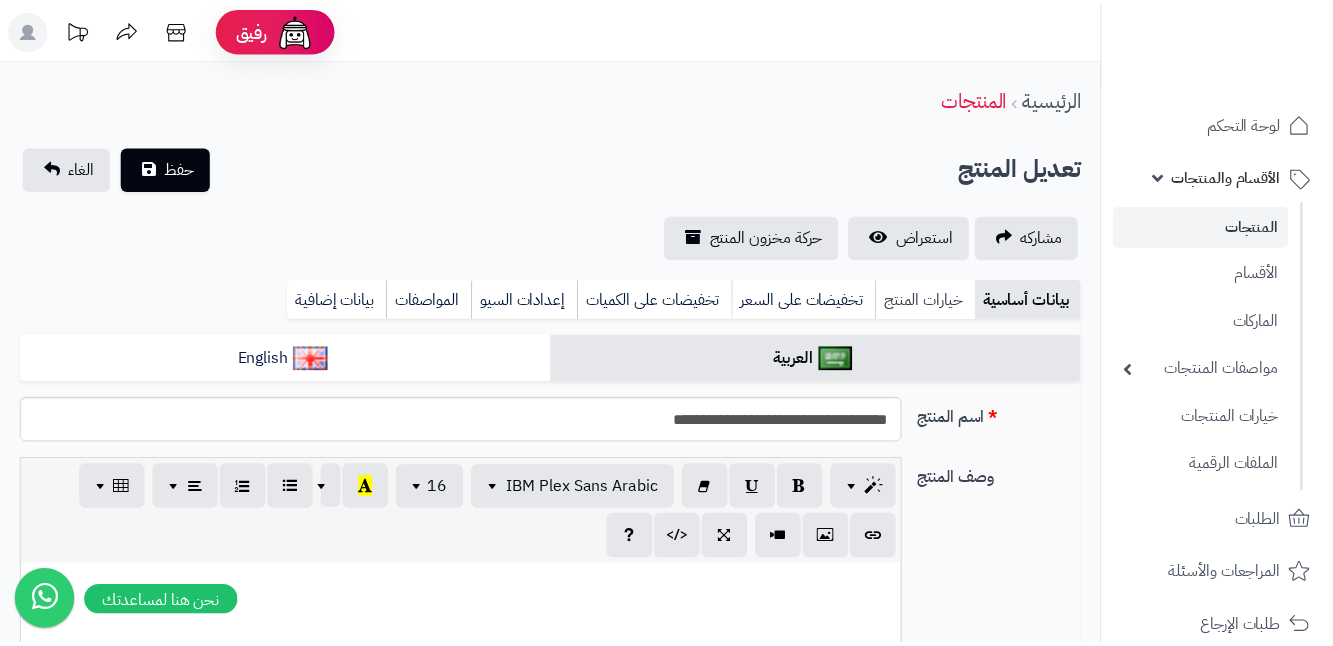 scroll, scrollTop: 0, scrollLeft: 0, axis: both 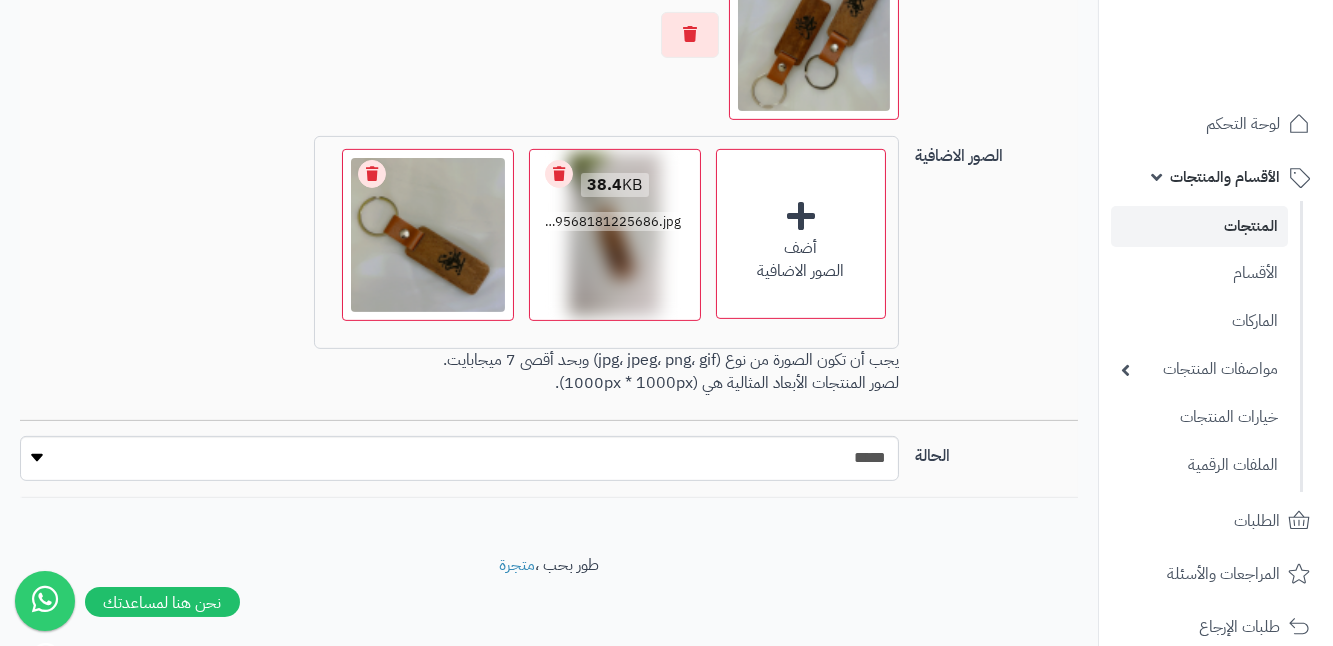 click on "Remove file" at bounding box center [559, 174] 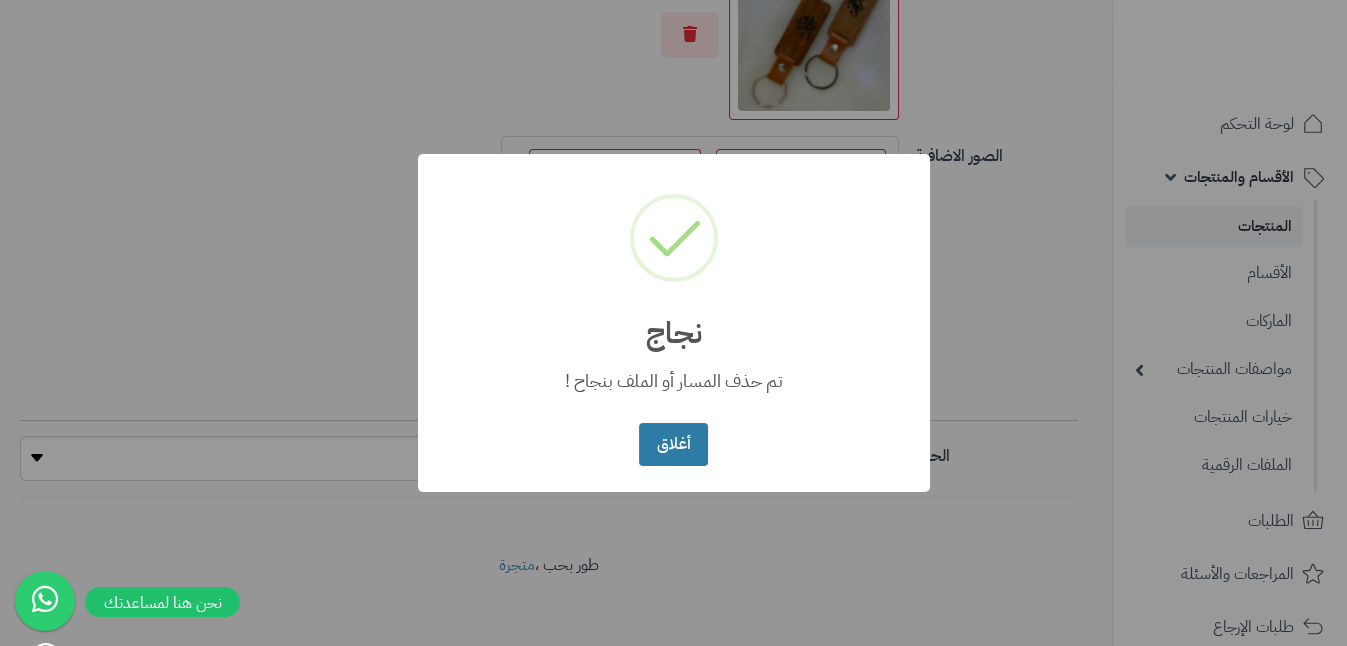 click on "أغلاق" at bounding box center [673, 444] 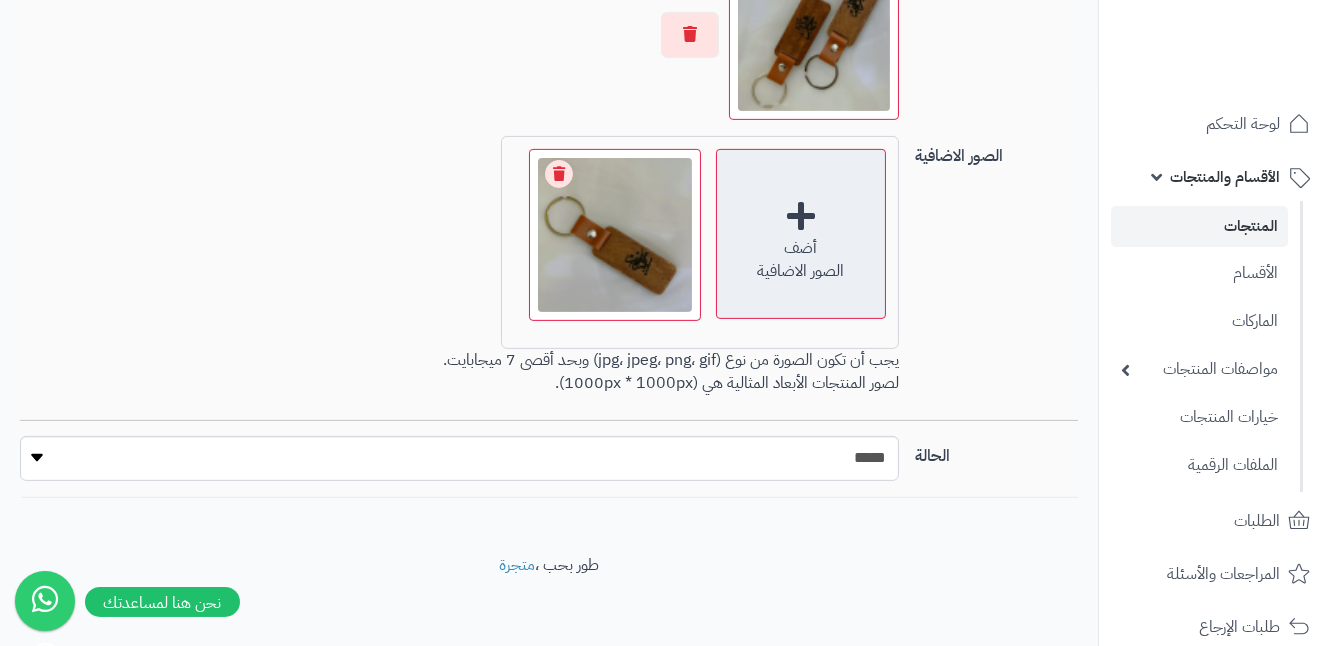 click on "أضف الصور الاضافية" at bounding box center [801, 234] 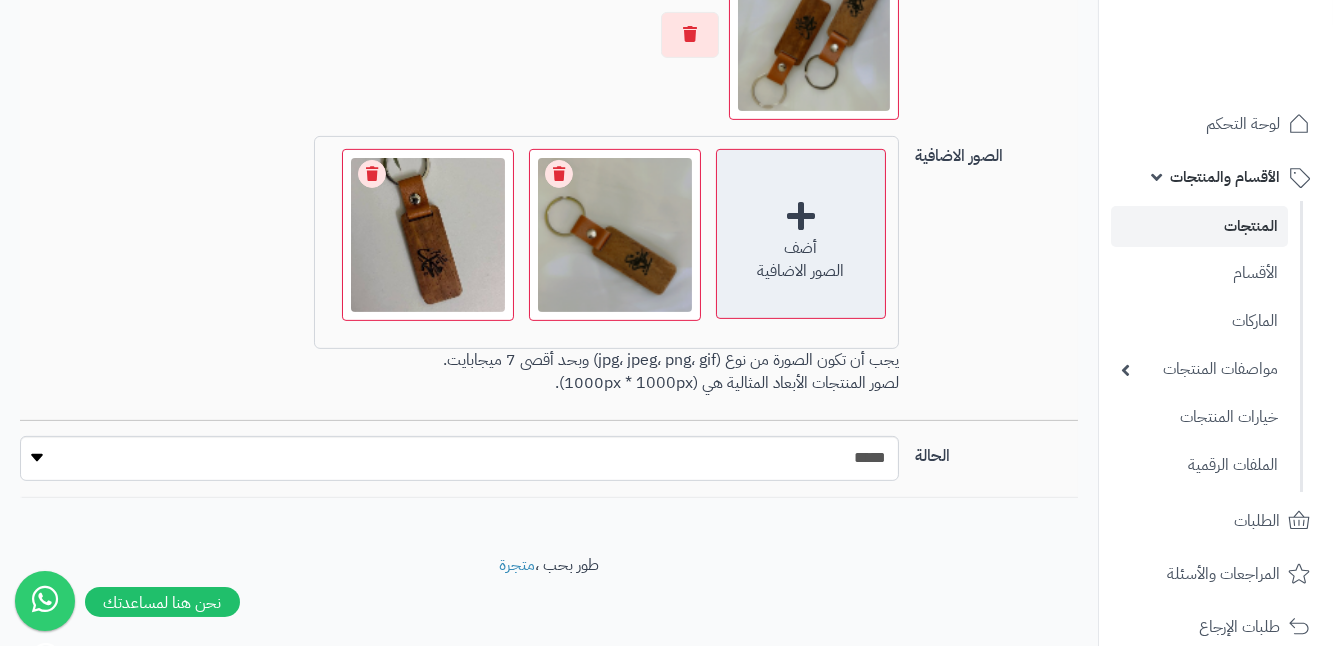 click on "أضف" at bounding box center (801, 248) 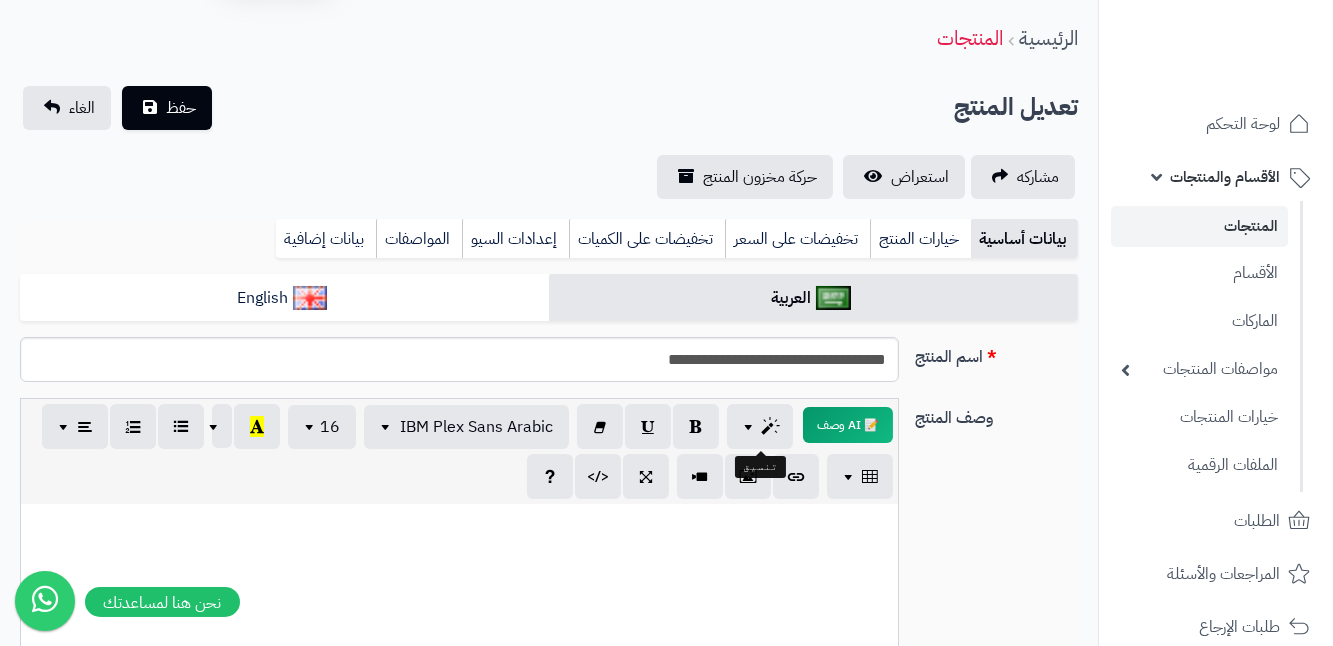 scroll, scrollTop: 0, scrollLeft: 0, axis: both 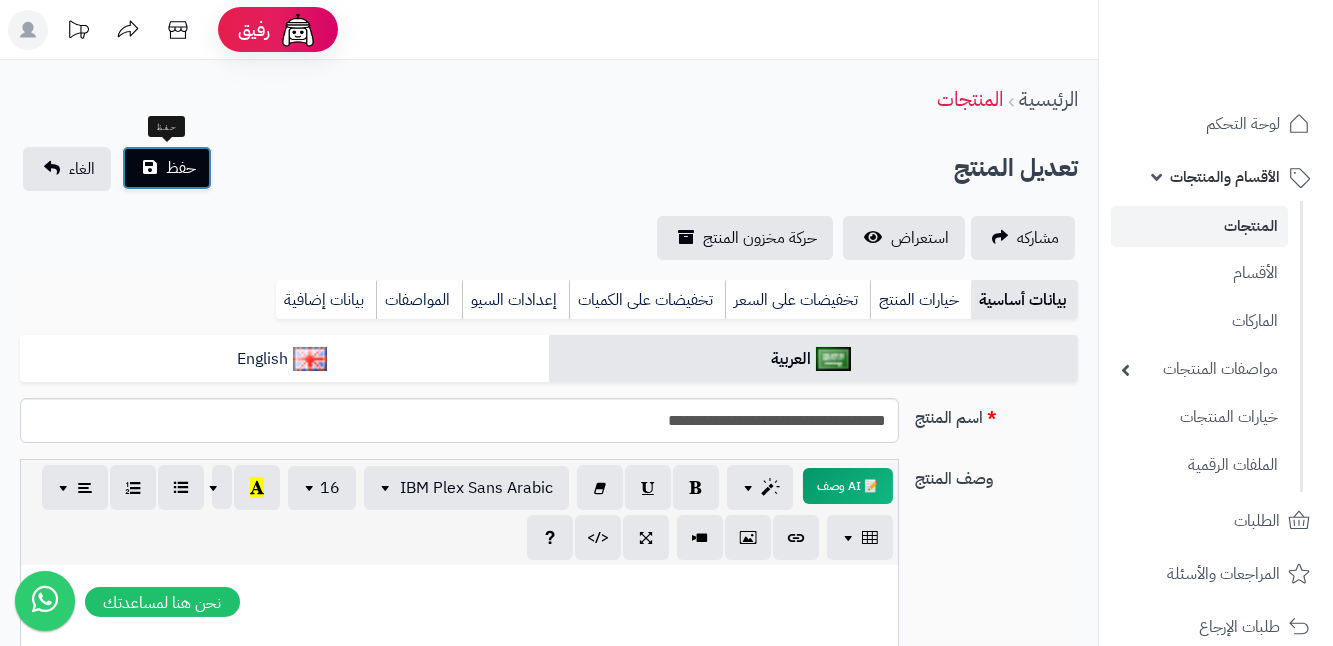 click on "حفظ" at bounding box center [167, 168] 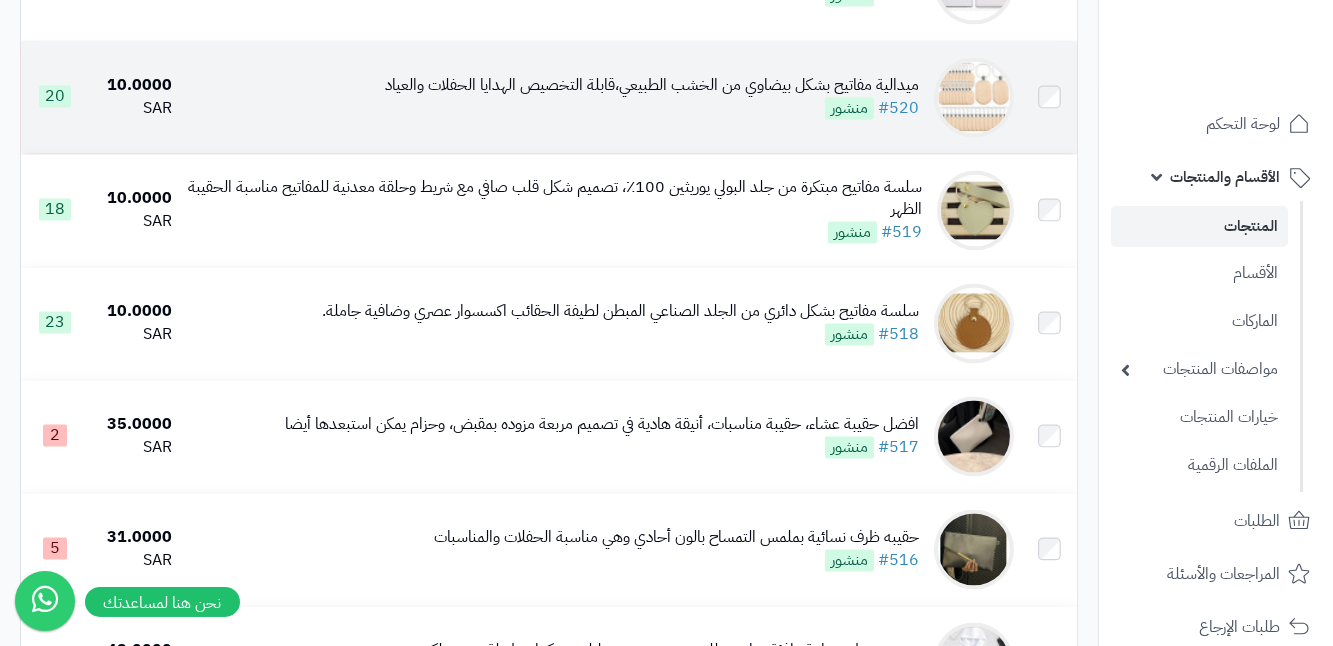 scroll, scrollTop: 7636, scrollLeft: 0, axis: vertical 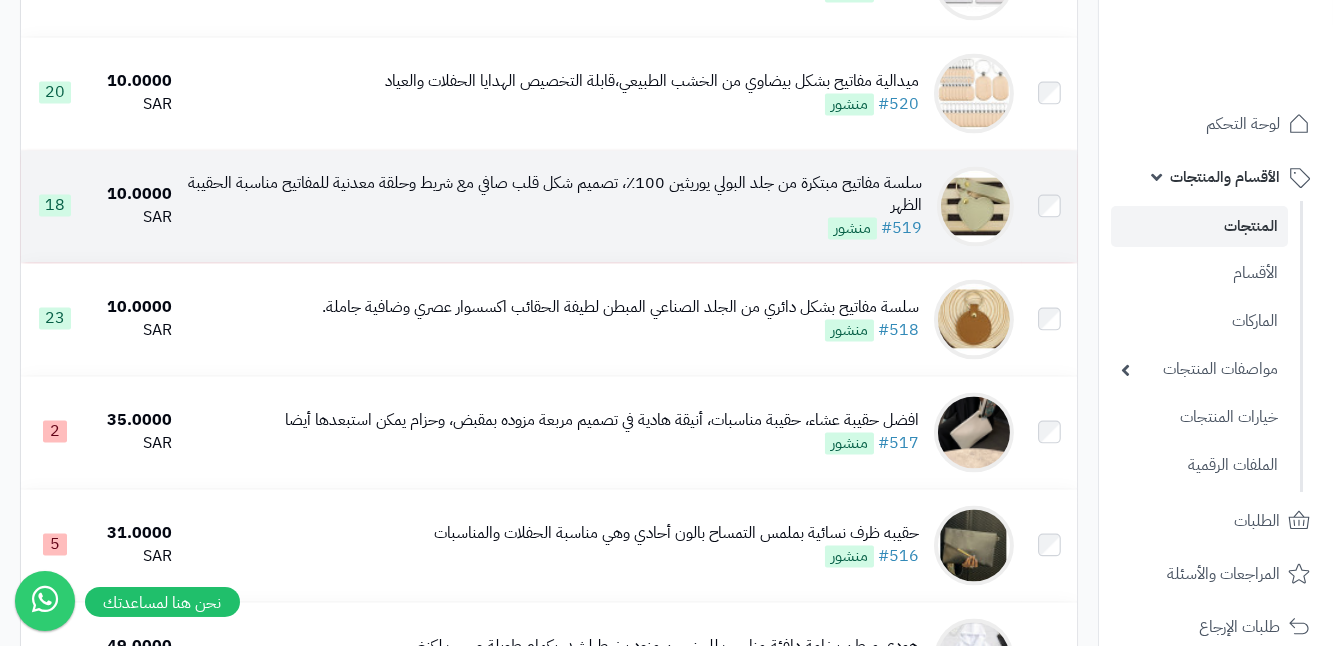 click on "سلسة مفاتيح مبتكرة من جلد البولي يوريثين 100٪، تصميم شكل قلب صافي مع شريط وحلقة معدنية للمفاتيح مناسبة الحقيبة الظهر" at bounding box center [555, 195] 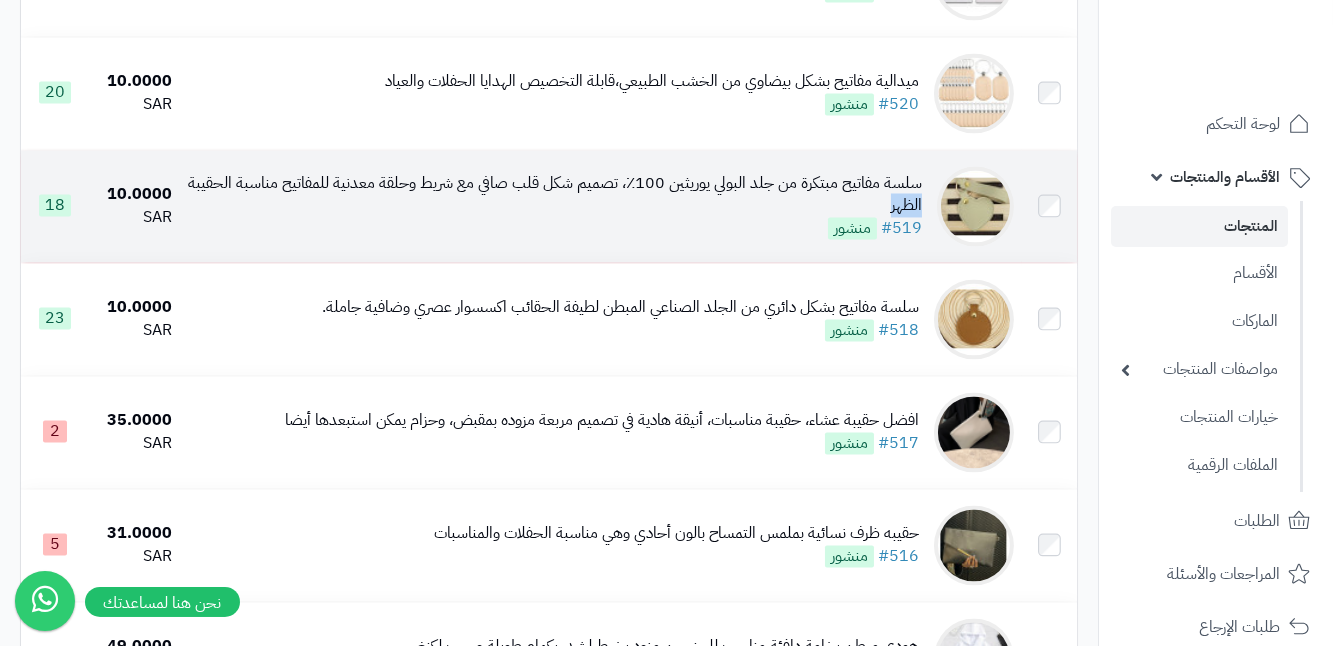click on "سلسة مفاتيح مبتكرة من جلد البولي يوريثين 100٪، تصميم شكل قلب صافي مع شريط وحلقة معدنية للمفاتيح مناسبة الحقيبة الظهر" at bounding box center [555, 195] 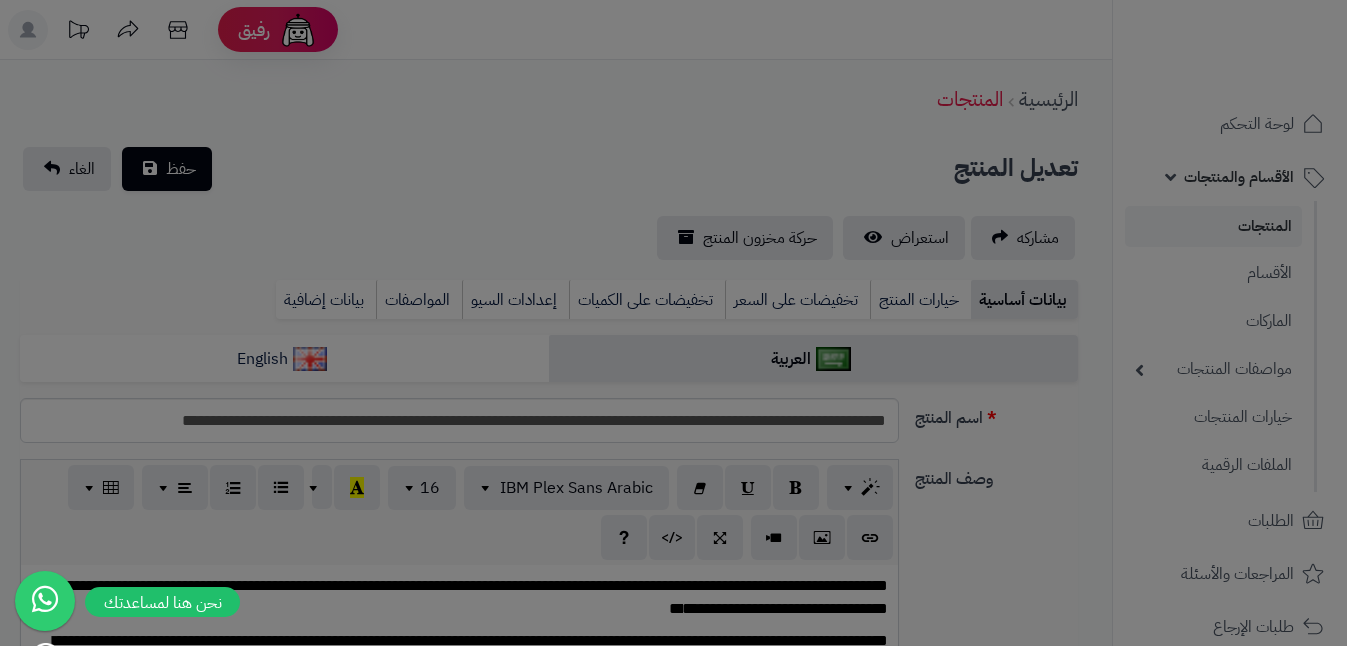 scroll, scrollTop: 0, scrollLeft: 0, axis: both 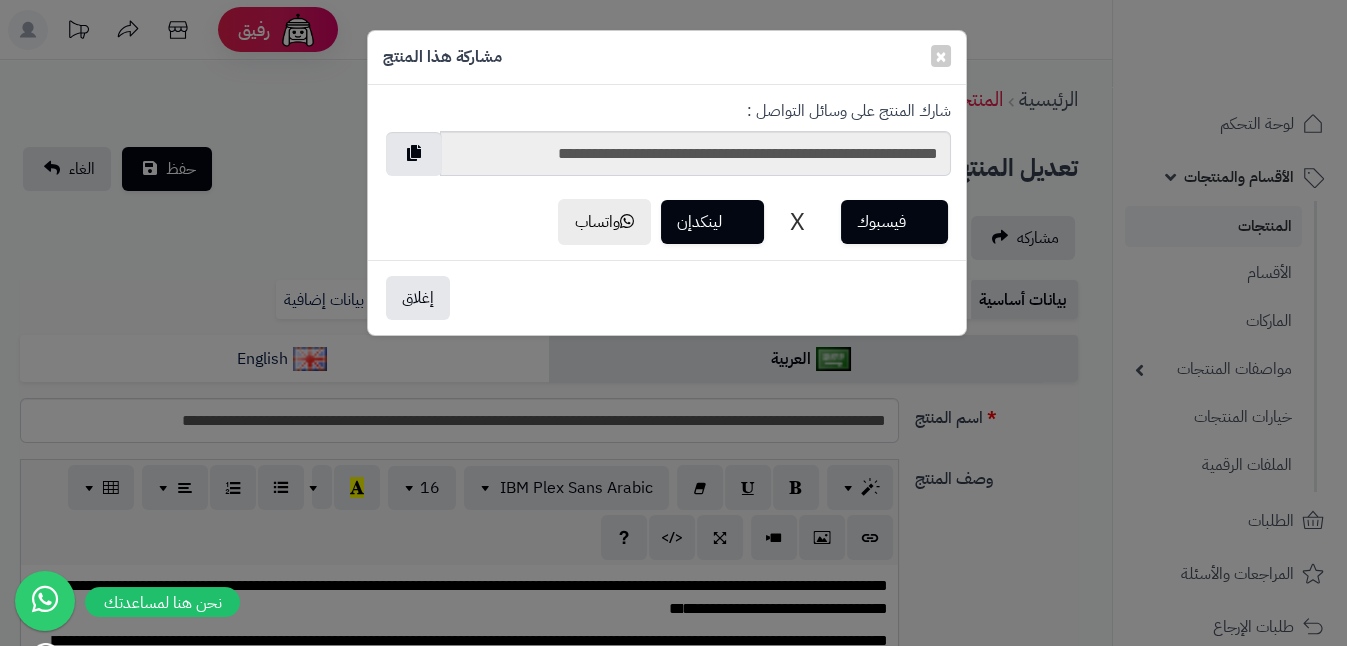 click on "**********" at bounding box center [673, 323] 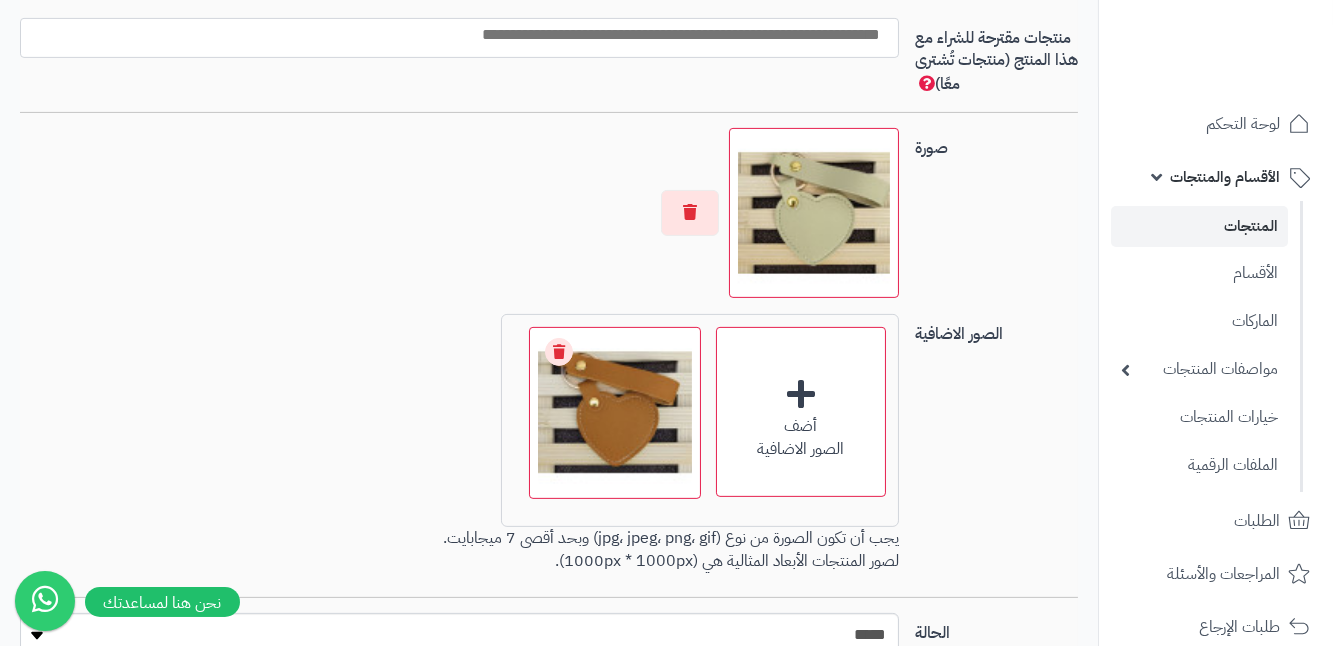 scroll, scrollTop: 1363, scrollLeft: 0, axis: vertical 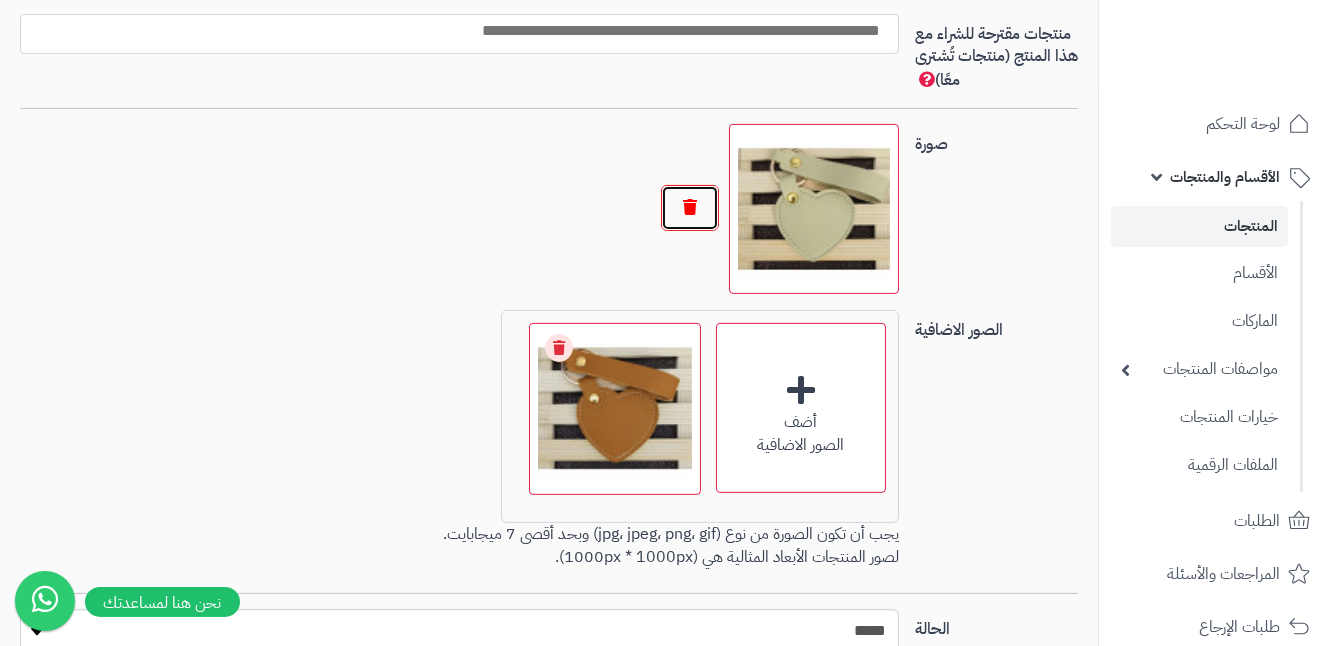 click at bounding box center (690, 208) 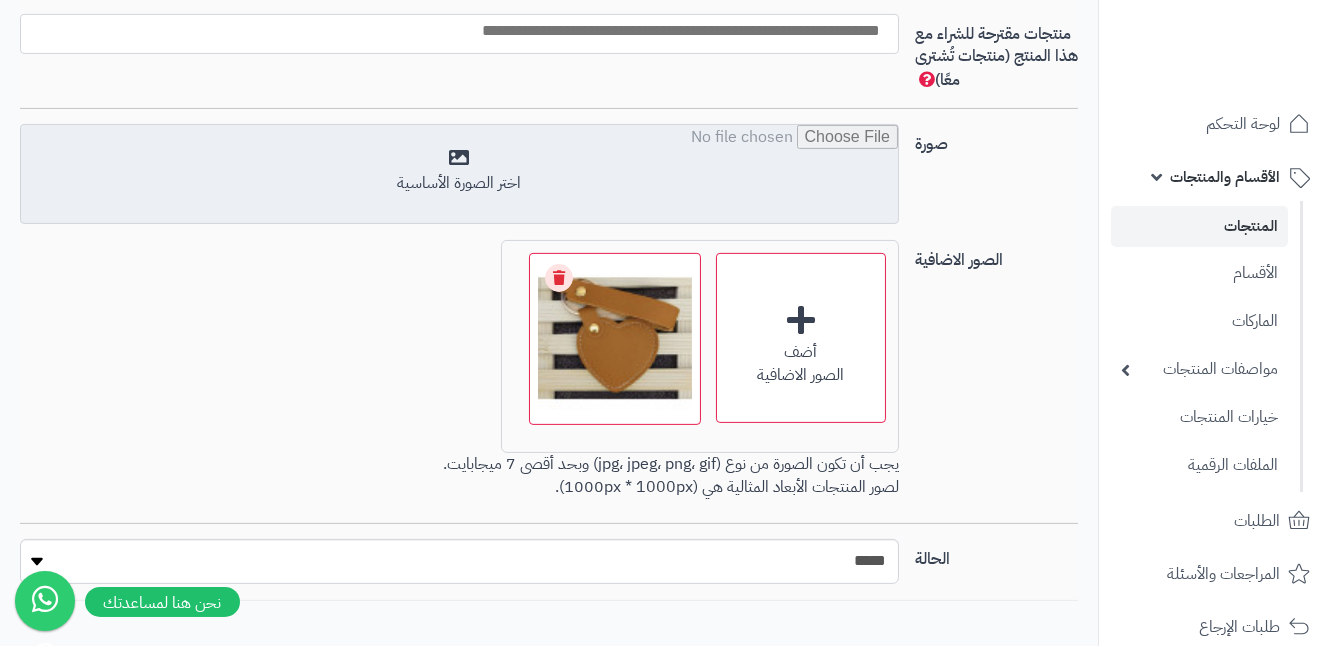click at bounding box center (459, 175) 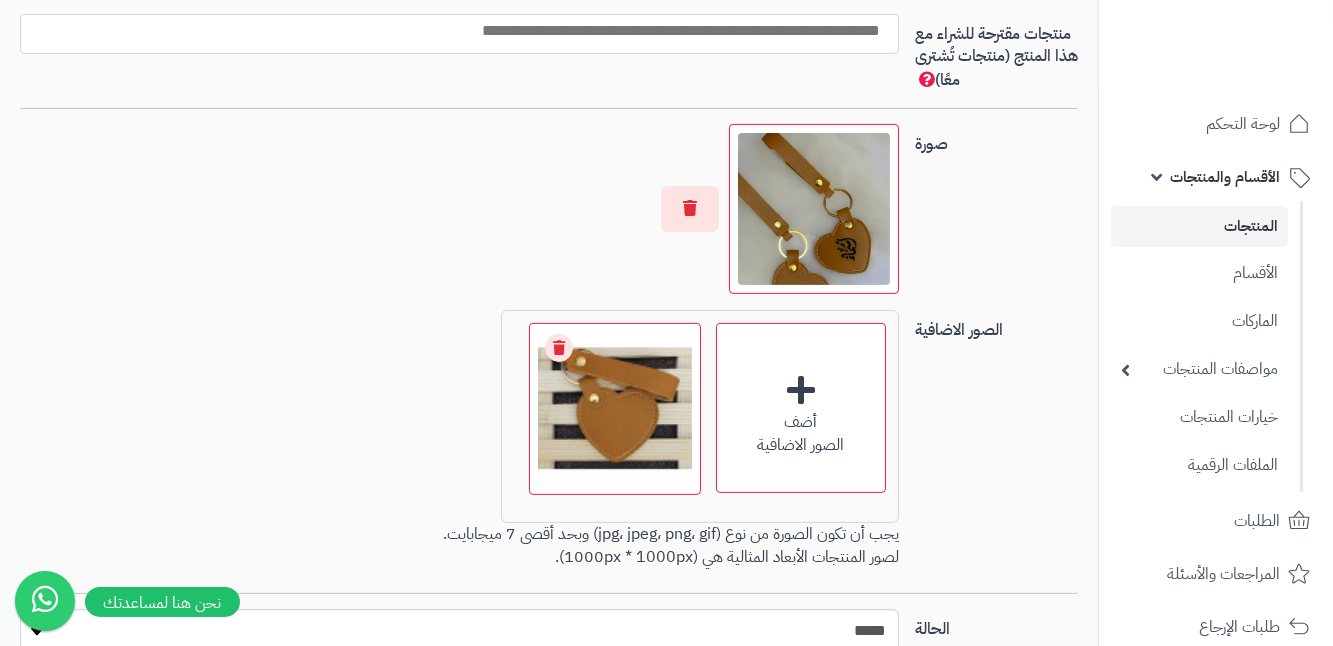 click at bounding box center [814, 209] 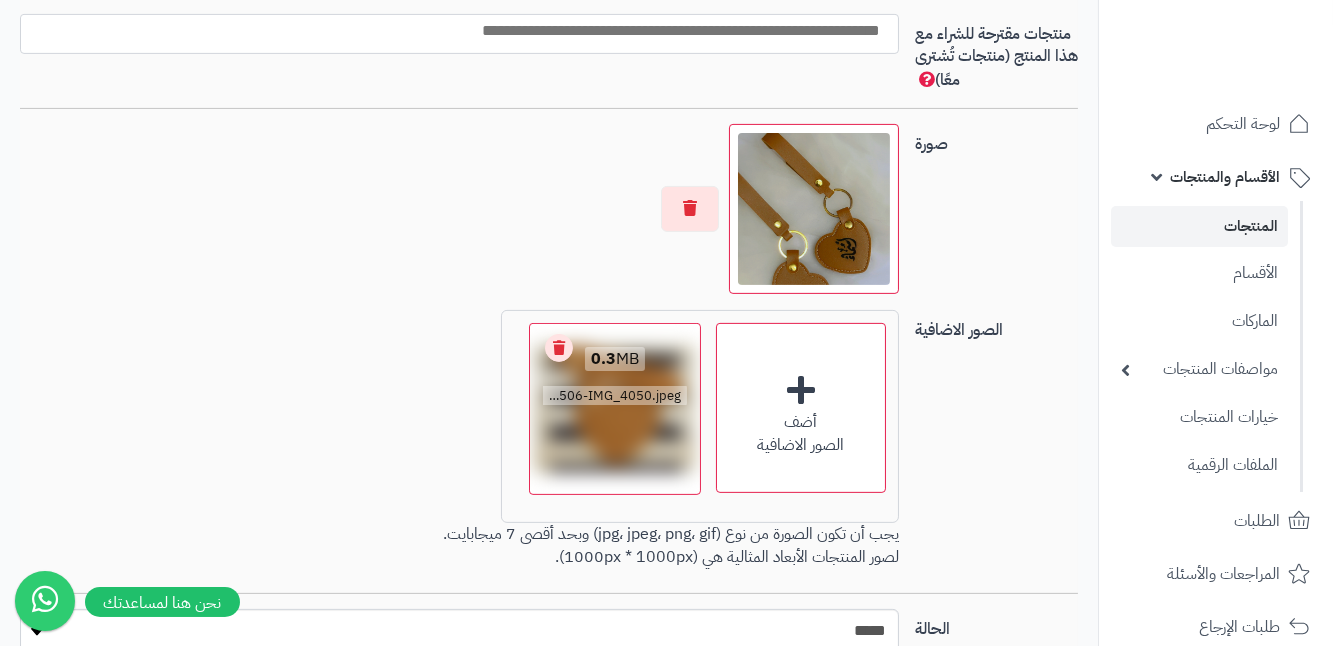 click on "Remove file" at bounding box center [559, 348] 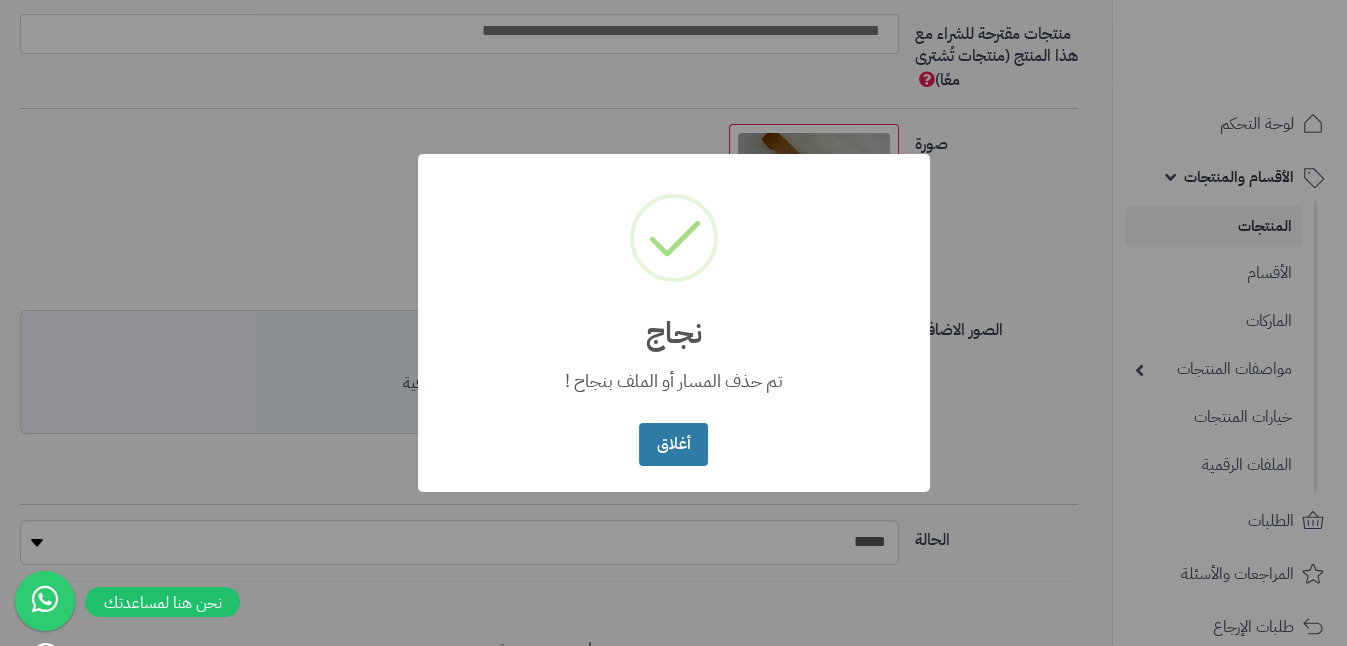 click on "أغلاق" at bounding box center [673, 444] 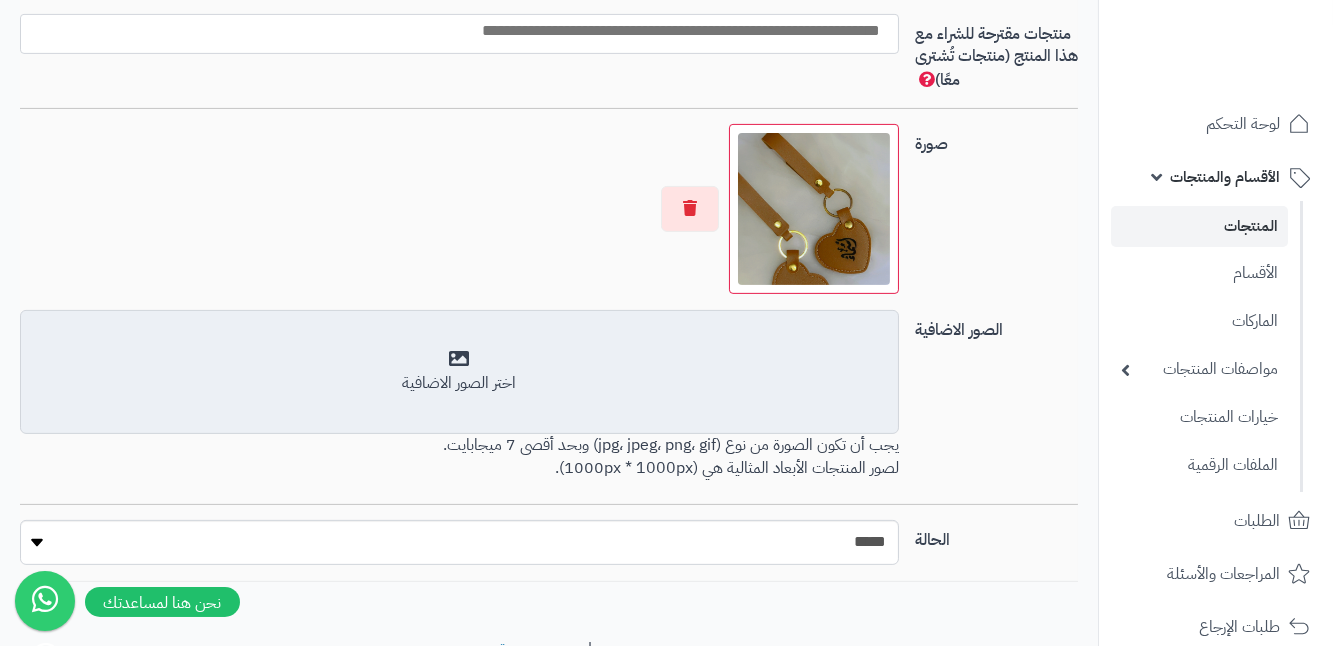 click on "اختر الصور الاضافية" at bounding box center (459, 372) 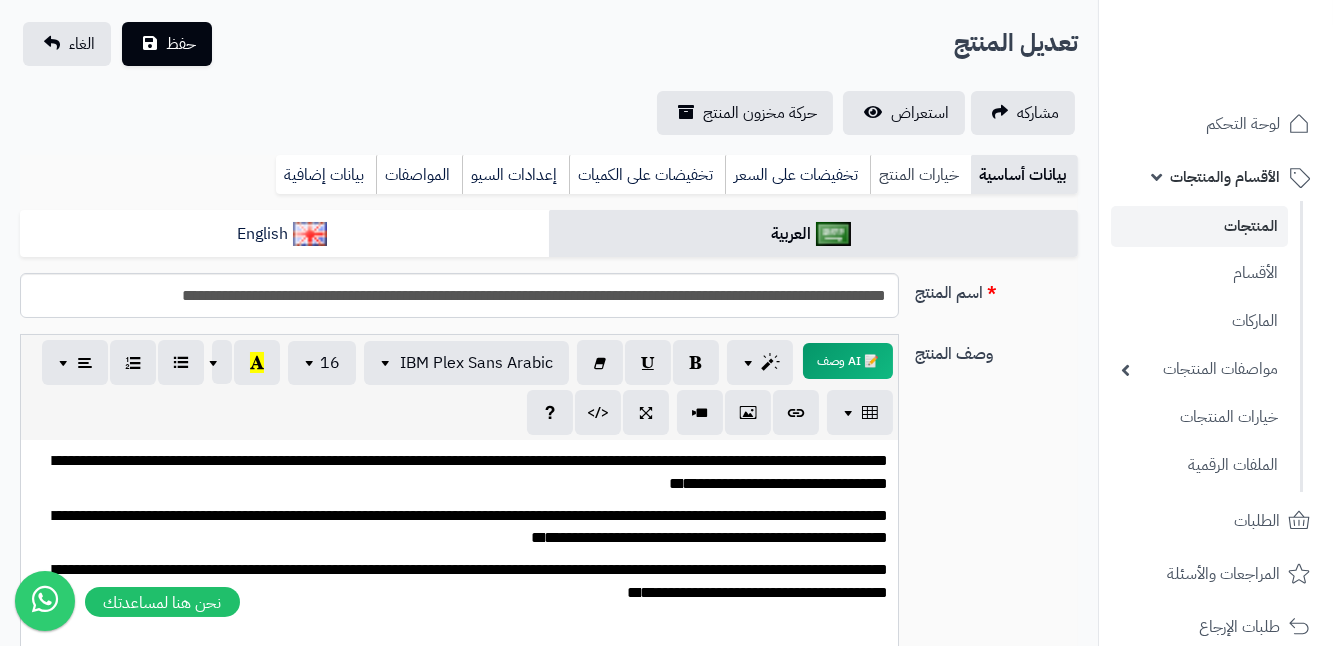 scroll, scrollTop: 90, scrollLeft: 0, axis: vertical 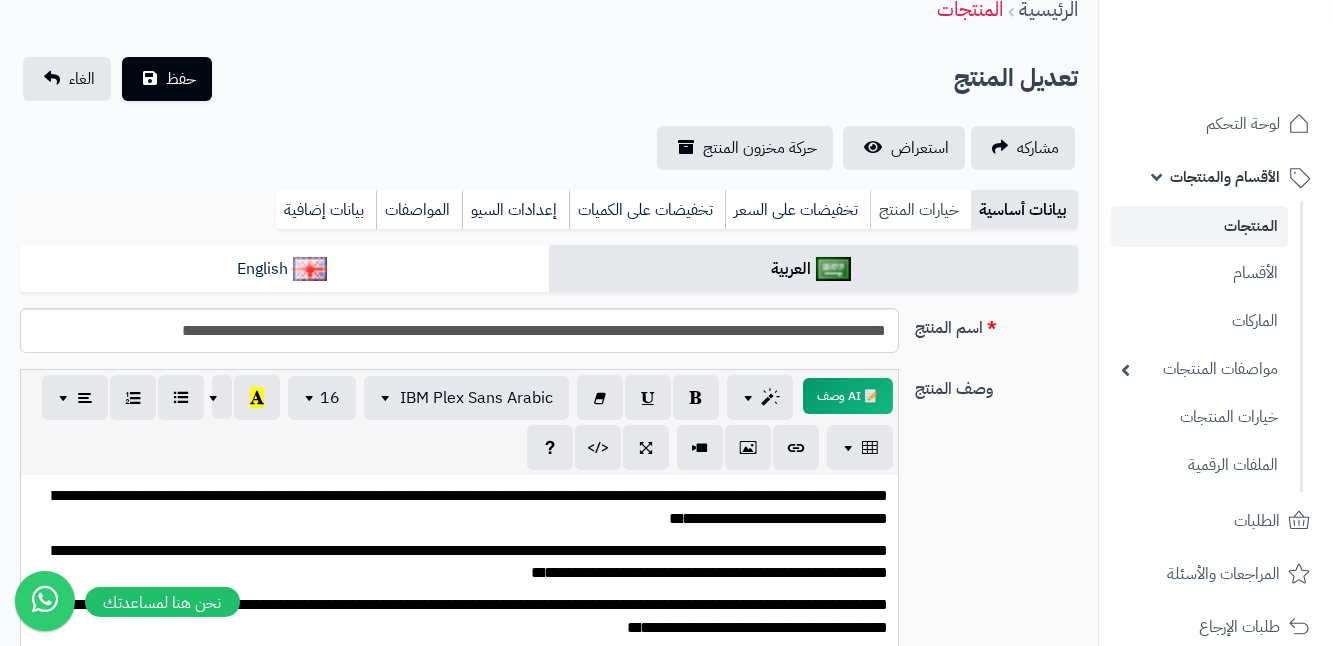 click on "خيارات المنتج" at bounding box center [920, 210] 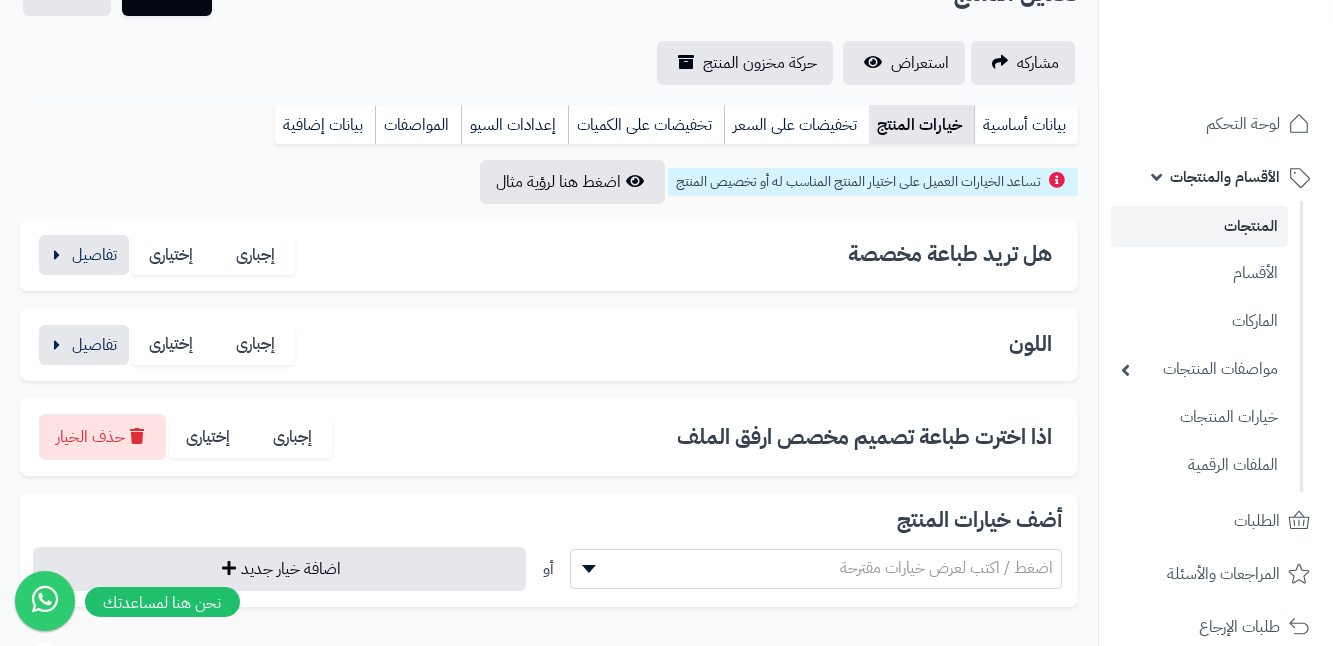 scroll, scrollTop: 181, scrollLeft: 0, axis: vertical 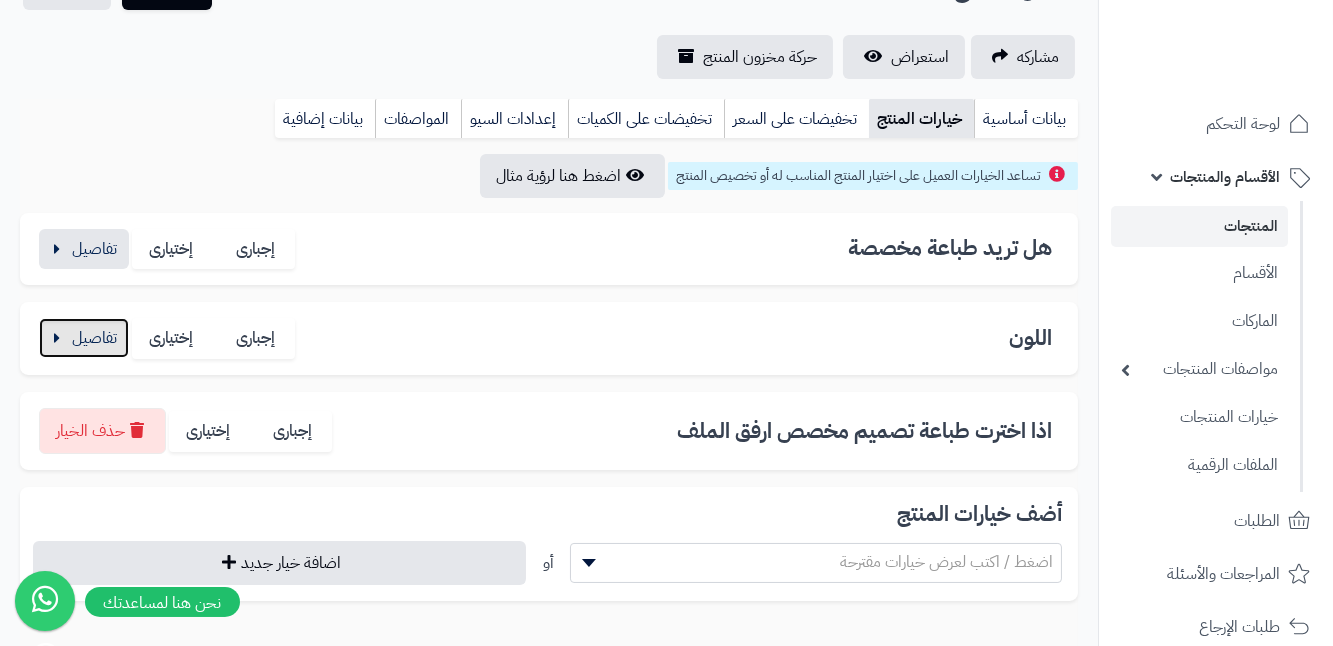 click at bounding box center [84, 338] 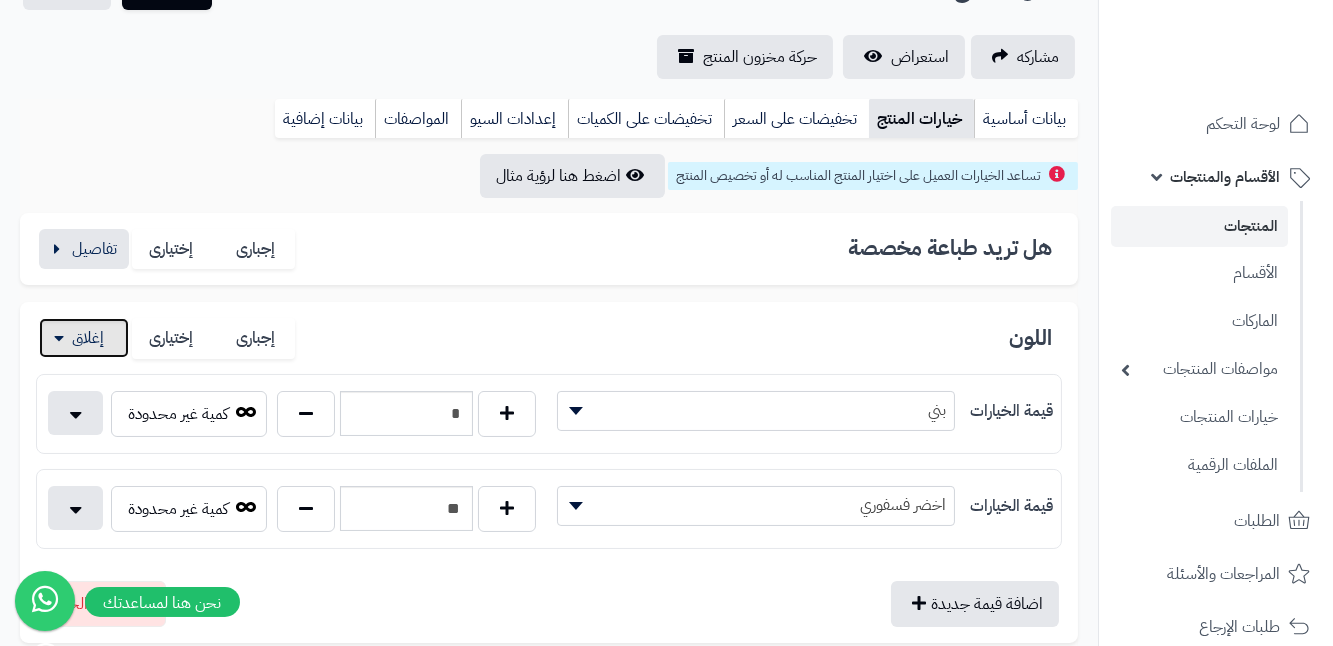 click at bounding box center (84, 338) 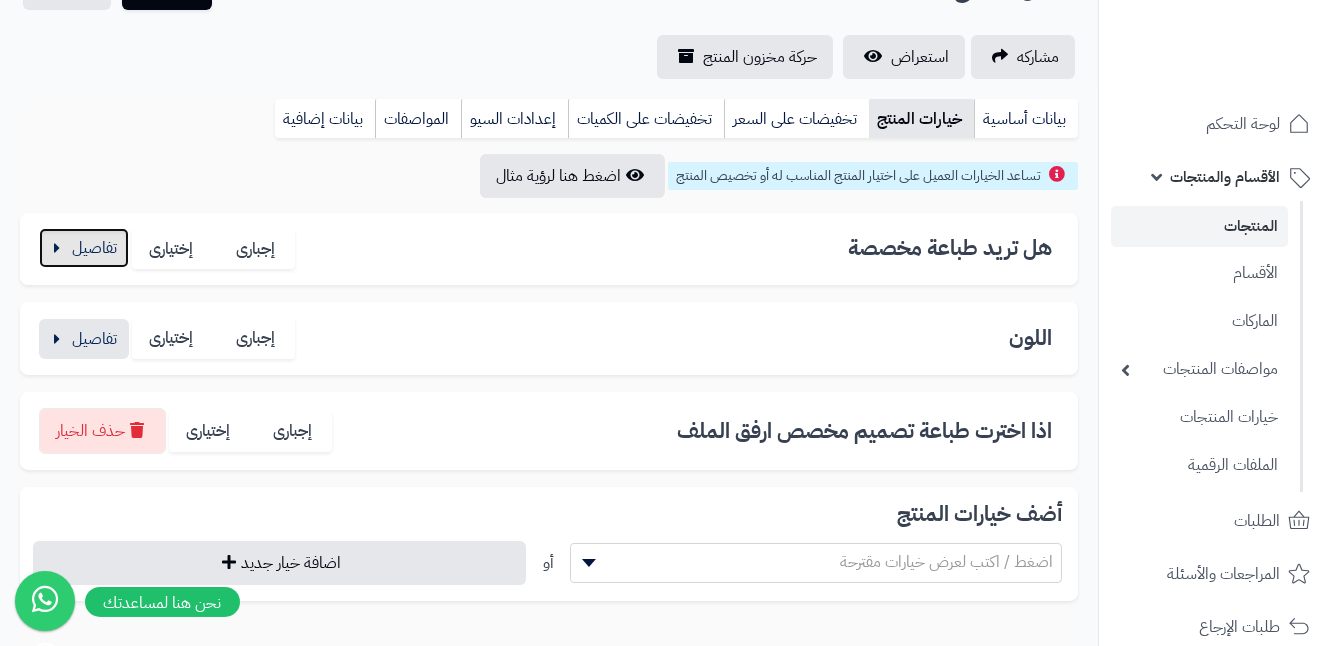 click at bounding box center (84, 248) 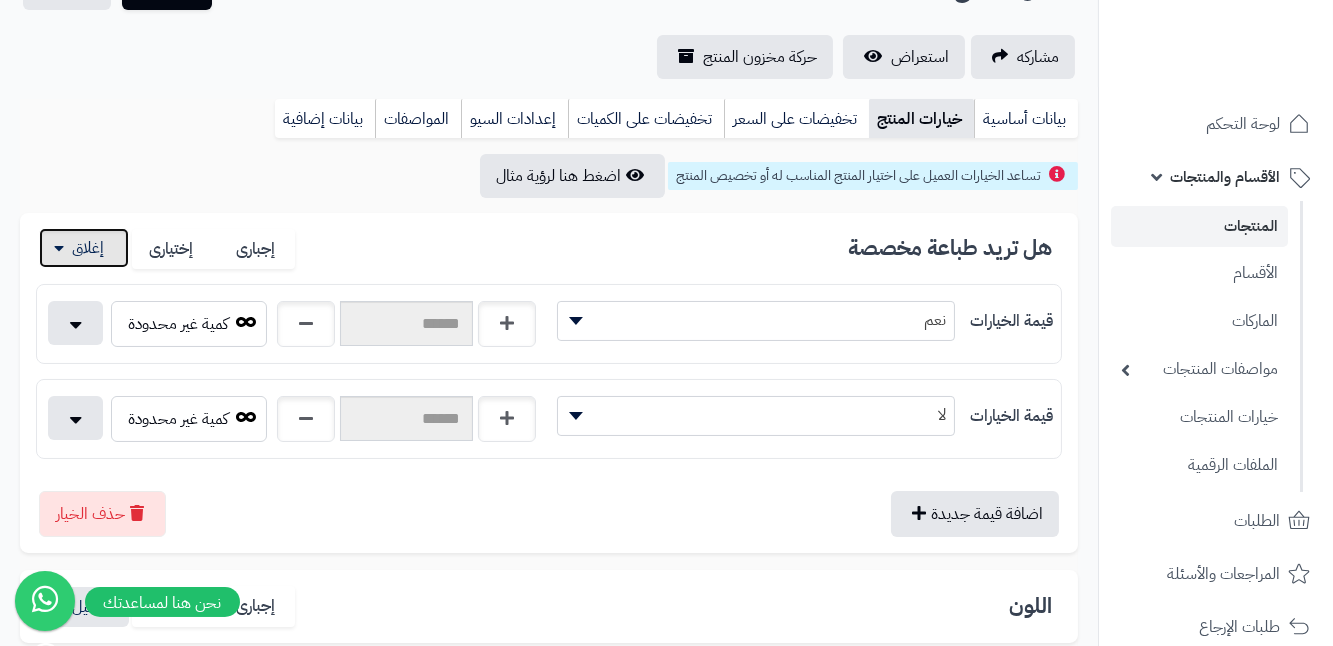 click at bounding box center (84, 248) 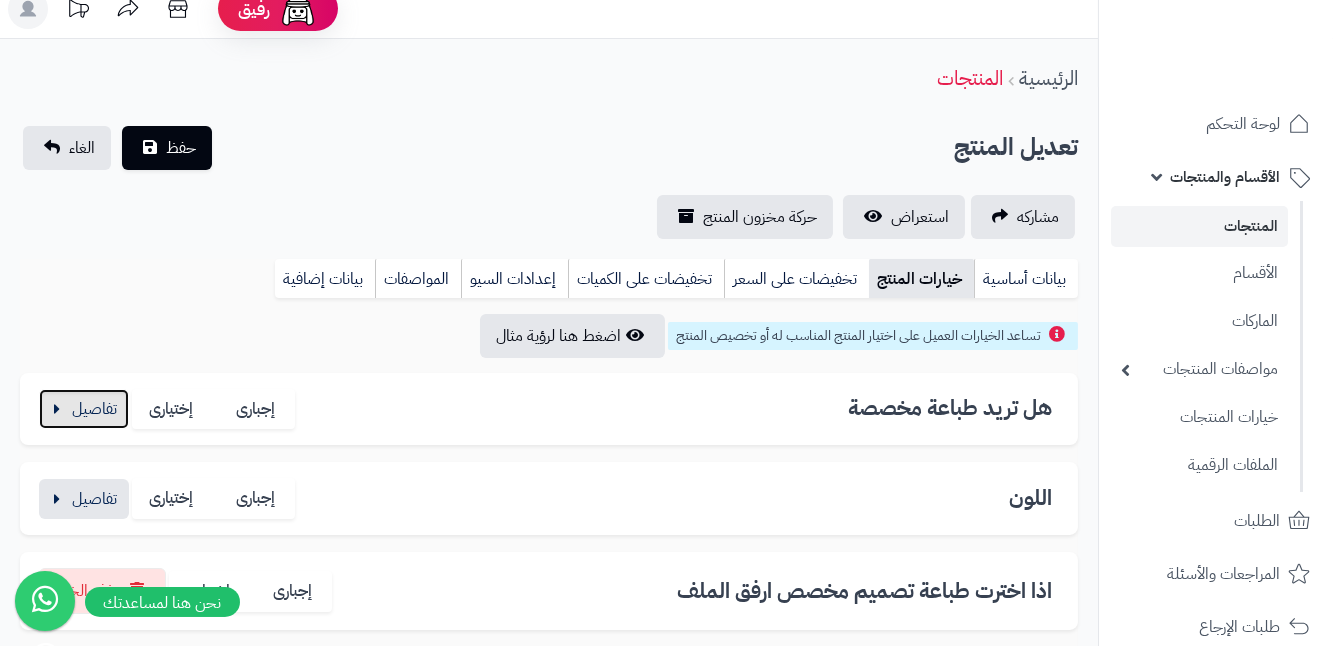 scroll, scrollTop: 0, scrollLeft: 0, axis: both 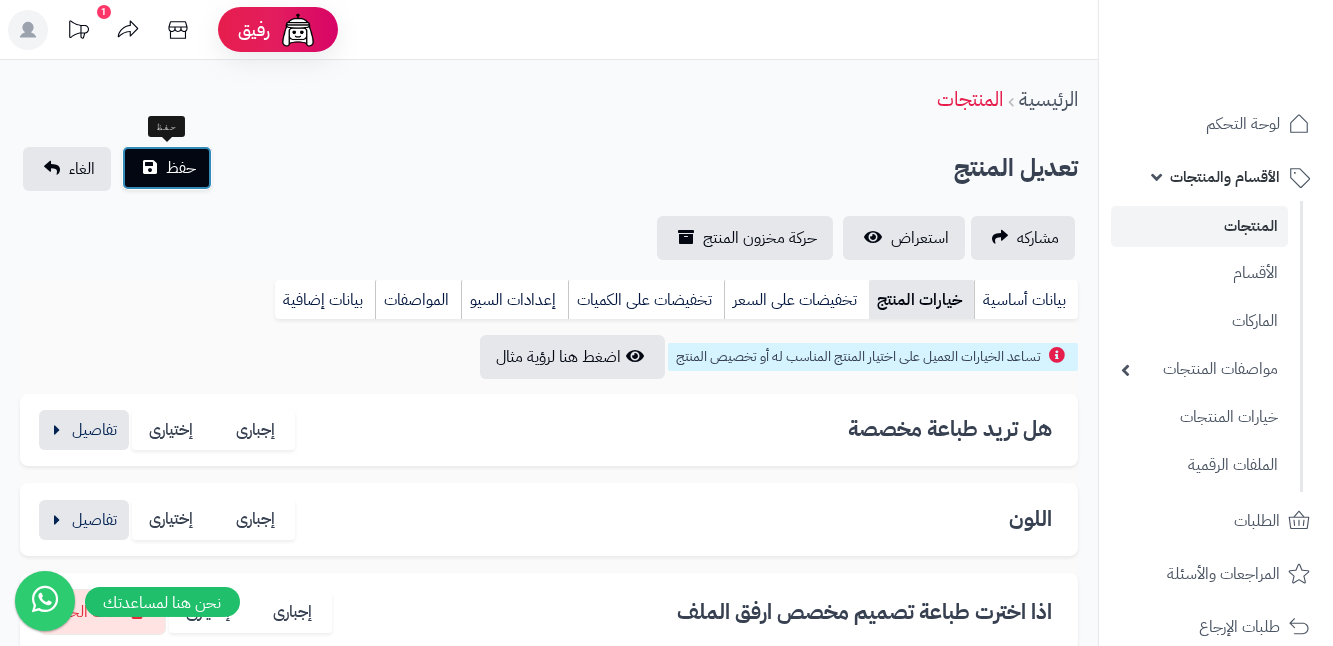 click on "حفظ" at bounding box center [167, 168] 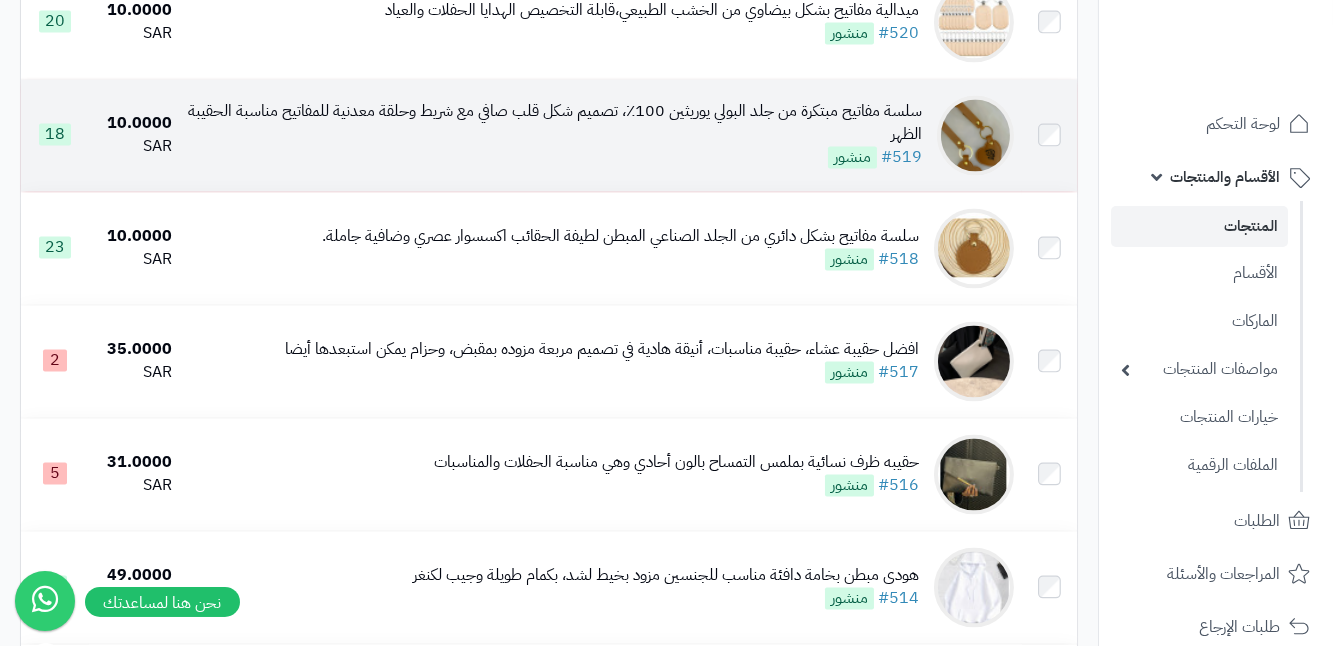 scroll, scrollTop: 7727, scrollLeft: 0, axis: vertical 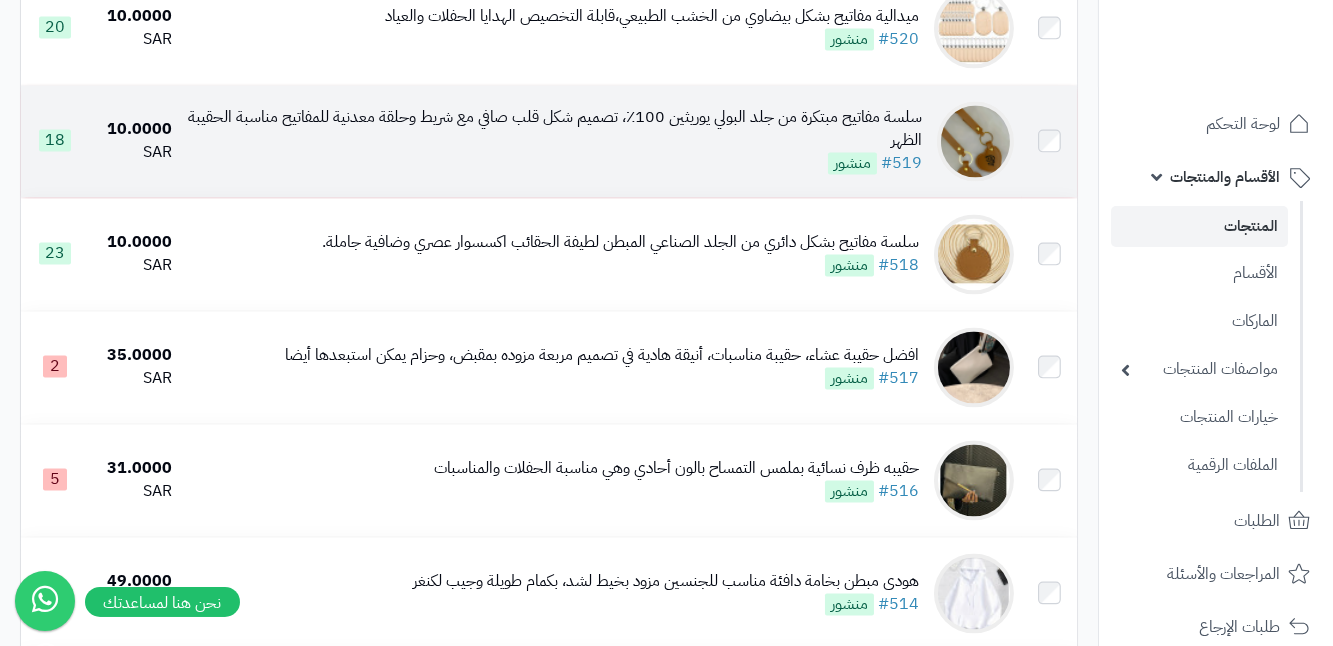 click at bounding box center [975, 141] 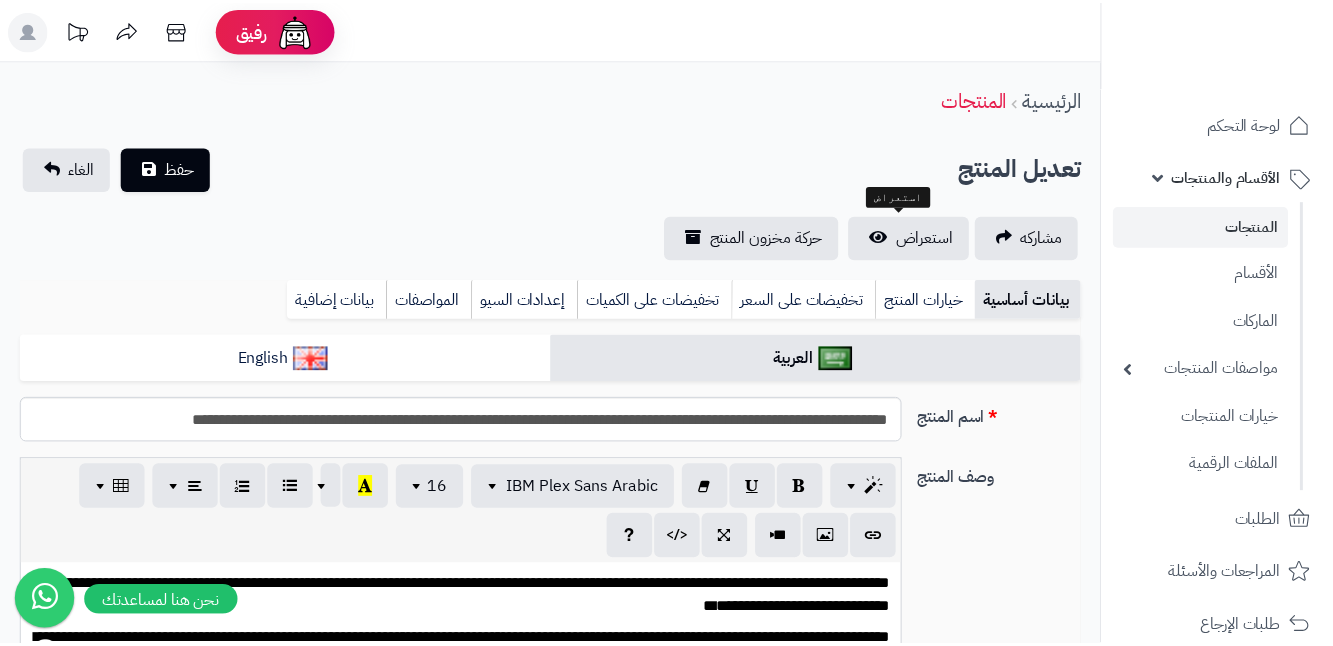 scroll, scrollTop: 0, scrollLeft: 0, axis: both 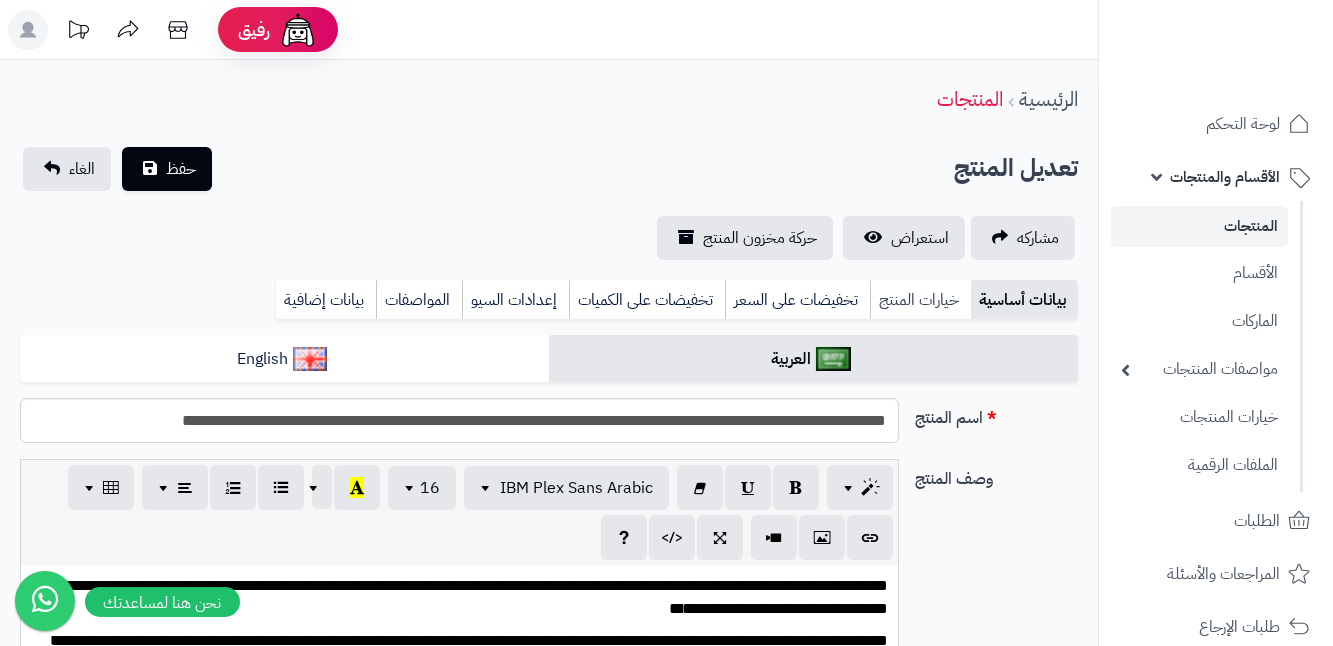 click on "خيارات المنتج" at bounding box center [920, 300] 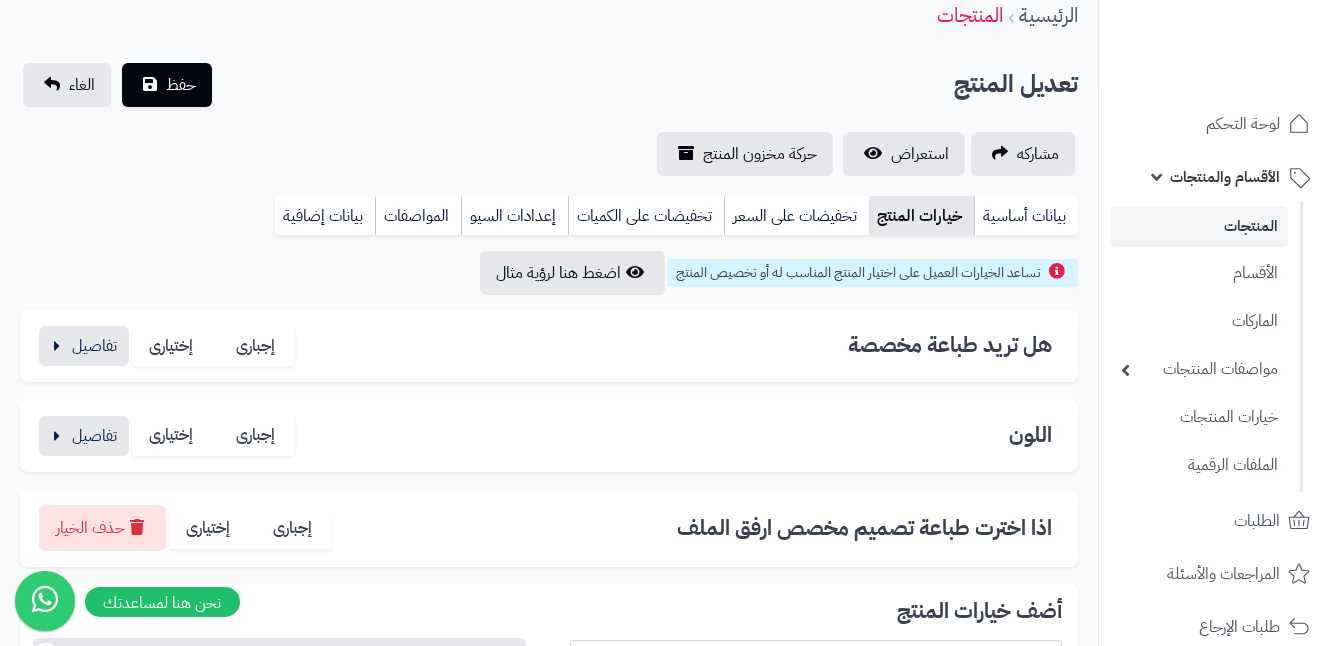 scroll, scrollTop: 90, scrollLeft: 0, axis: vertical 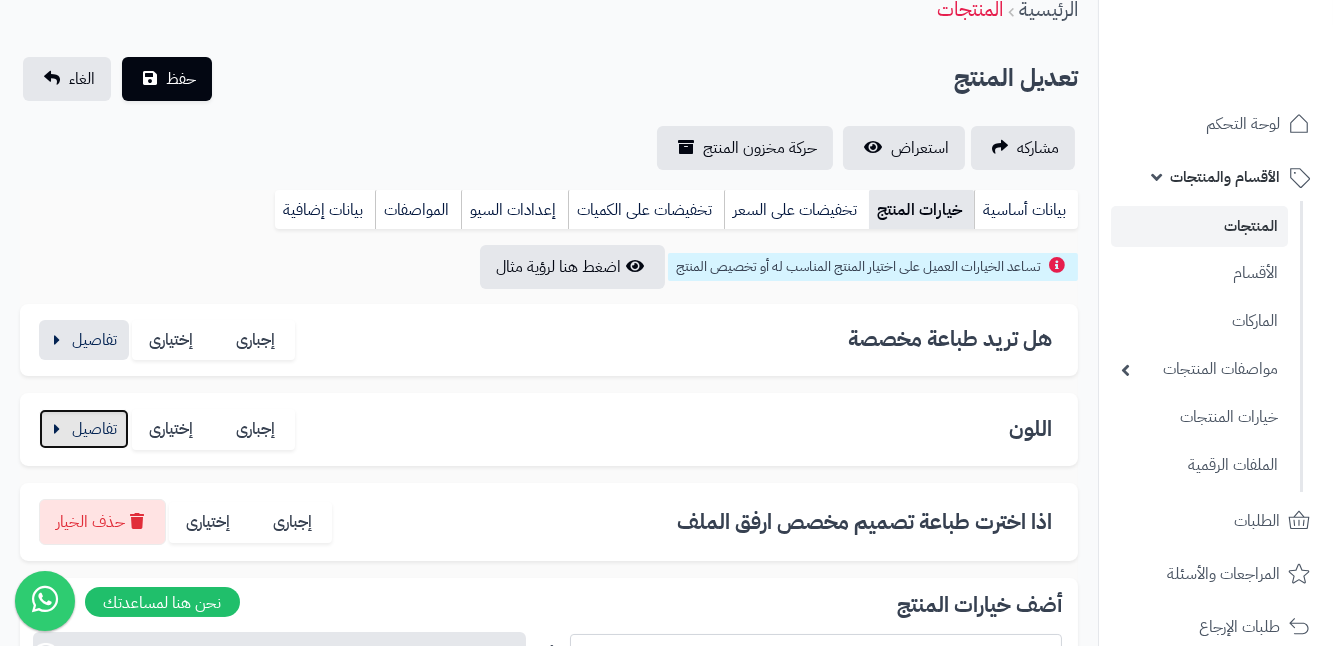click at bounding box center (84, 429) 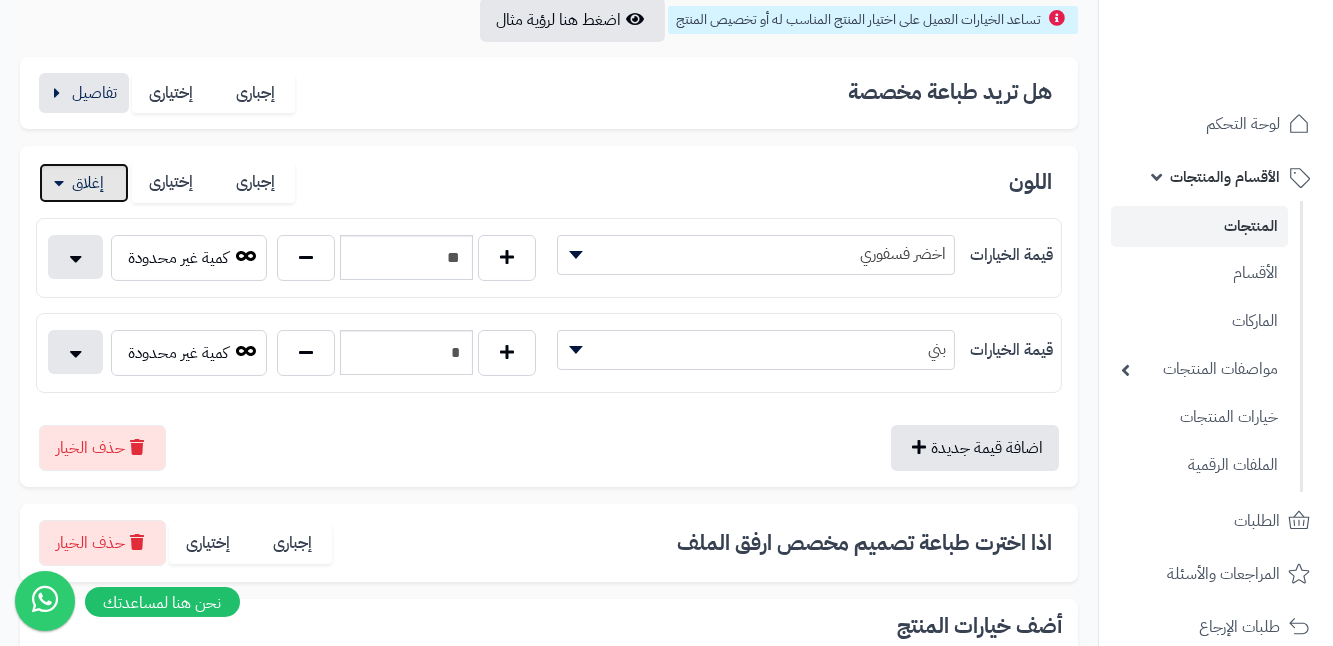 scroll, scrollTop: 363, scrollLeft: 0, axis: vertical 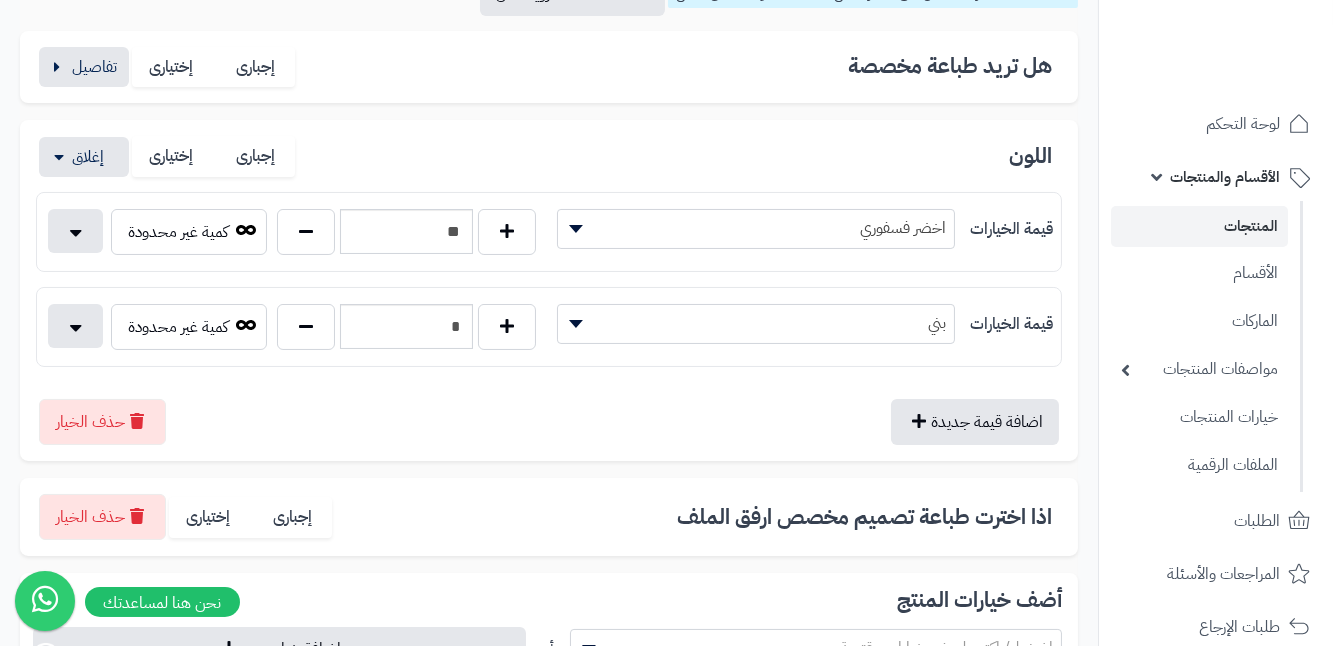 click on "اخضر فسفوري" at bounding box center [756, 228] 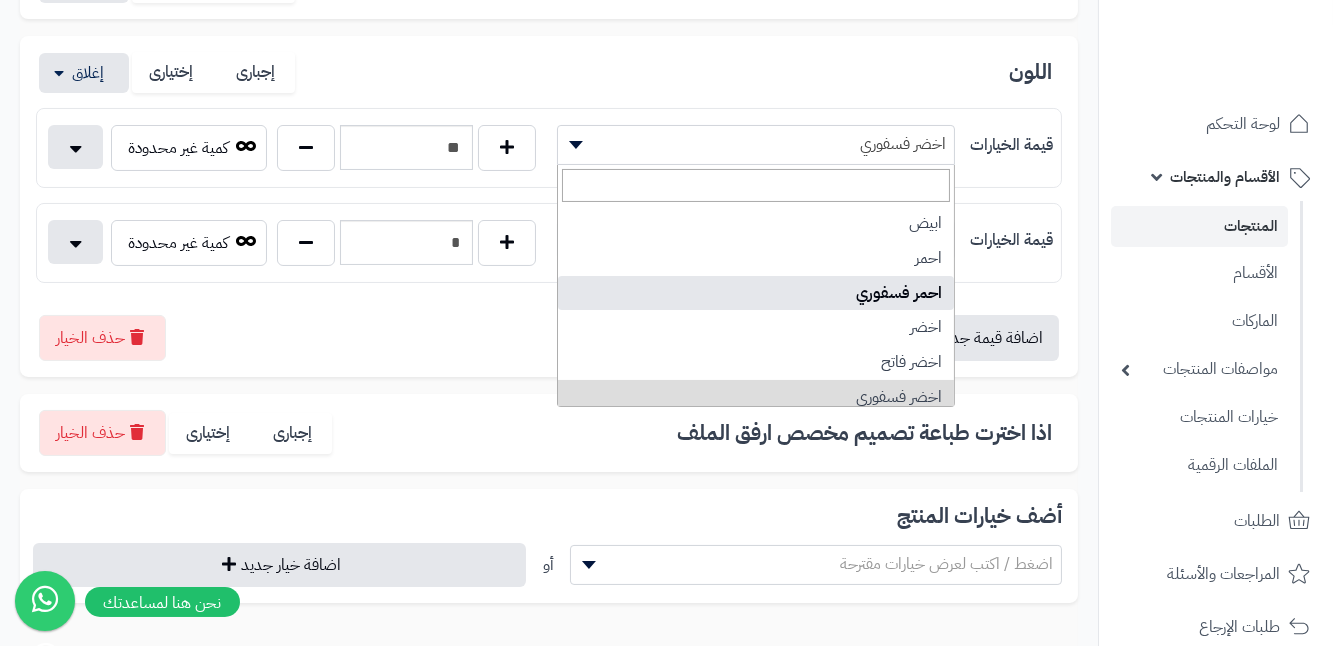 scroll, scrollTop: 454, scrollLeft: 0, axis: vertical 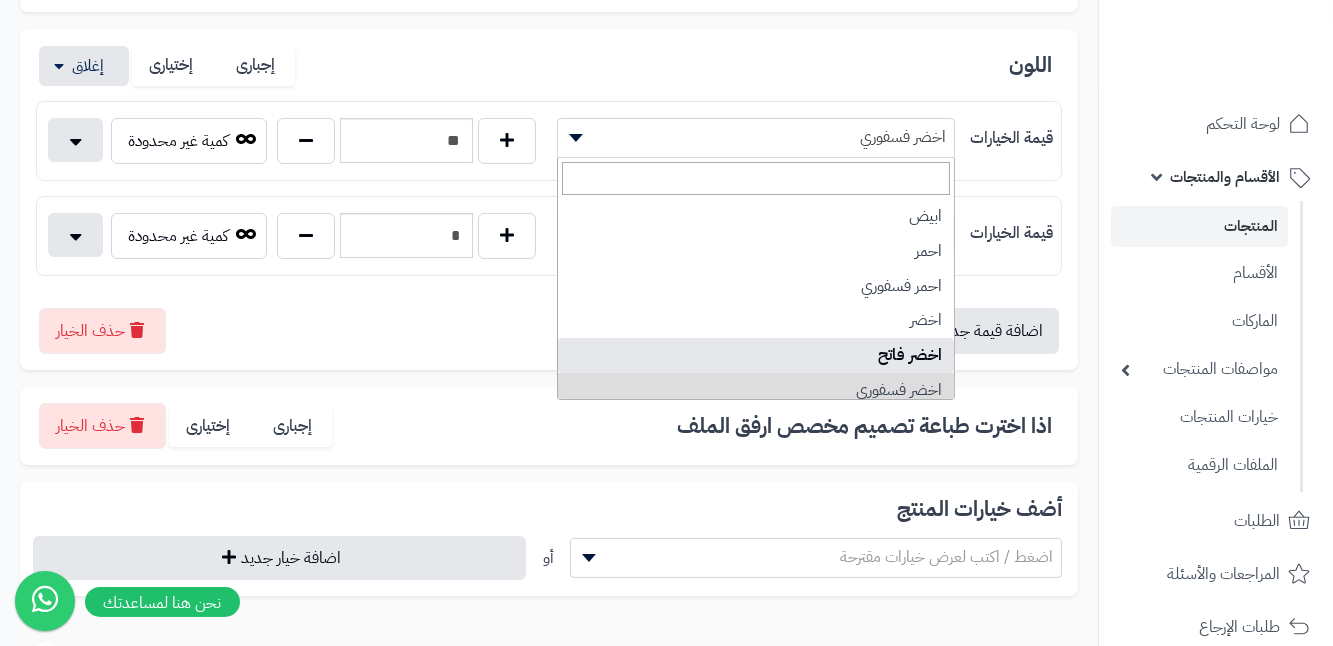 select on "***" 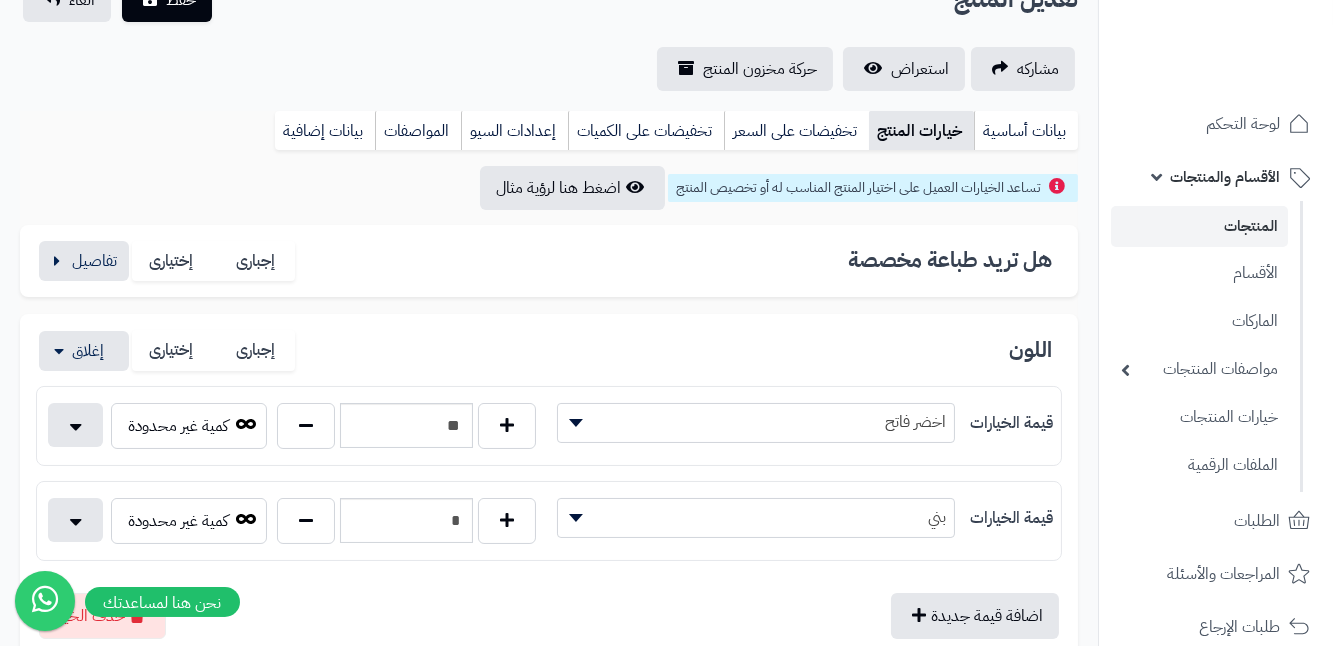 scroll, scrollTop: 0, scrollLeft: 0, axis: both 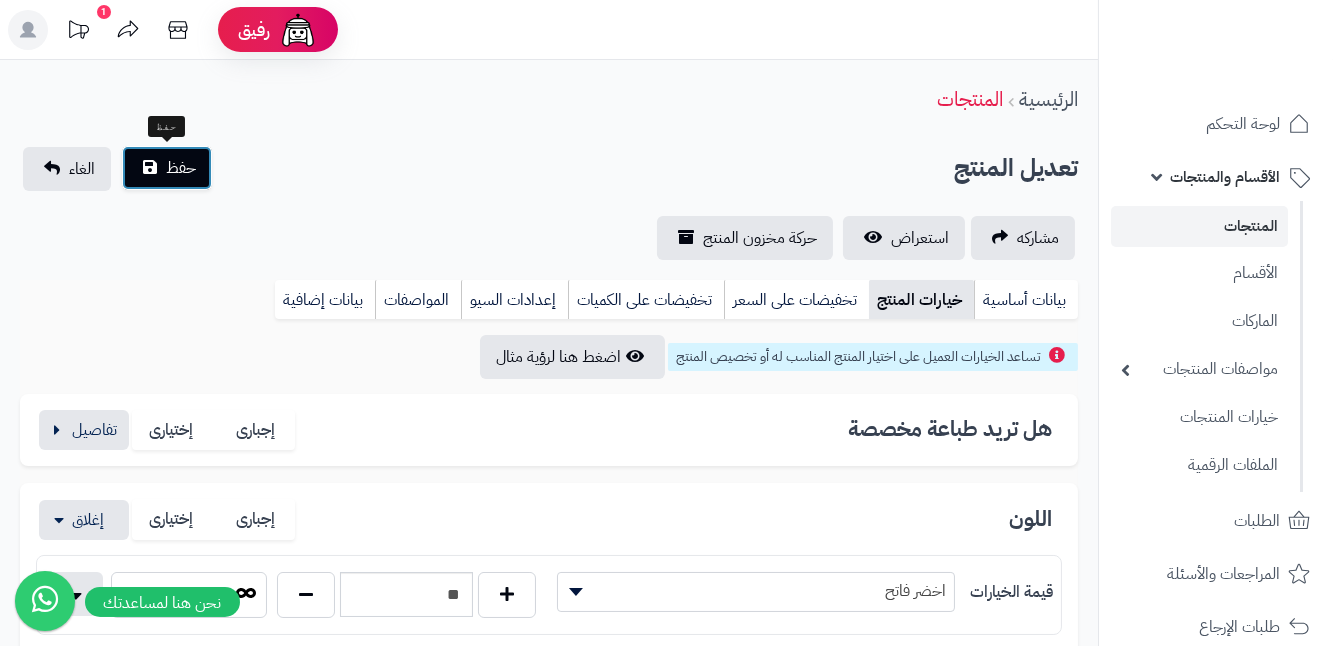 click on "حفظ" at bounding box center [181, 168] 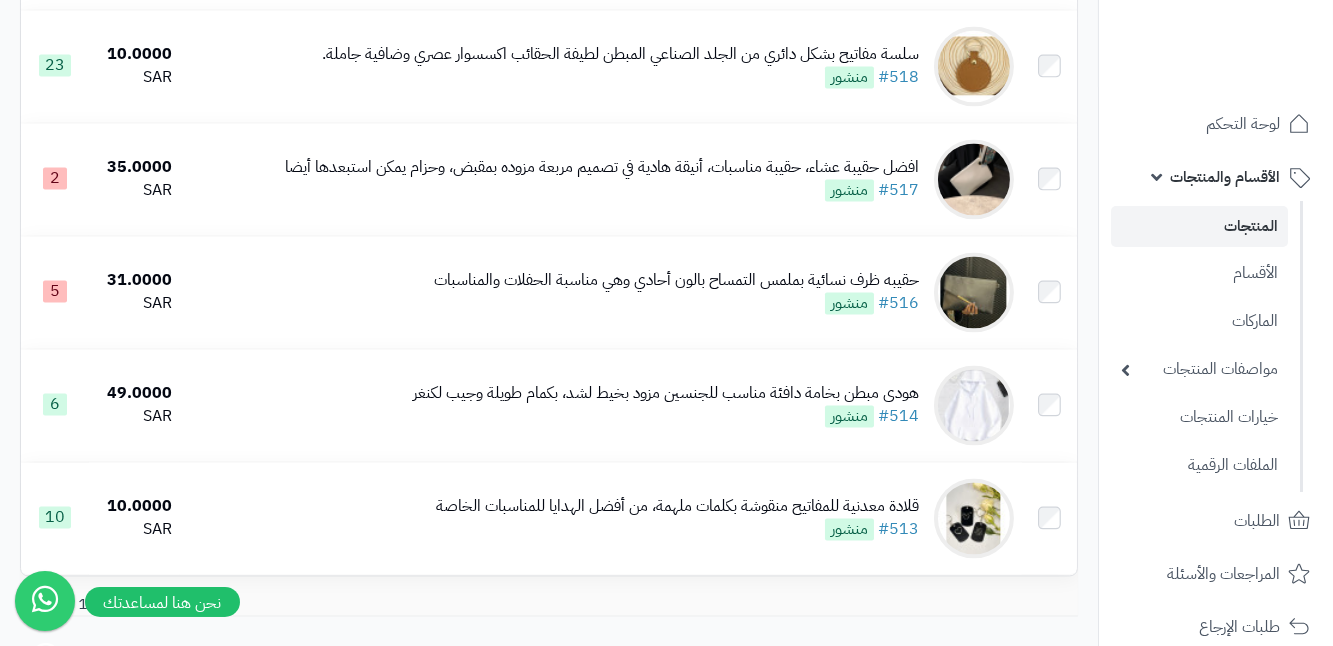 scroll, scrollTop: 7909, scrollLeft: 0, axis: vertical 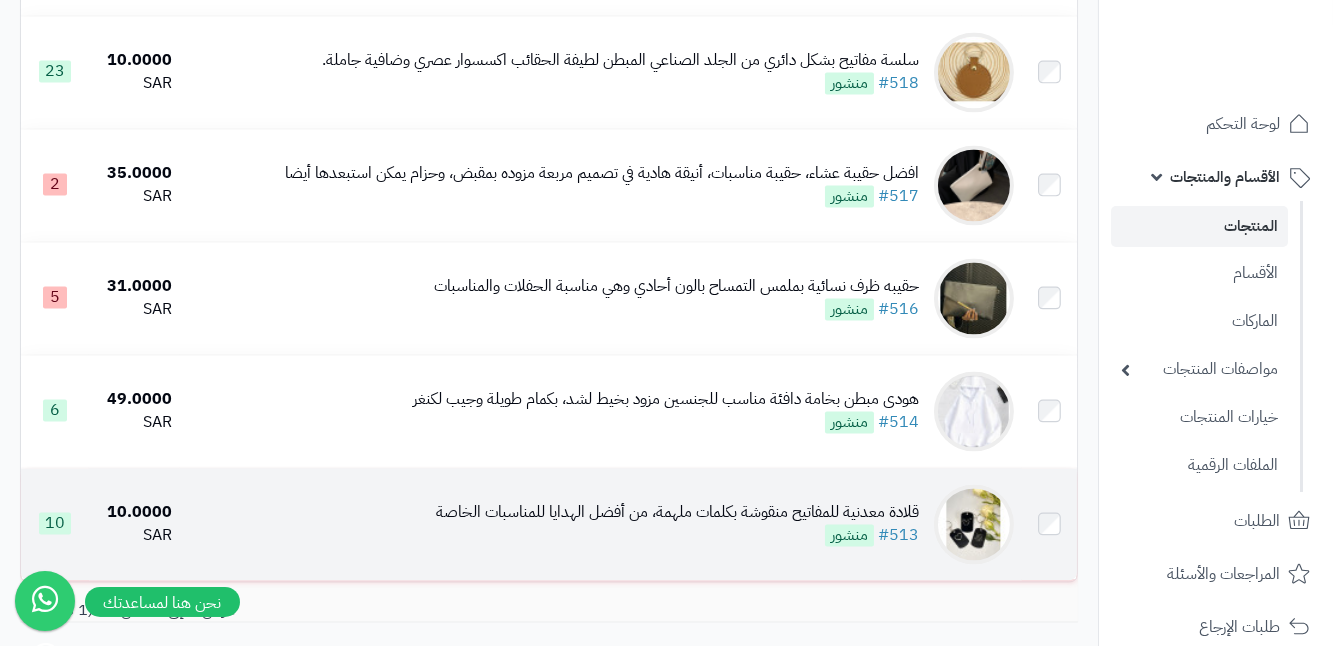click at bounding box center (974, 524) 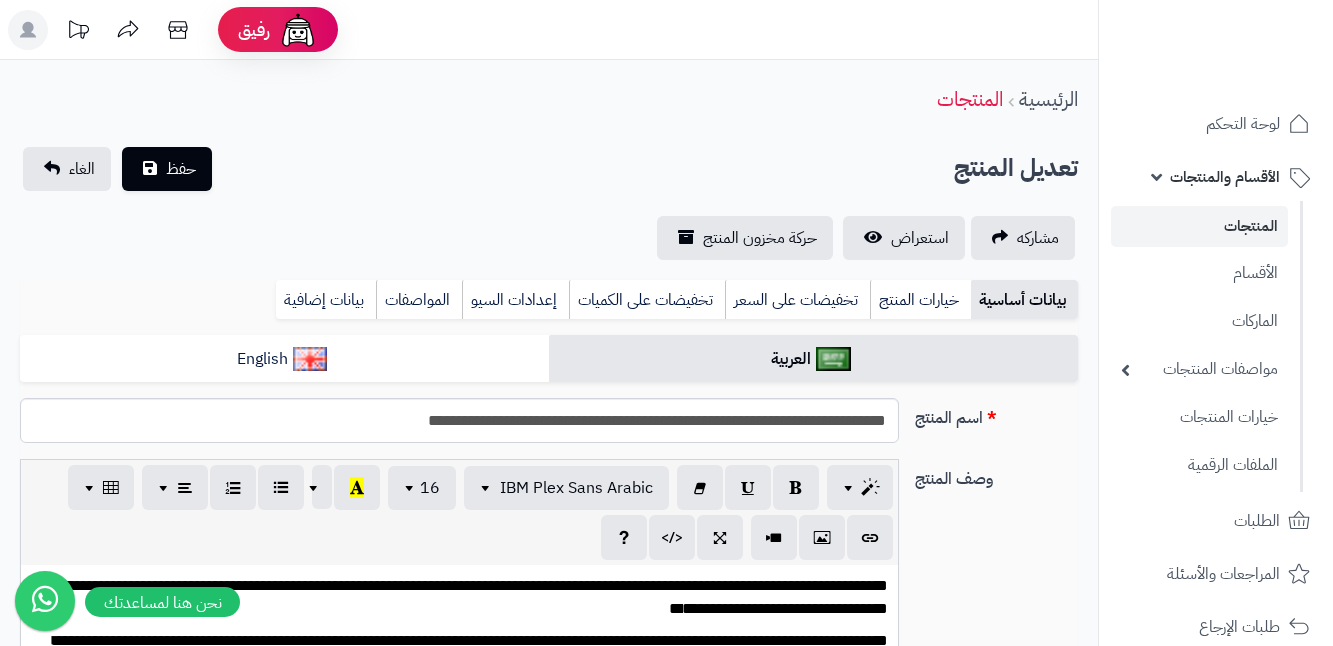 scroll, scrollTop: 0, scrollLeft: 0, axis: both 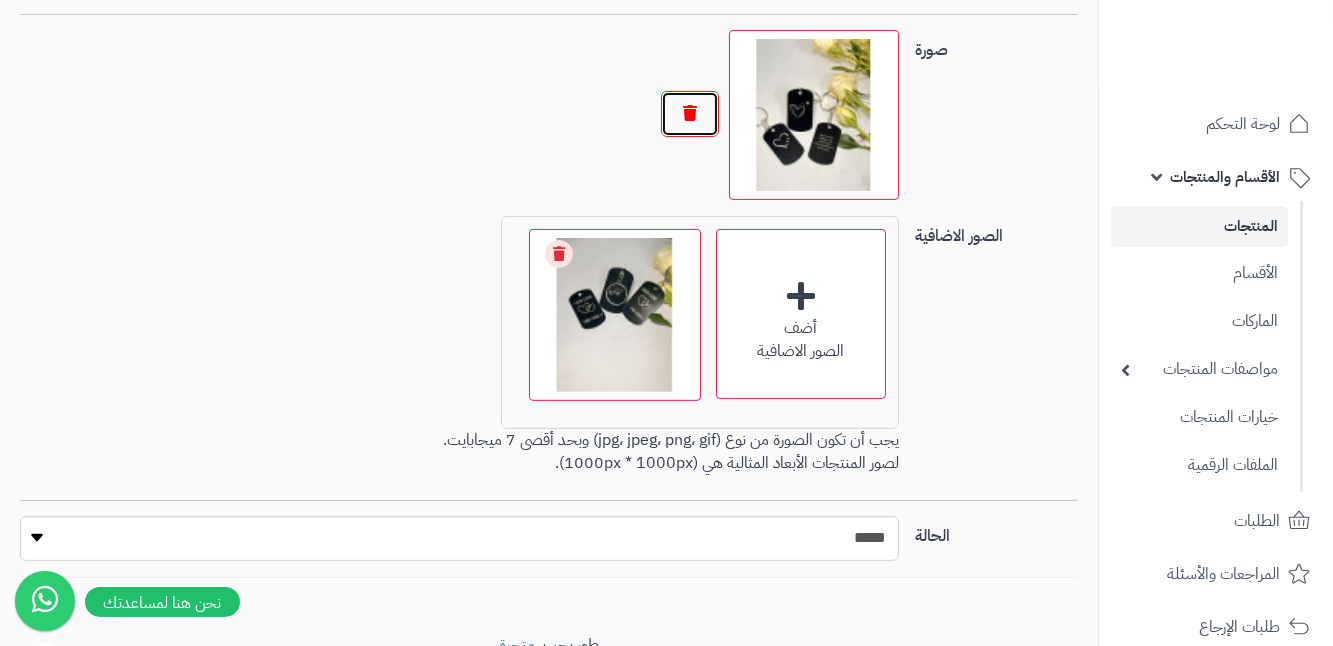 click at bounding box center (690, 114) 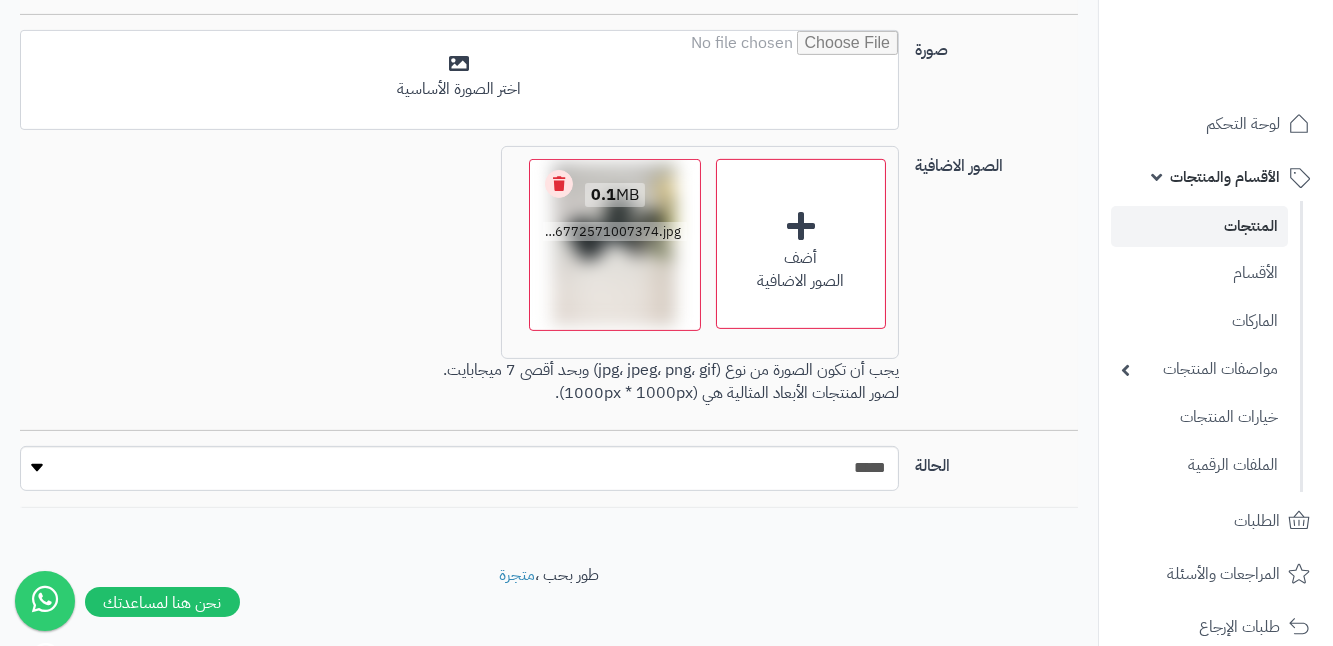 click on "Remove file" at bounding box center [559, 184] 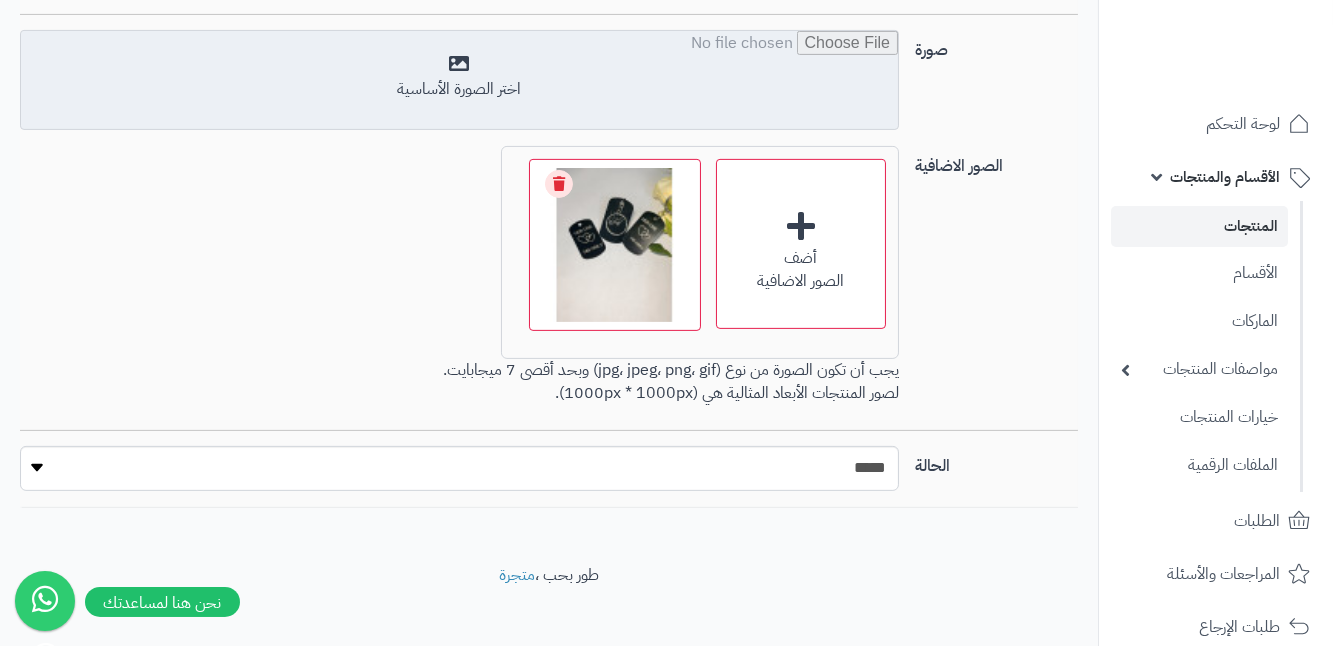 scroll, scrollTop: 1378, scrollLeft: 0, axis: vertical 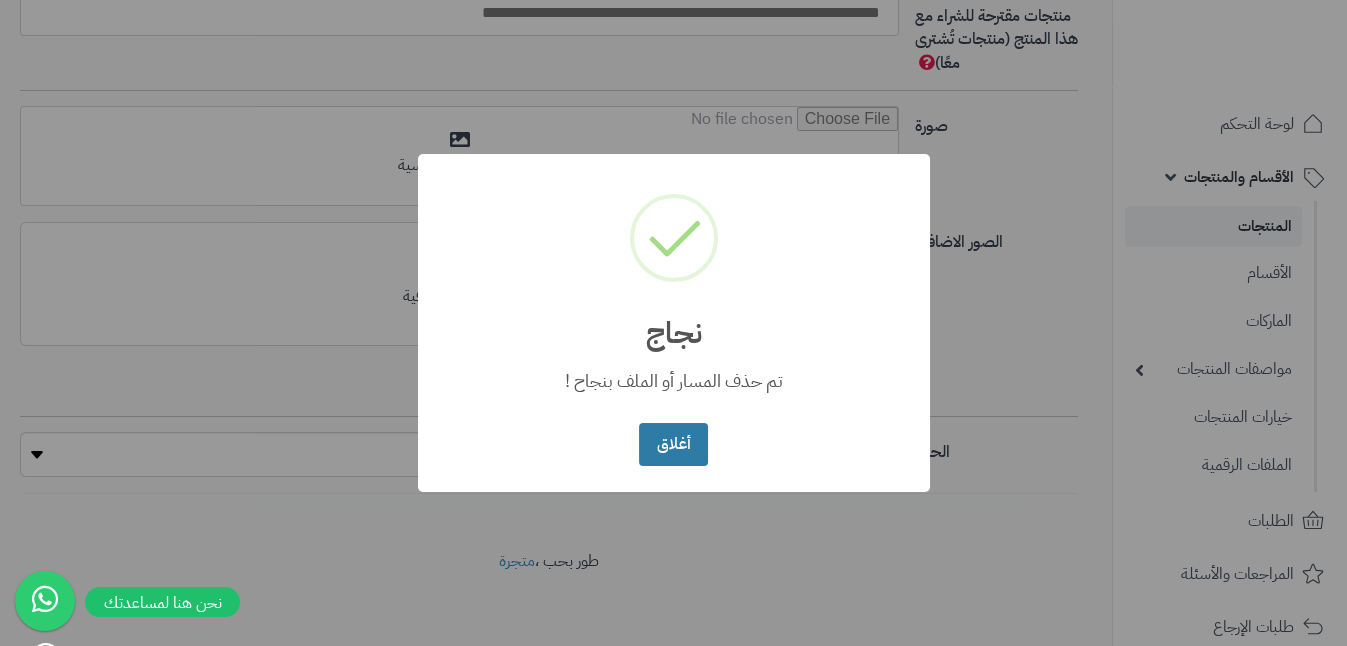 drag, startPoint x: 690, startPoint y: 461, endPoint x: 683, endPoint y: 450, distance: 13.038404 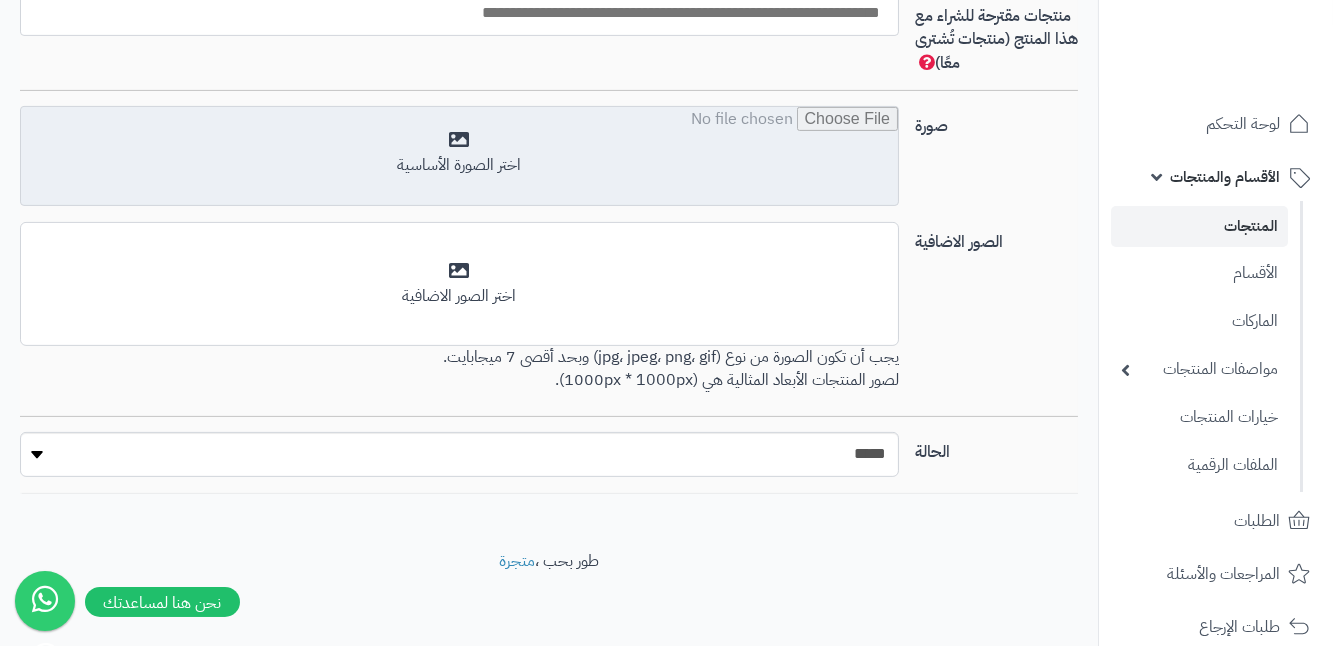 click at bounding box center (459, 157) 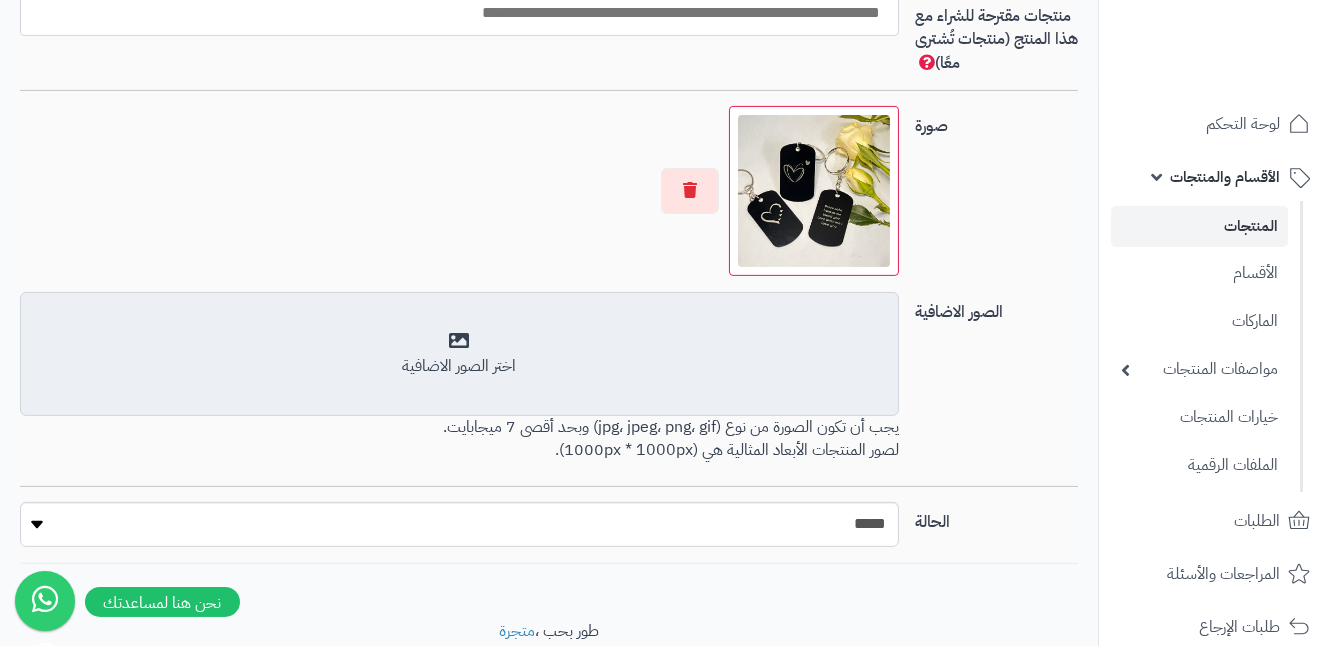 click on "اختر الصور الاضافية" at bounding box center (459, 354) 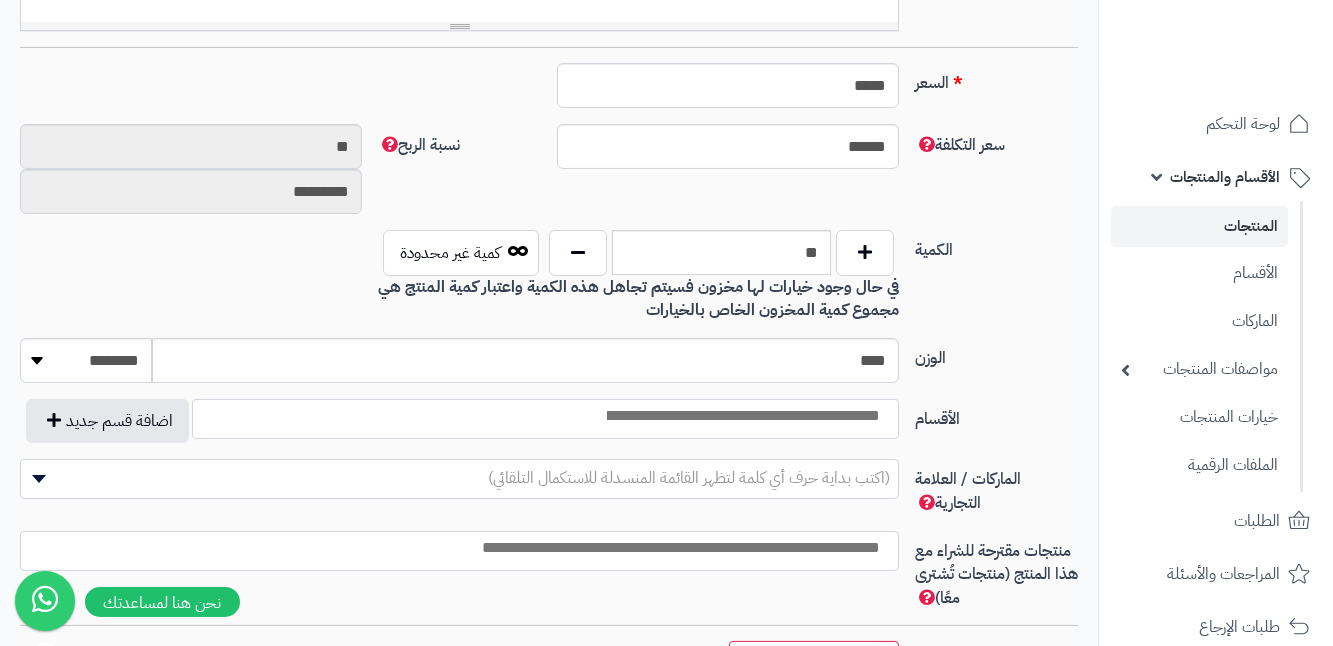 scroll, scrollTop: 832, scrollLeft: 0, axis: vertical 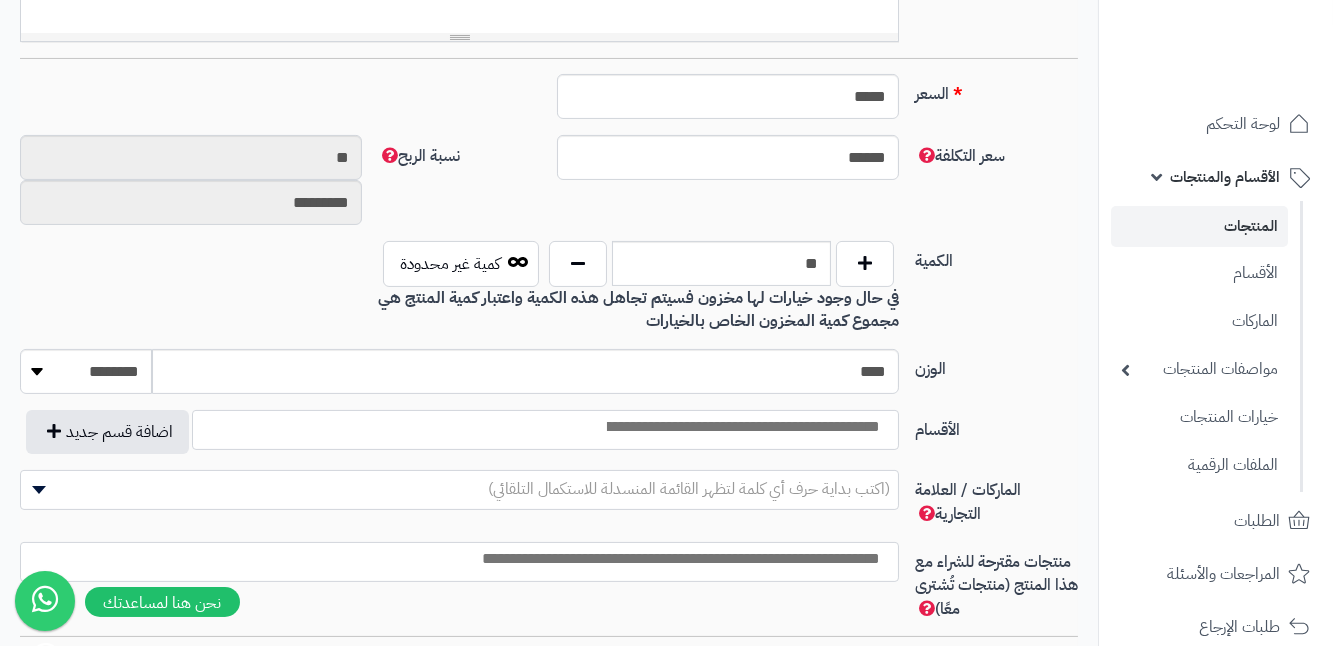 click at bounding box center (742, 427) 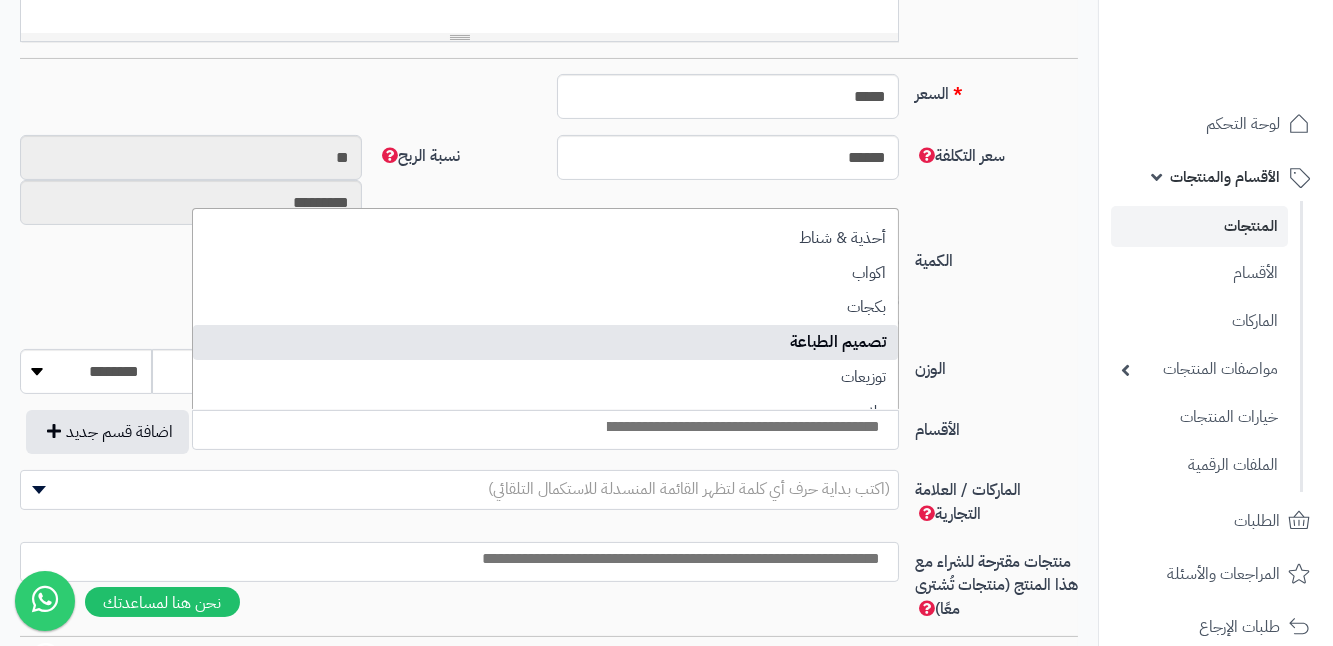 select on "***" 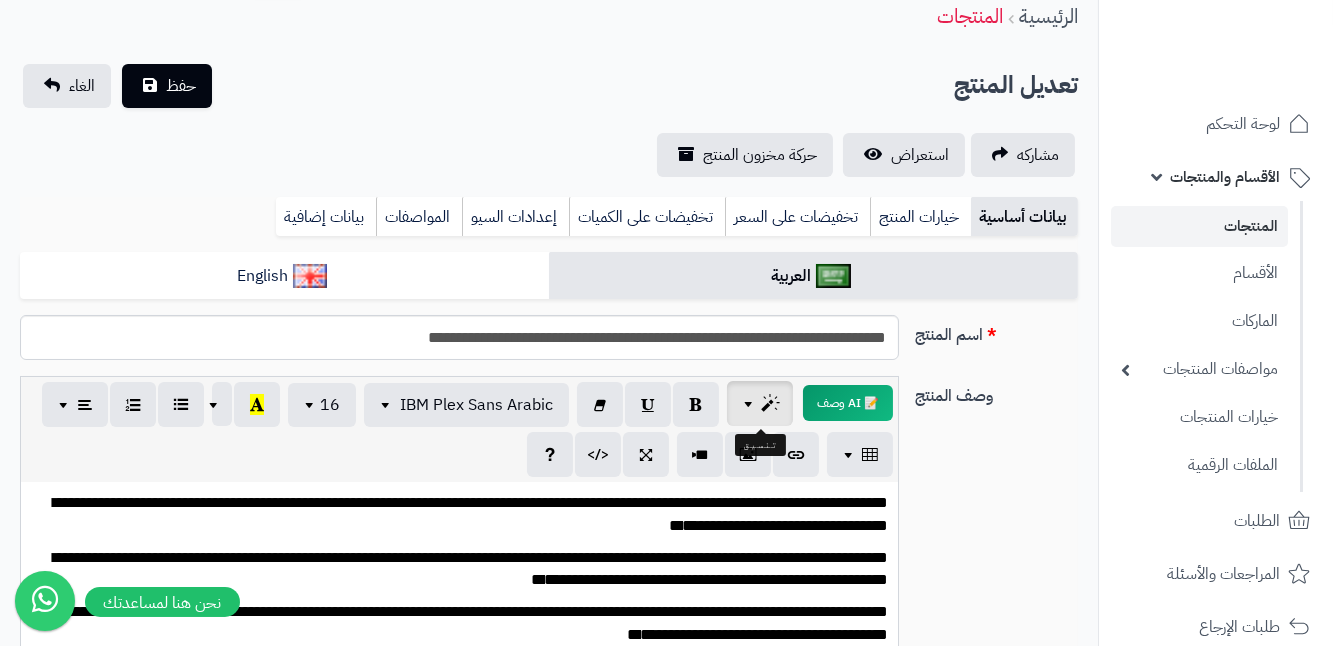 scroll, scrollTop: 14, scrollLeft: 0, axis: vertical 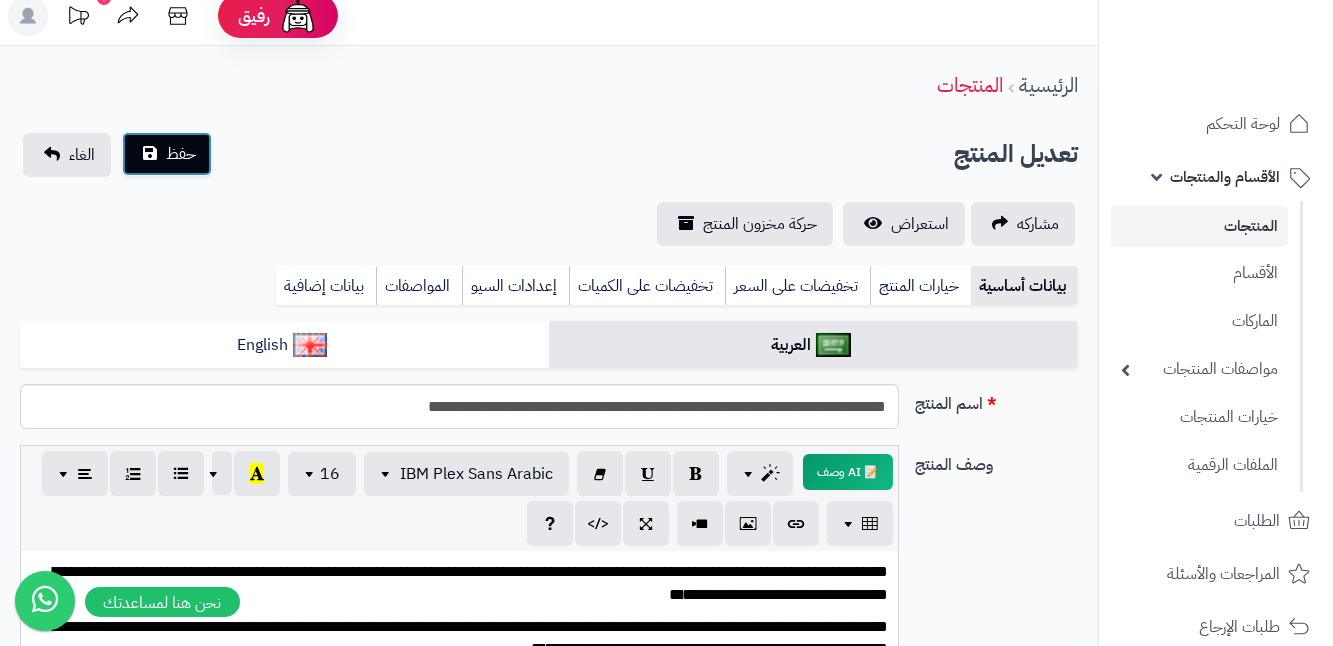 click on "حفظ" at bounding box center [167, 154] 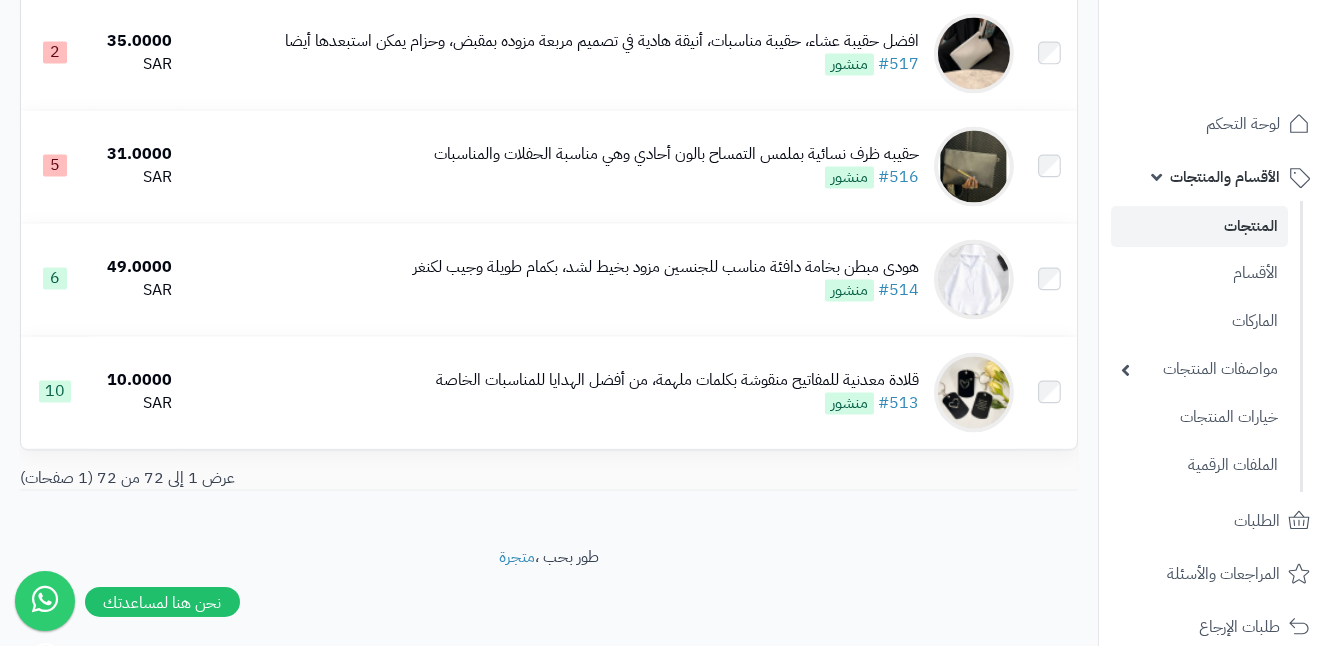 scroll, scrollTop: 8085, scrollLeft: 0, axis: vertical 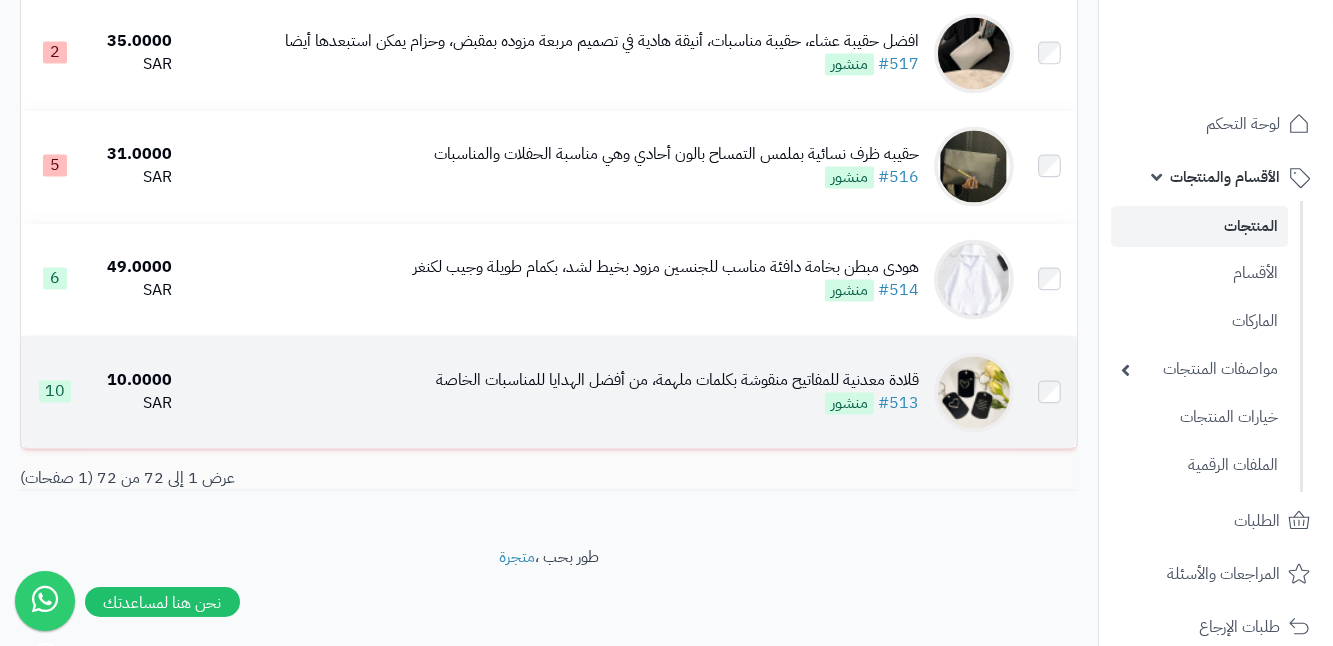 click at bounding box center [974, 392] 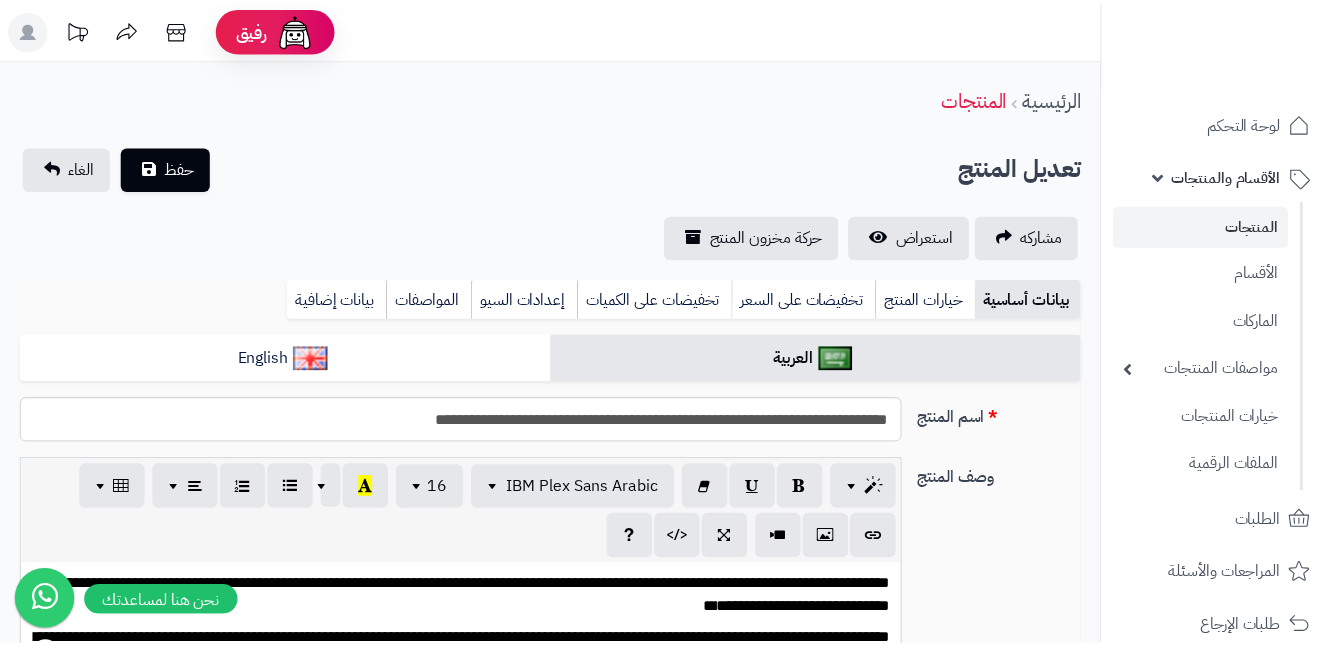 scroll, scrollTop: 0, scrollLeft: 0, axis: both 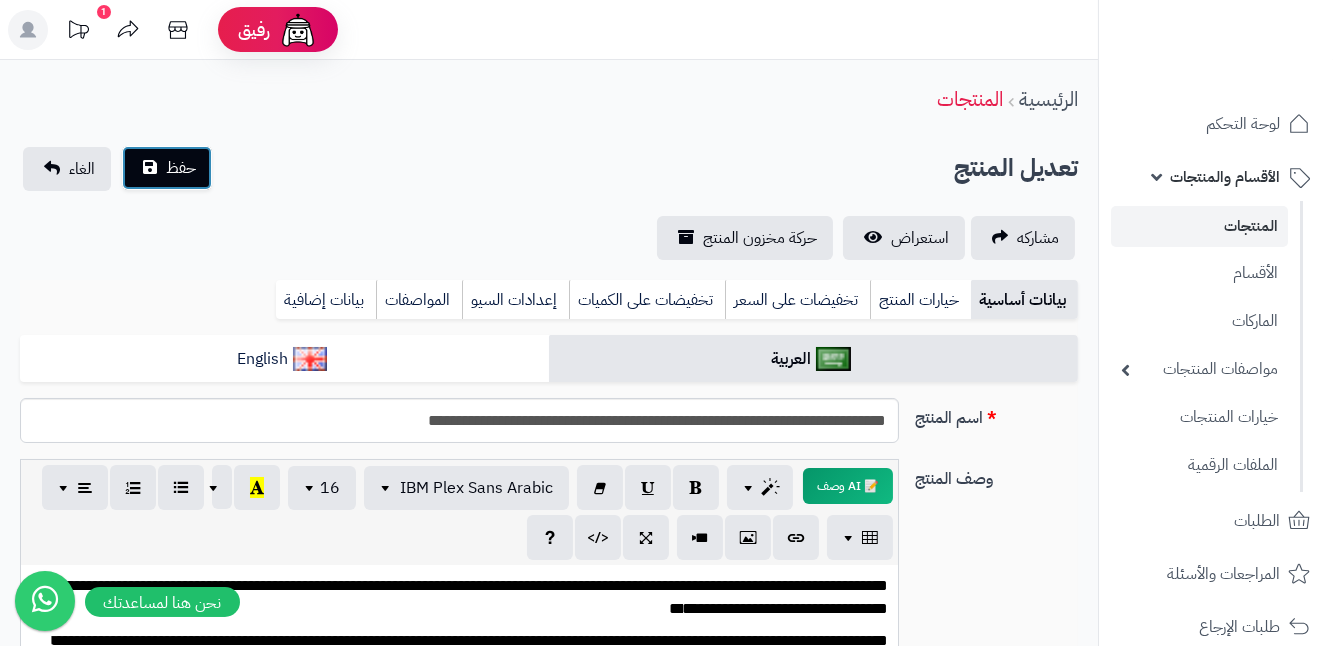 click on "حفظ" at bounding box center (167, 168) 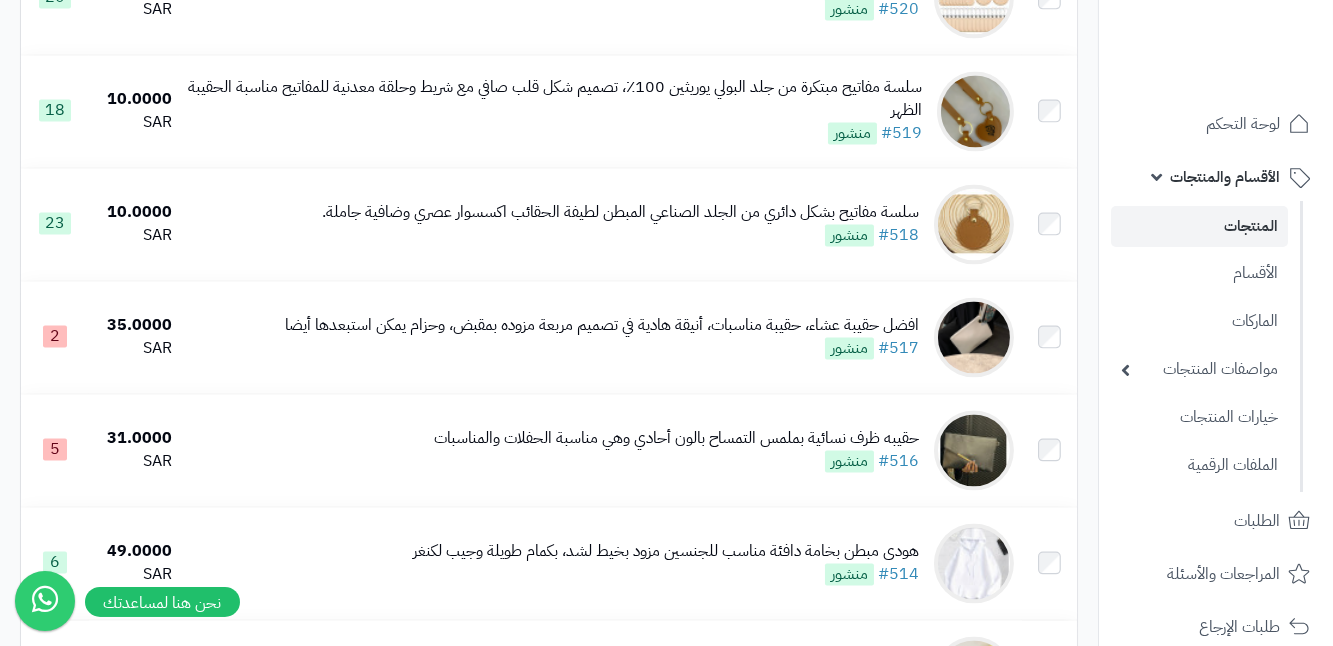 scroll, scrollTop: 7721, scrollLeft: 0, axis: vertical 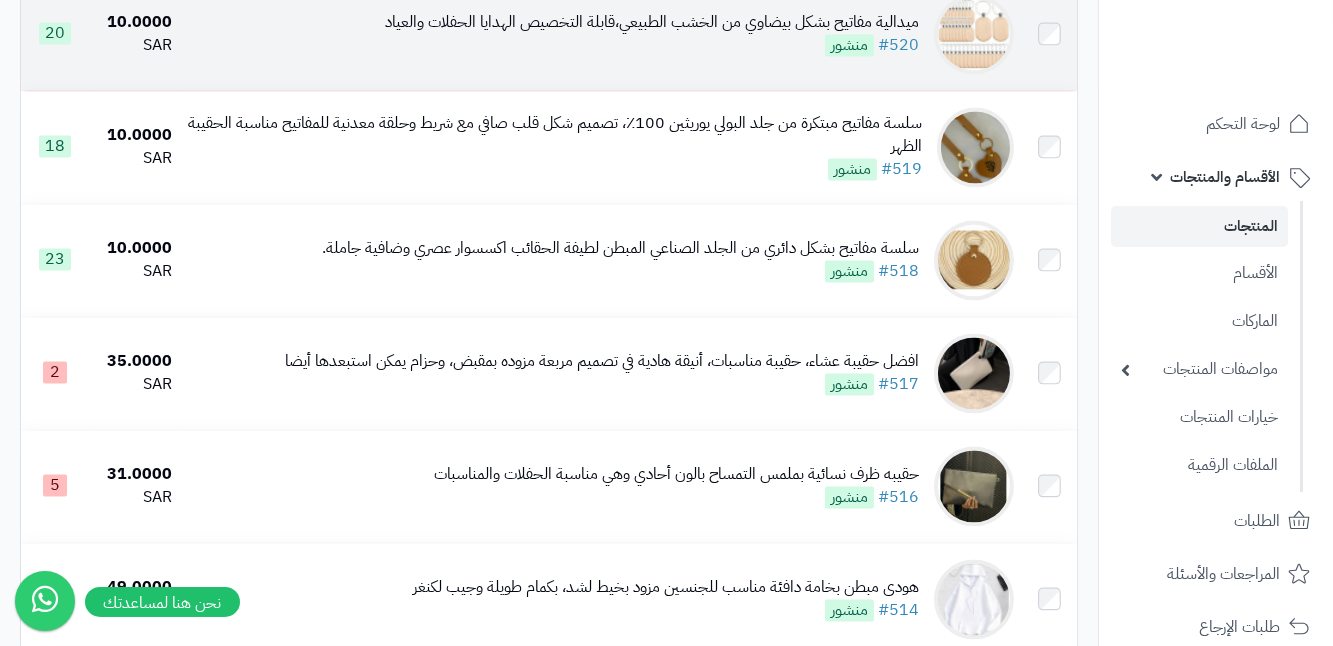 click on "ميدالية مفاتيح بشكل بيضاوي من الخشب الطبيعي،قابلة التخصيص الهدايا الحفلات والعياد" at bounding box center (652, 22) 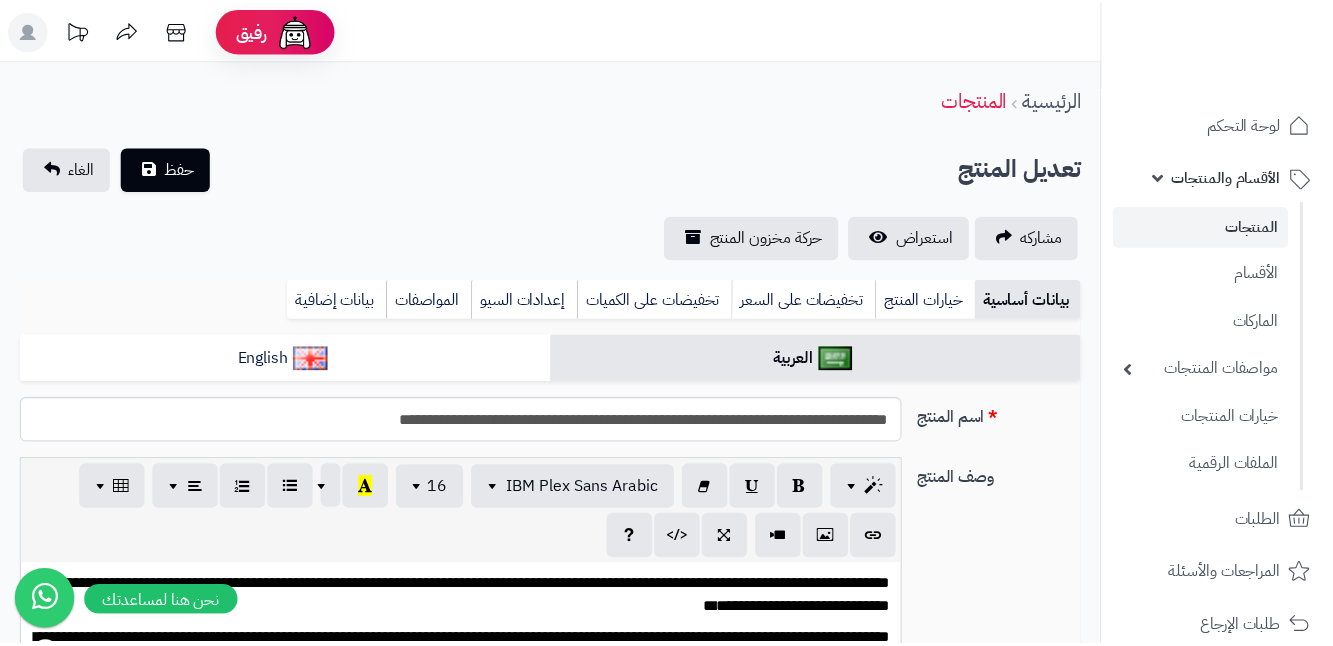 scroll, scrollTop: 0, scrollLeft: 0, axis: both 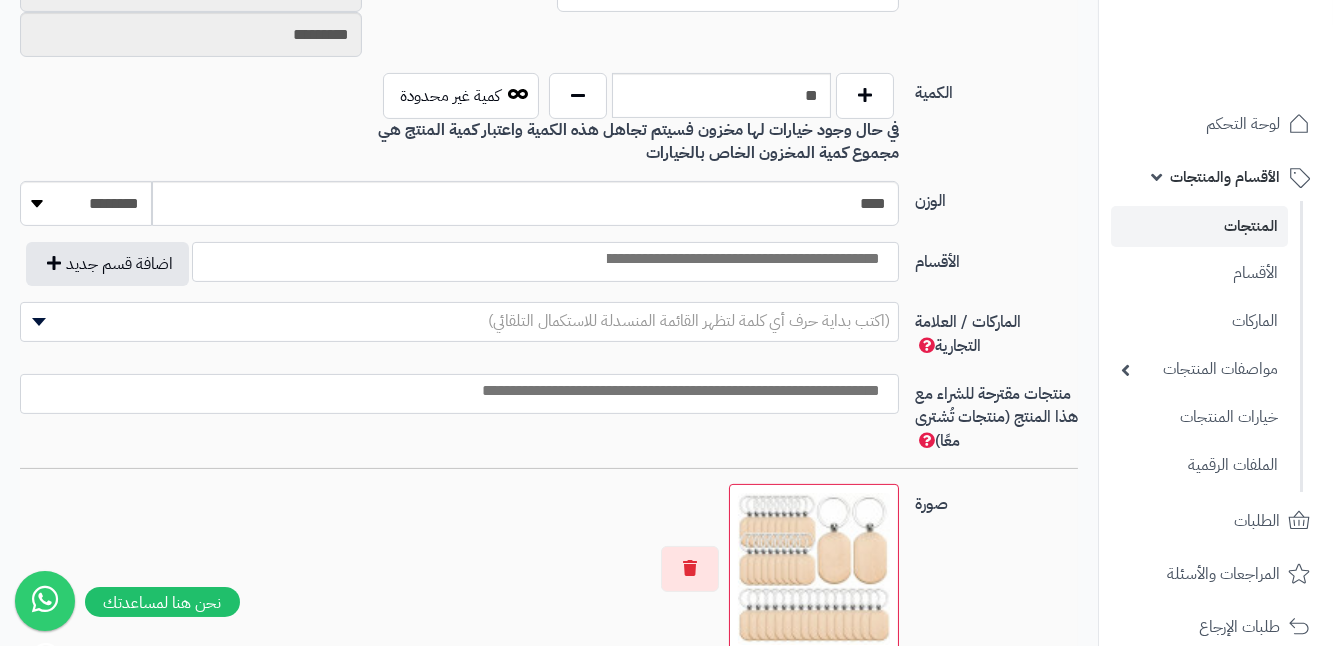 click at bounding box center [742, 259] 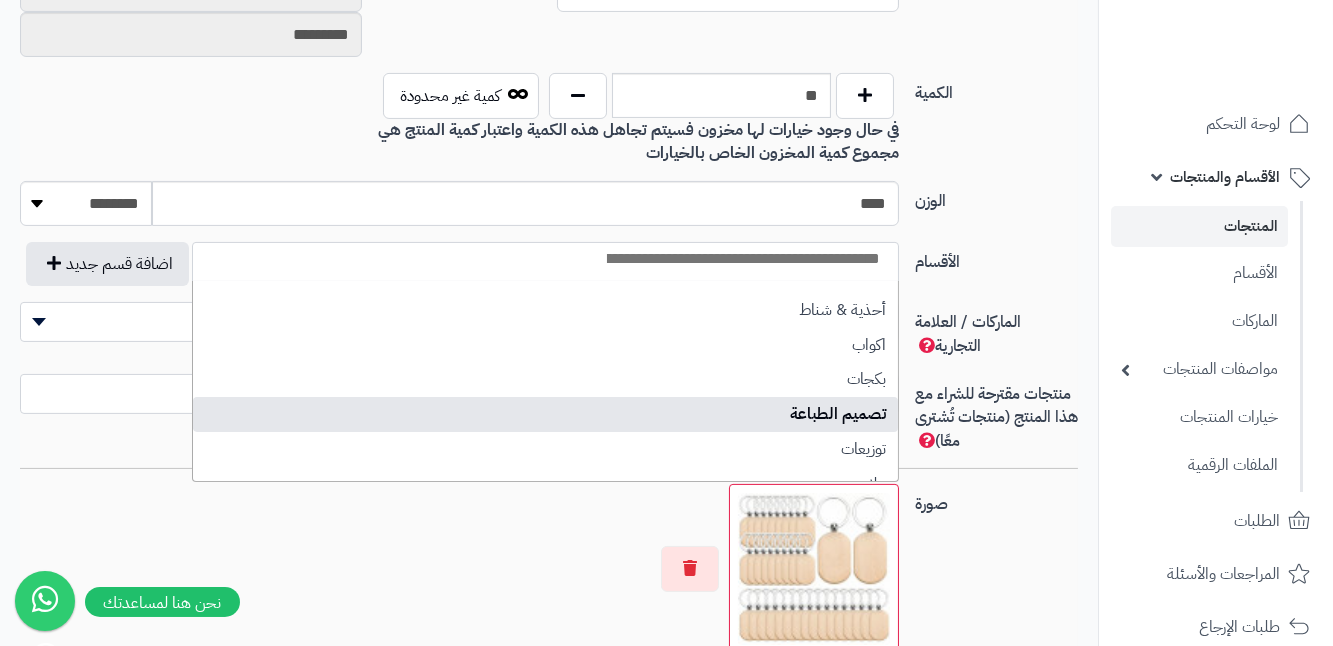 select on "***" 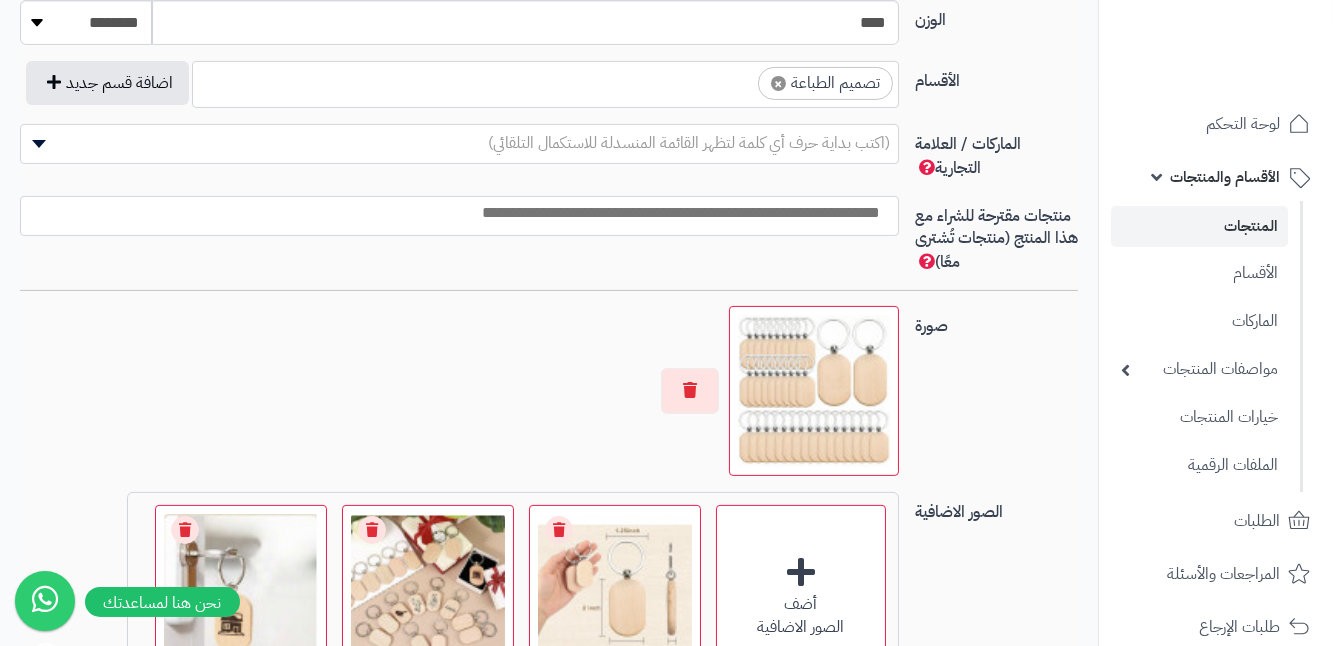 scroll, scrollTop: 1272, scrollLeft: 0, axis: vertical 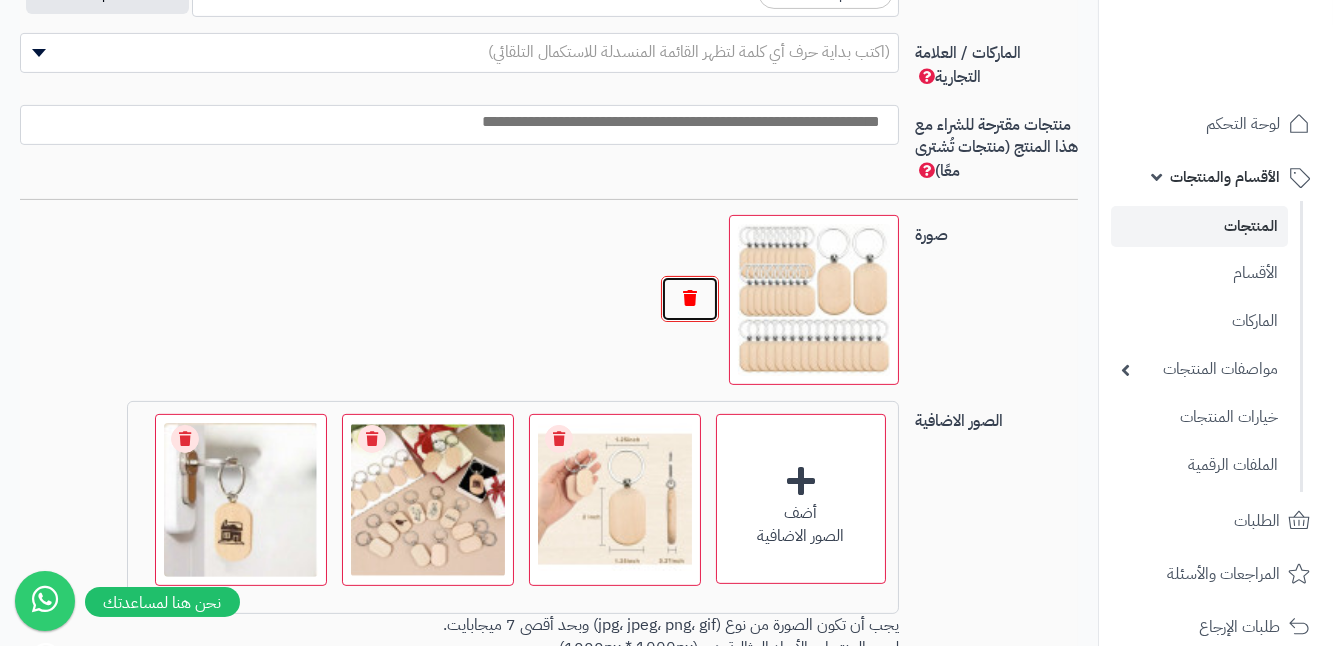 click at bounding box center (690, 299) 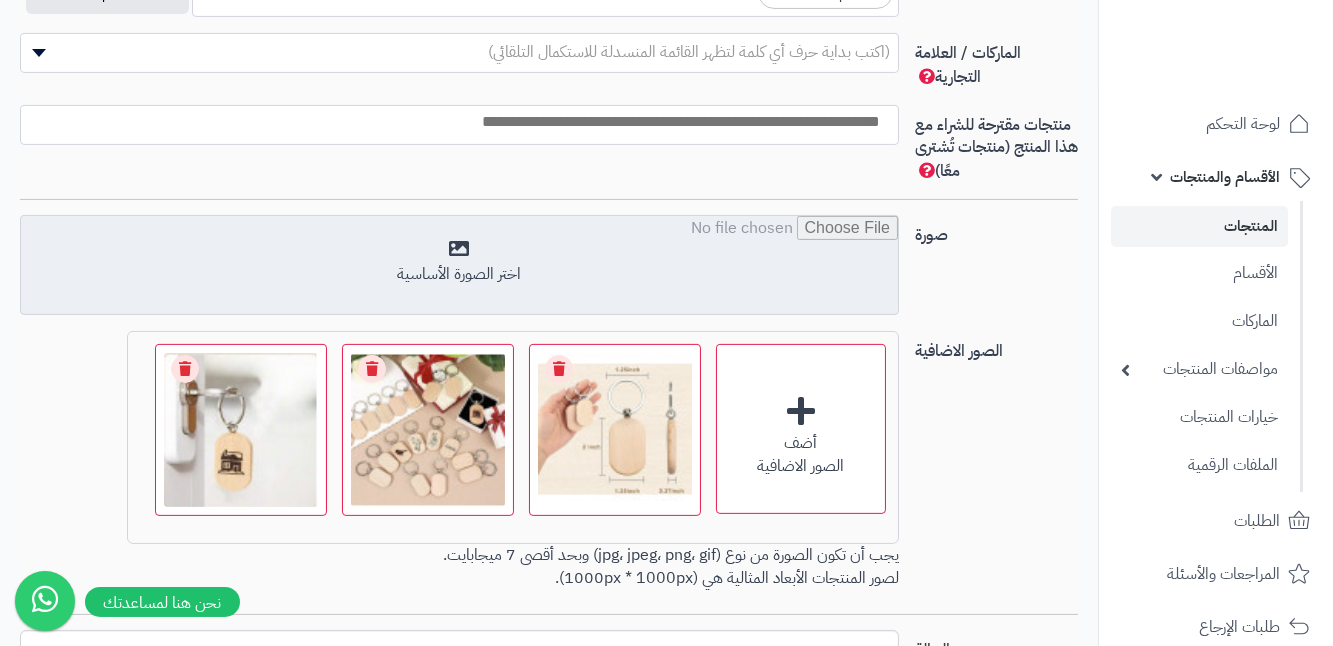 click at bounding box center (459, 266) 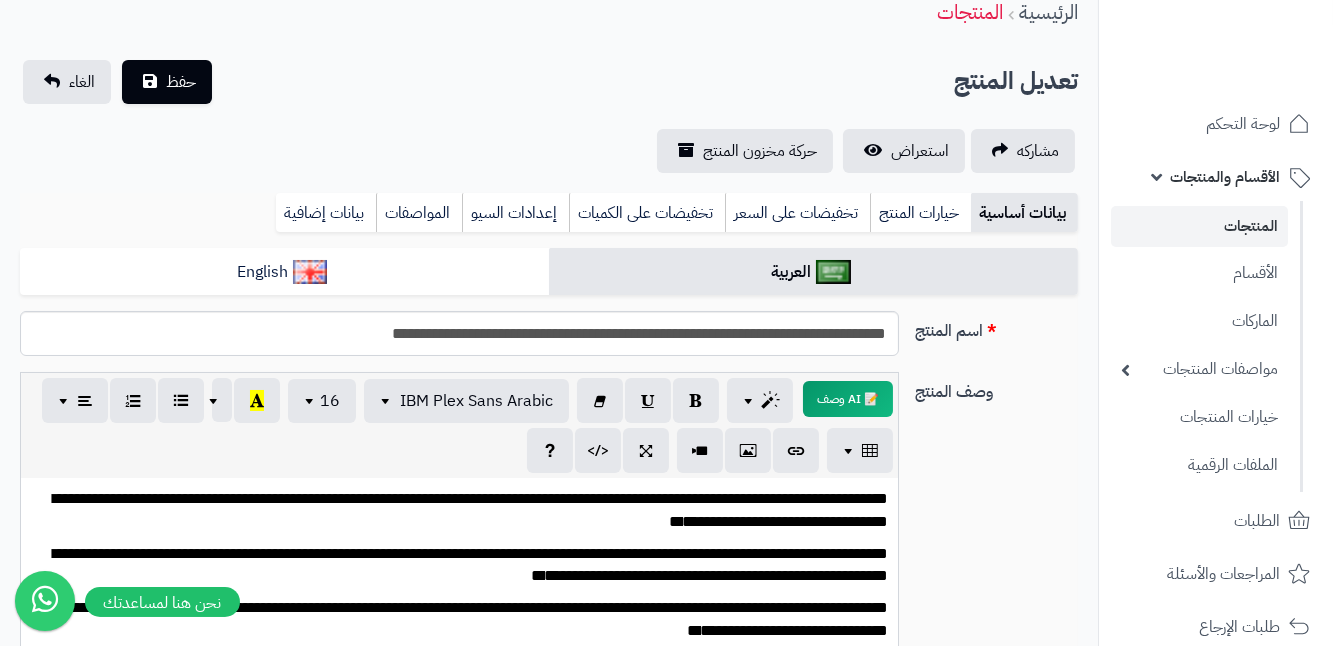 scroll, scrollTop: 82, scrollLeft: 0, axis: vertical 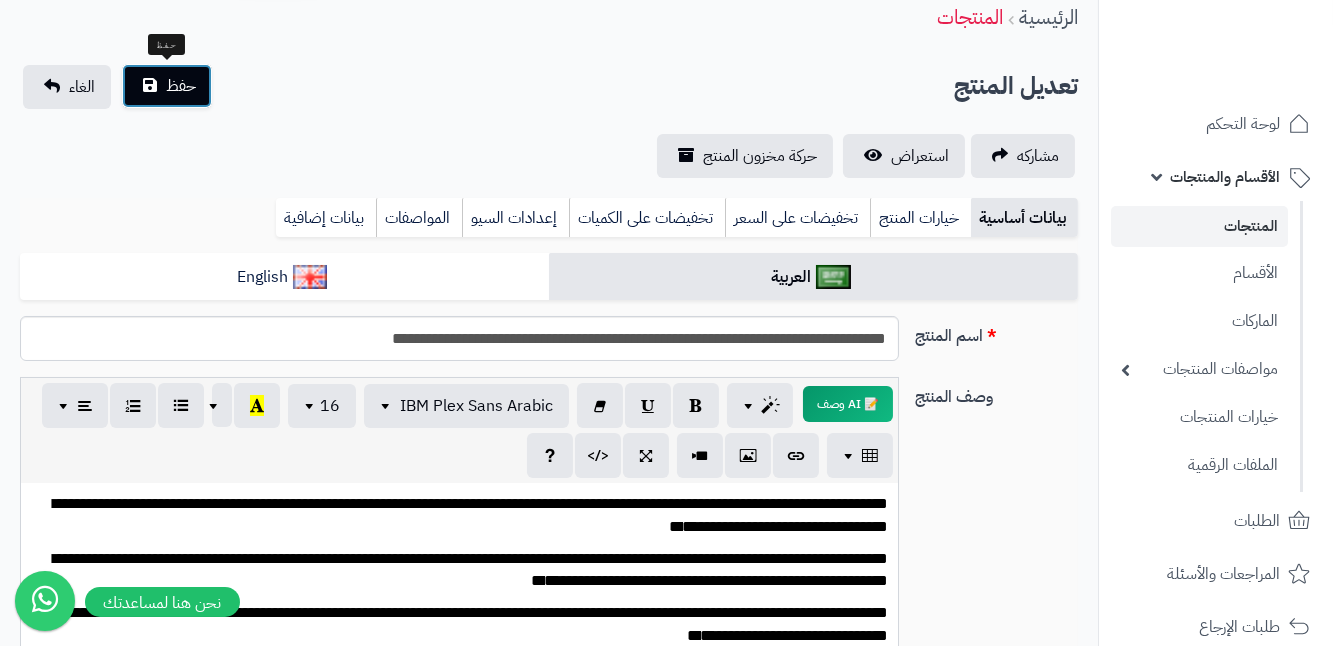 click on "حفظ" at bounding box center [167, 86] 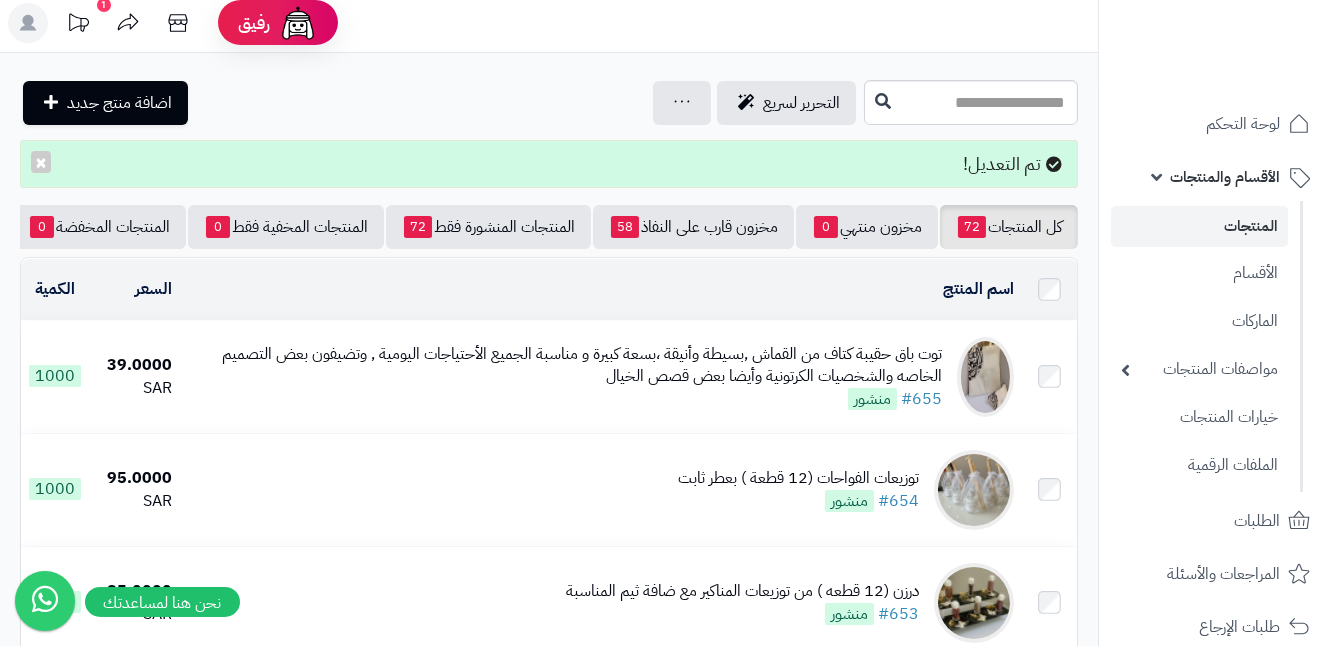 scroll, scrollTop: 0, scrollLeft: 0, axis: both 